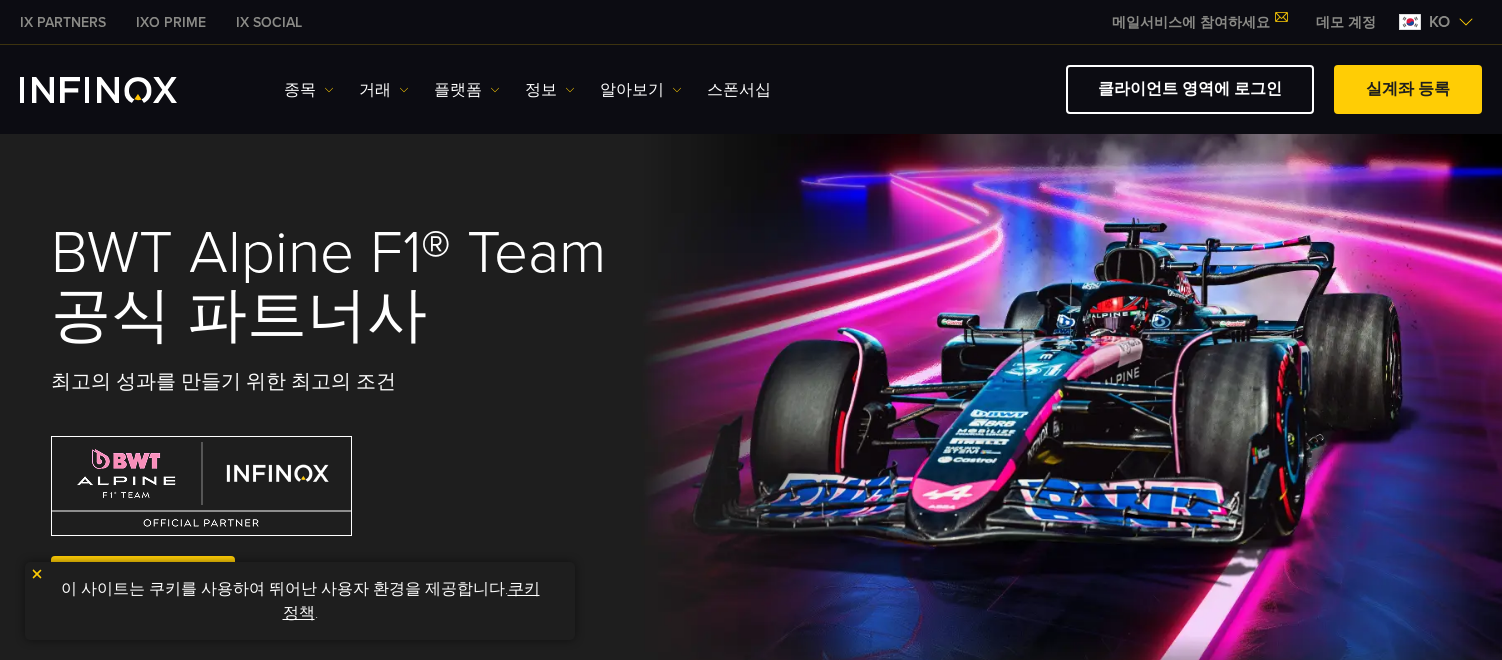 scroll, scrollTop: 0, scrollLeft: 0, axis: both 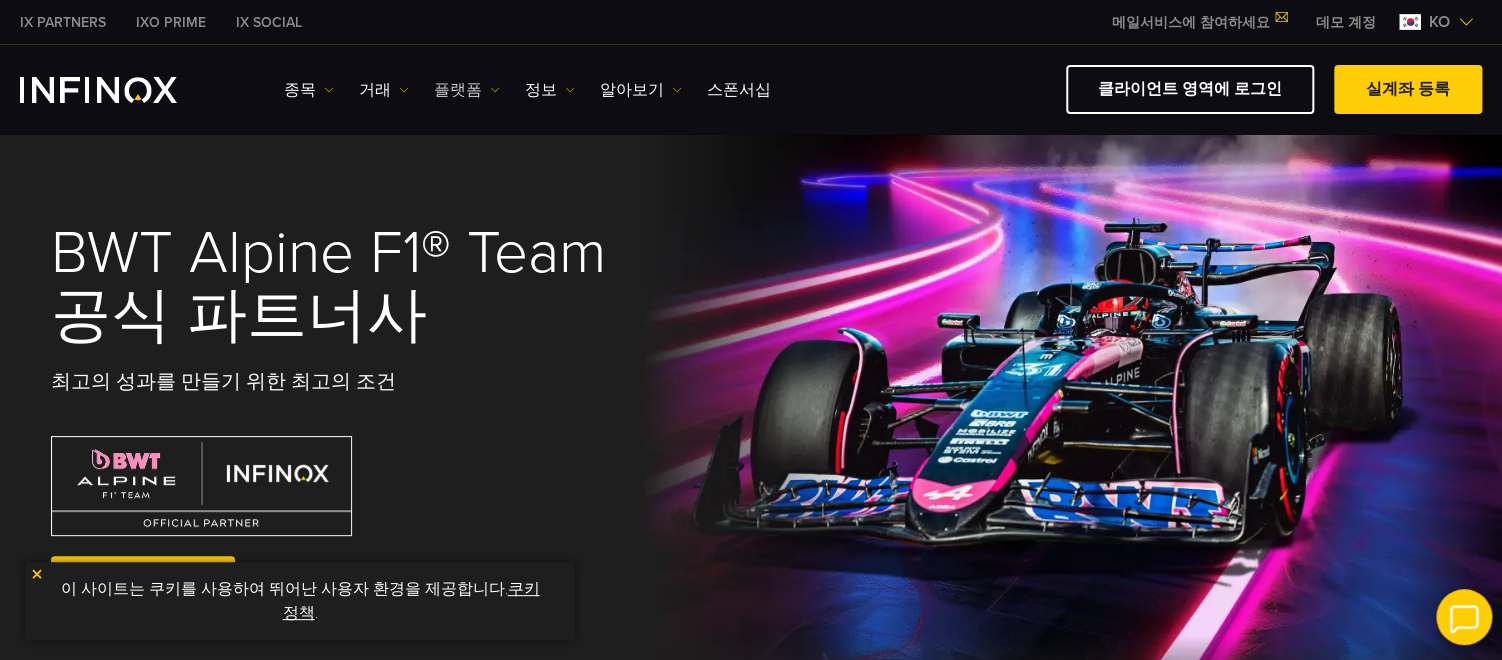 click at bounding box center (495, 90) 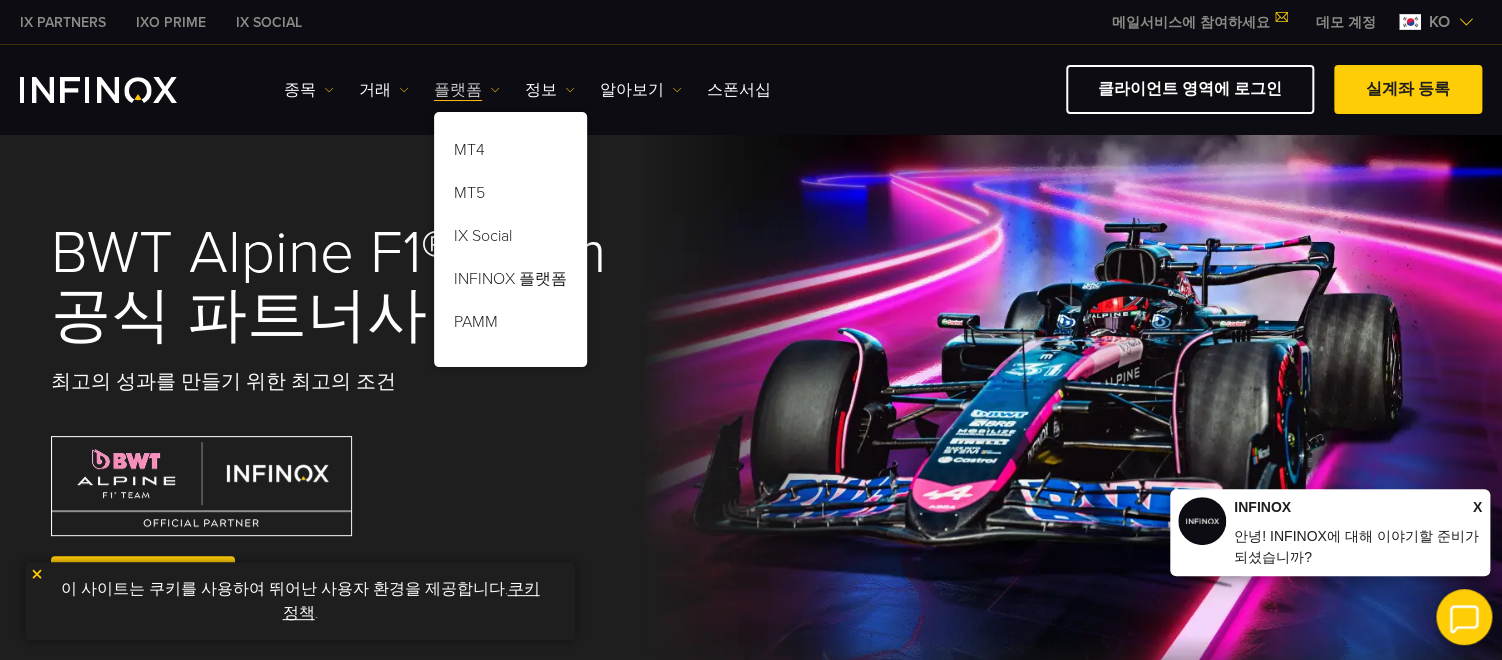 scroll, scrollTop: 0, scrollLeft: 0, axis: both 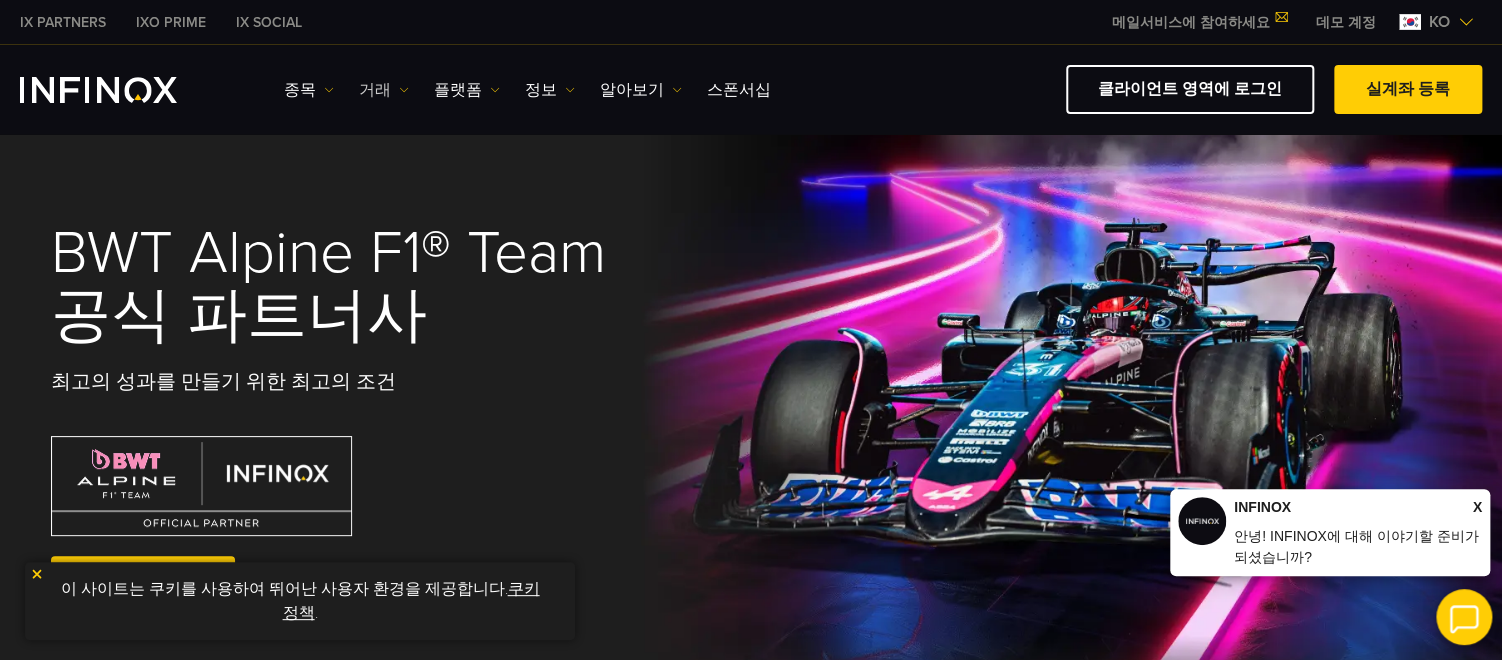 click at bounding box center [404, 90] 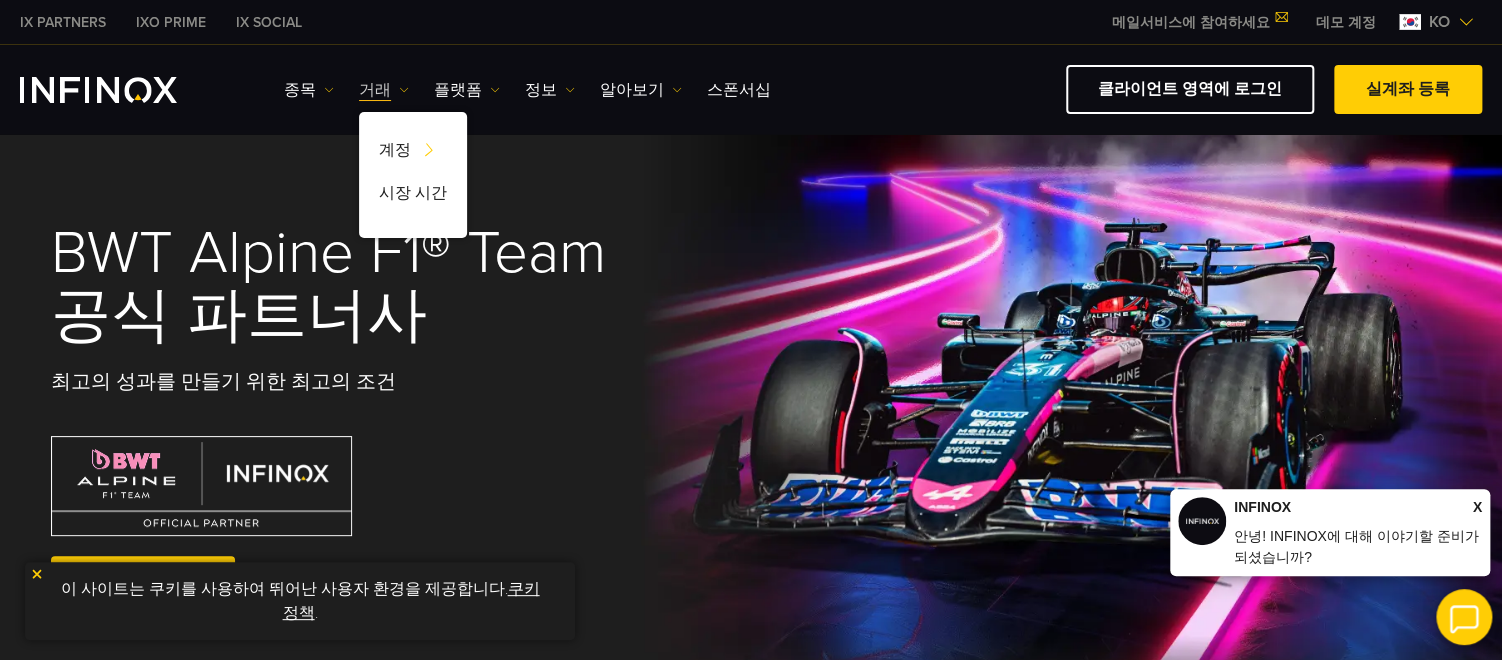 scroll, scrollTop: 0, scrollLeft: 0, axis: both 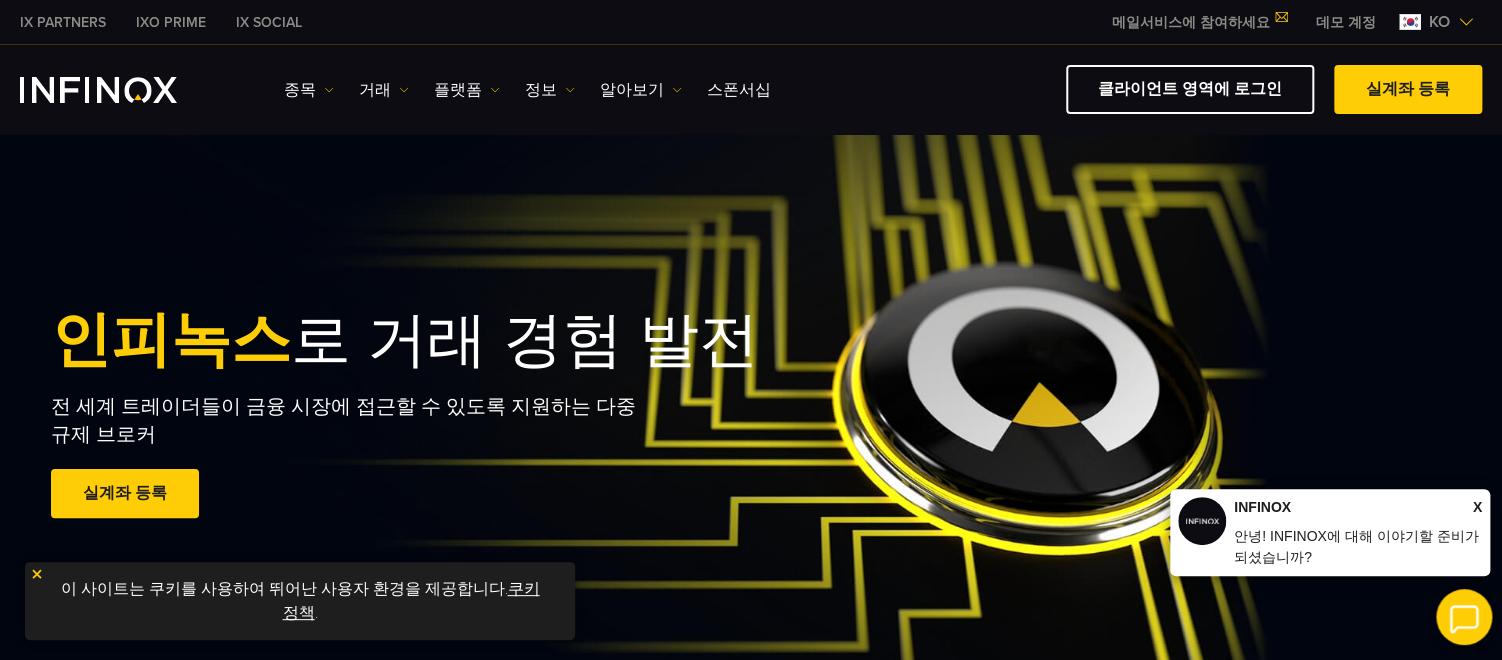 click on "X" at bounding box center (1477, 507) 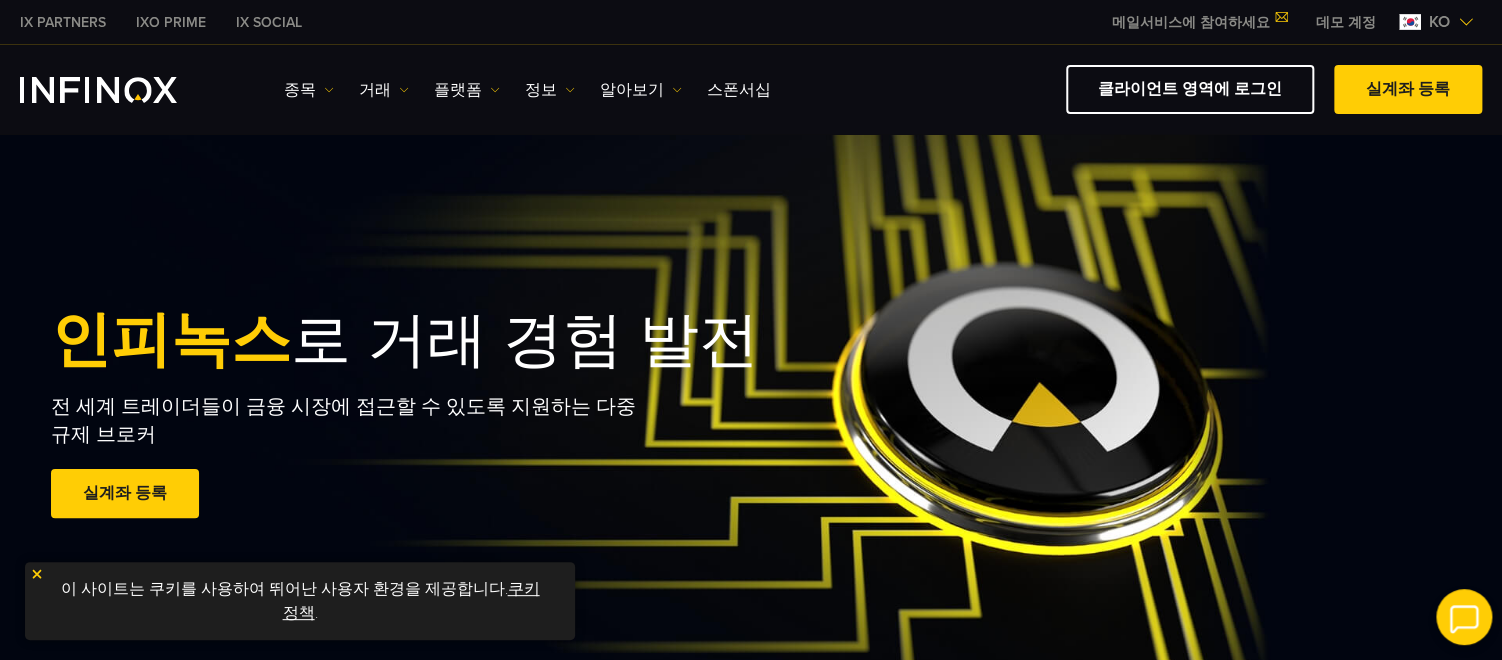 scroll, scrollTop: 0, scrollLeft: 0, axis: both 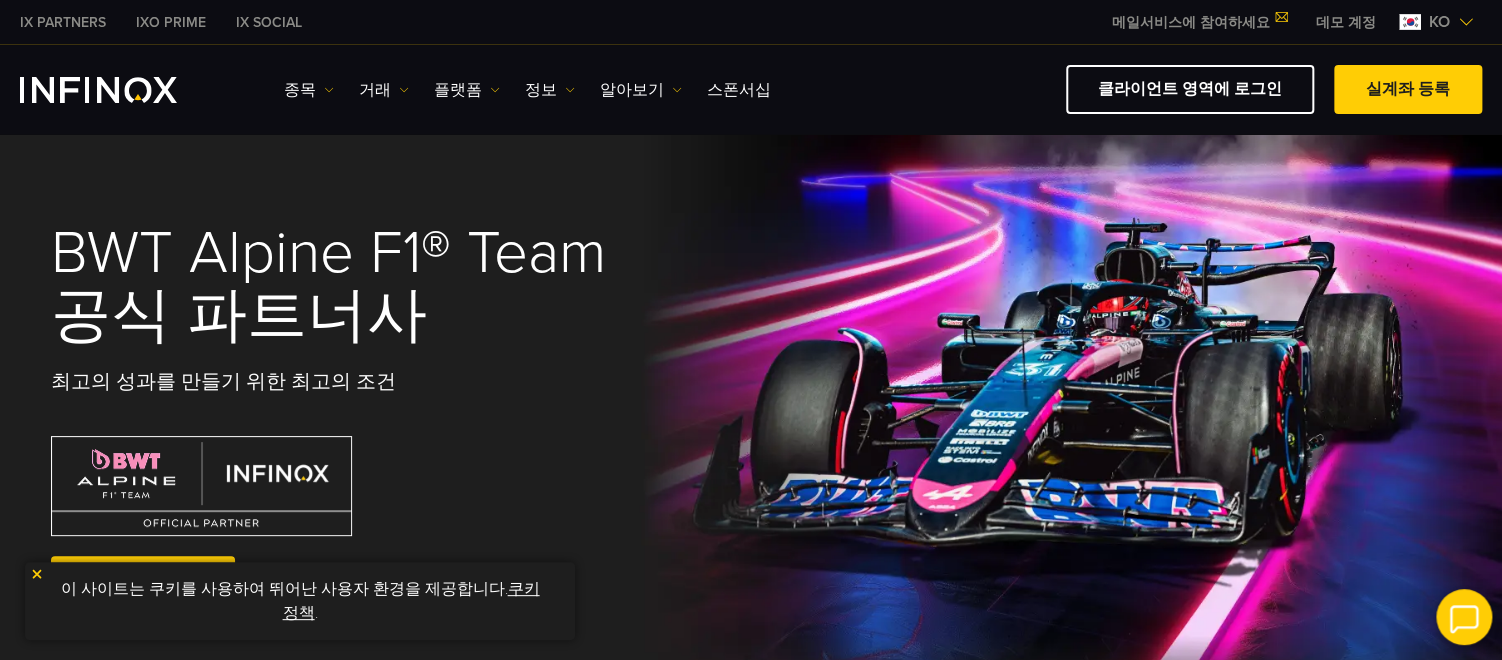 drag, startPoint x: 1338, startPoint y: 1, endPoint x: 922, endPoint y: 25, distance: 416.69174 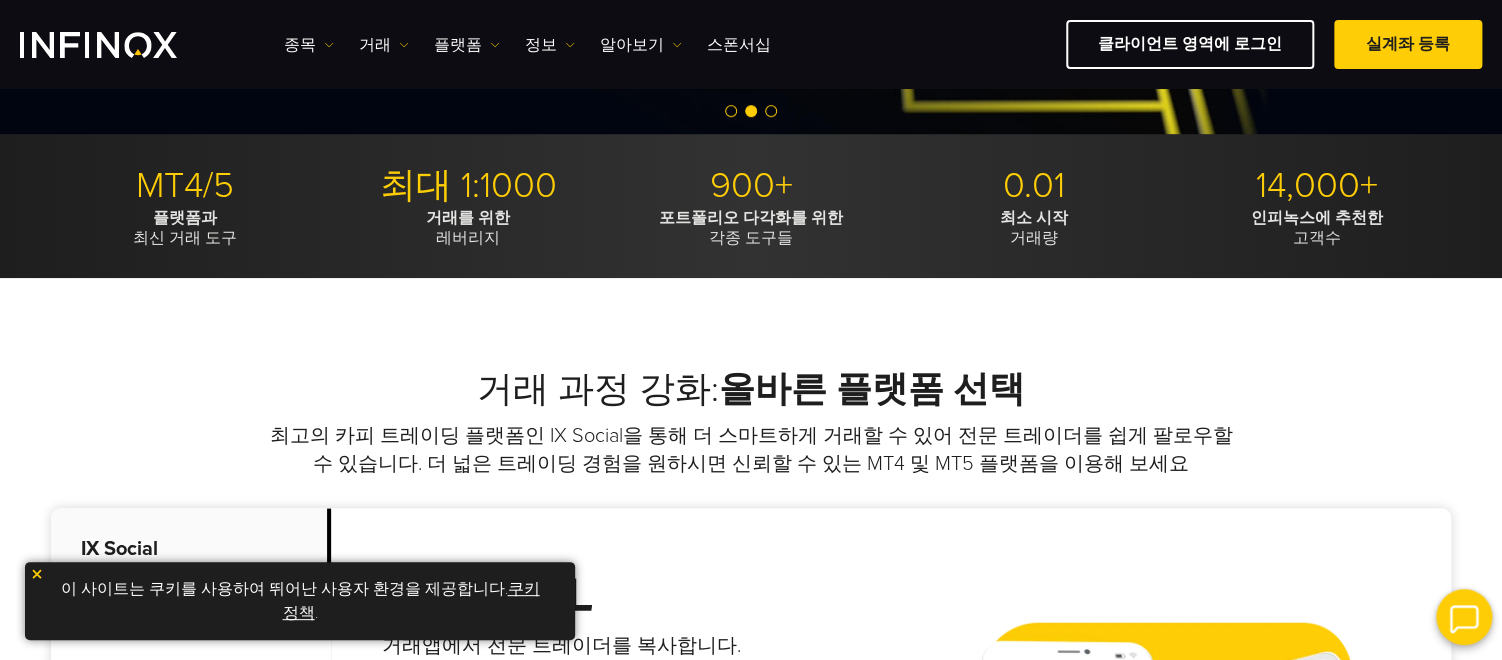 scroll, scrollTop: 566, scrollLeft: 0, axis: vertical 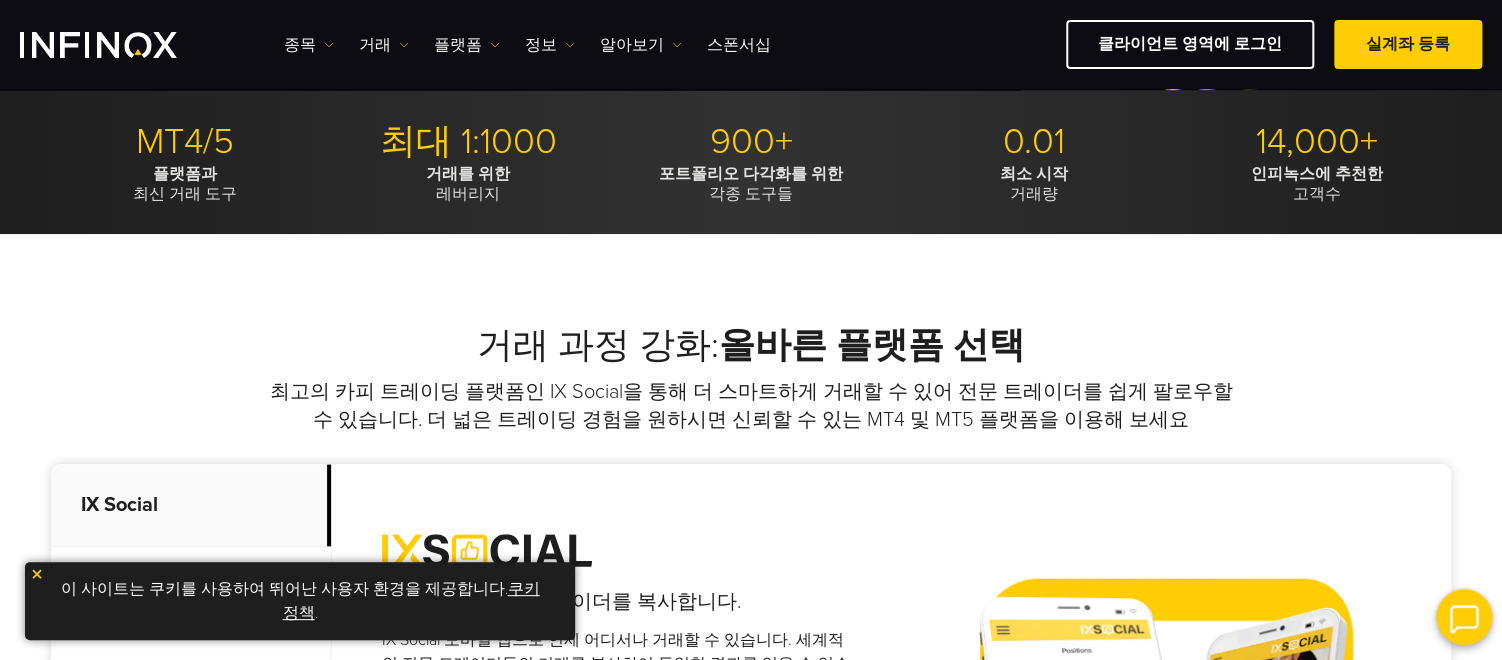 click on "쿠키 정책" at bounding box center (411, 601) 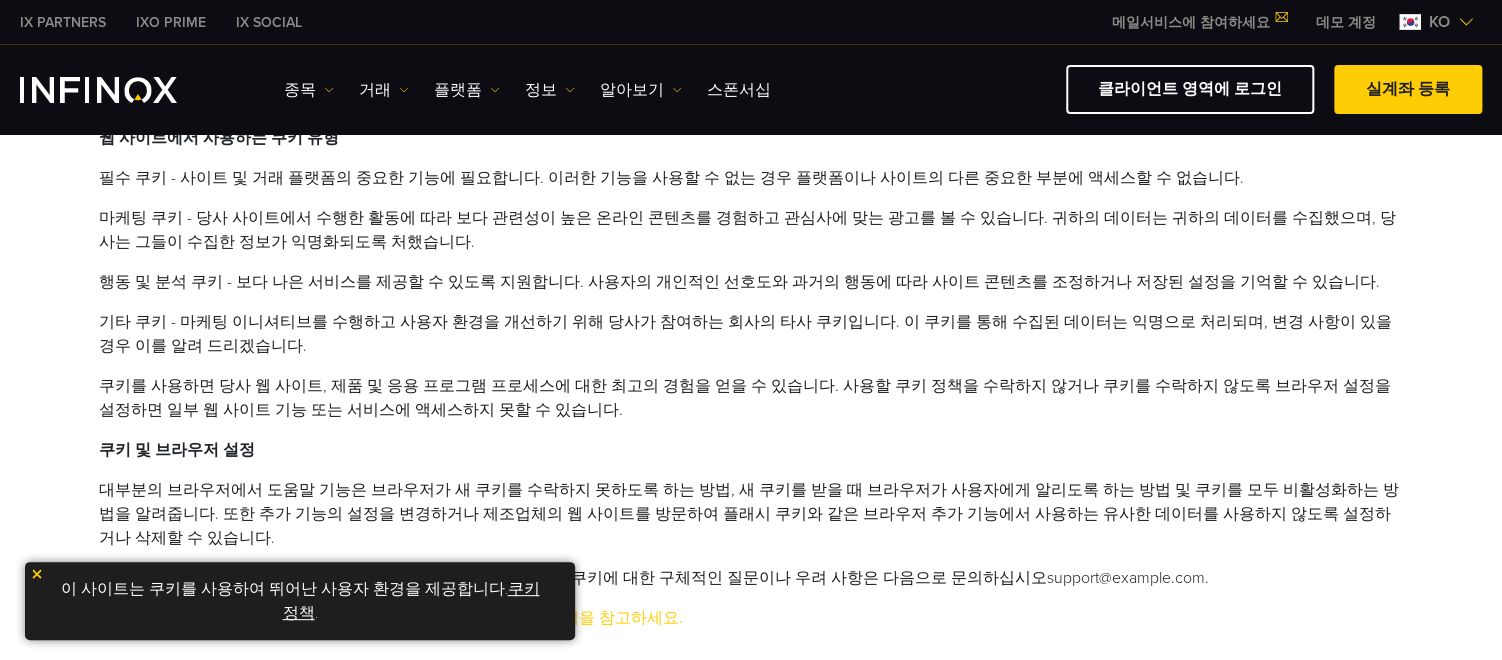 scroll, scrollTop: 742, scrollLeft: 0, axis: vertical 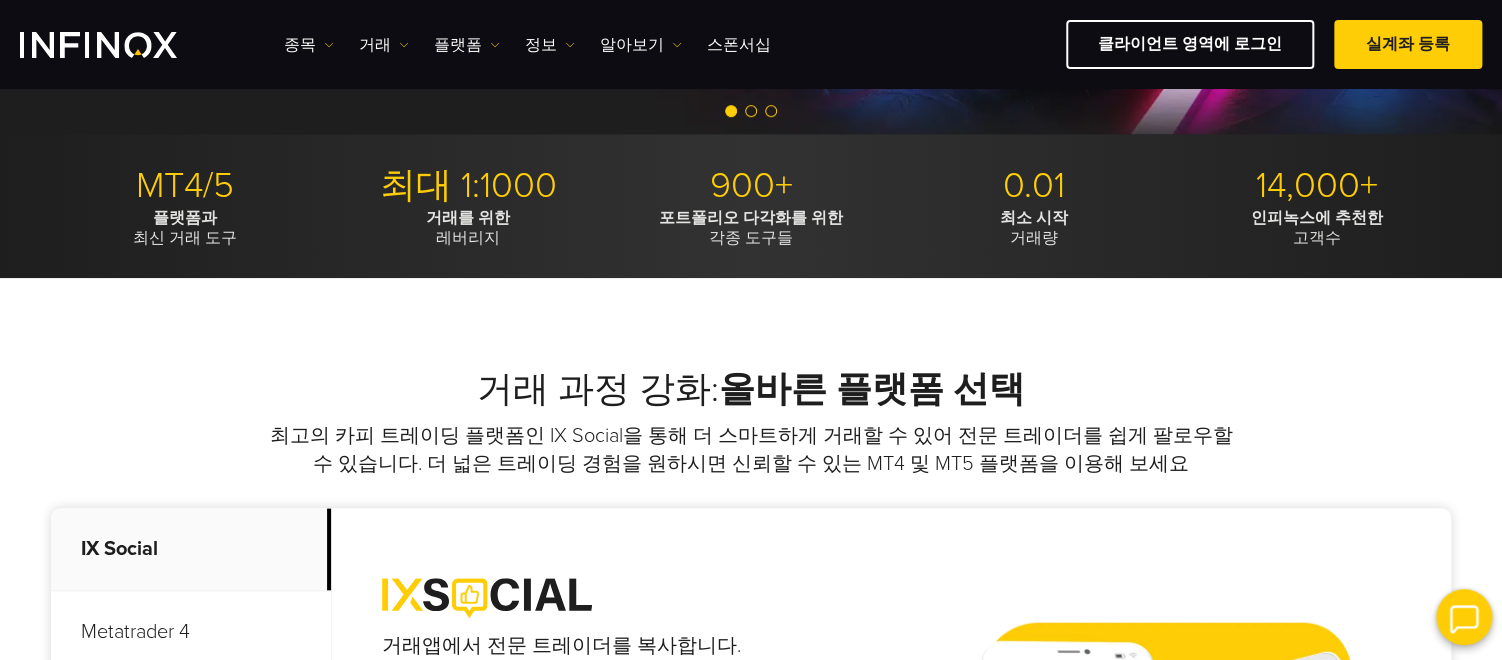 click on "거래 과정 강화:  올바른 플랫폼 선택" at bounding box center [751, 390] 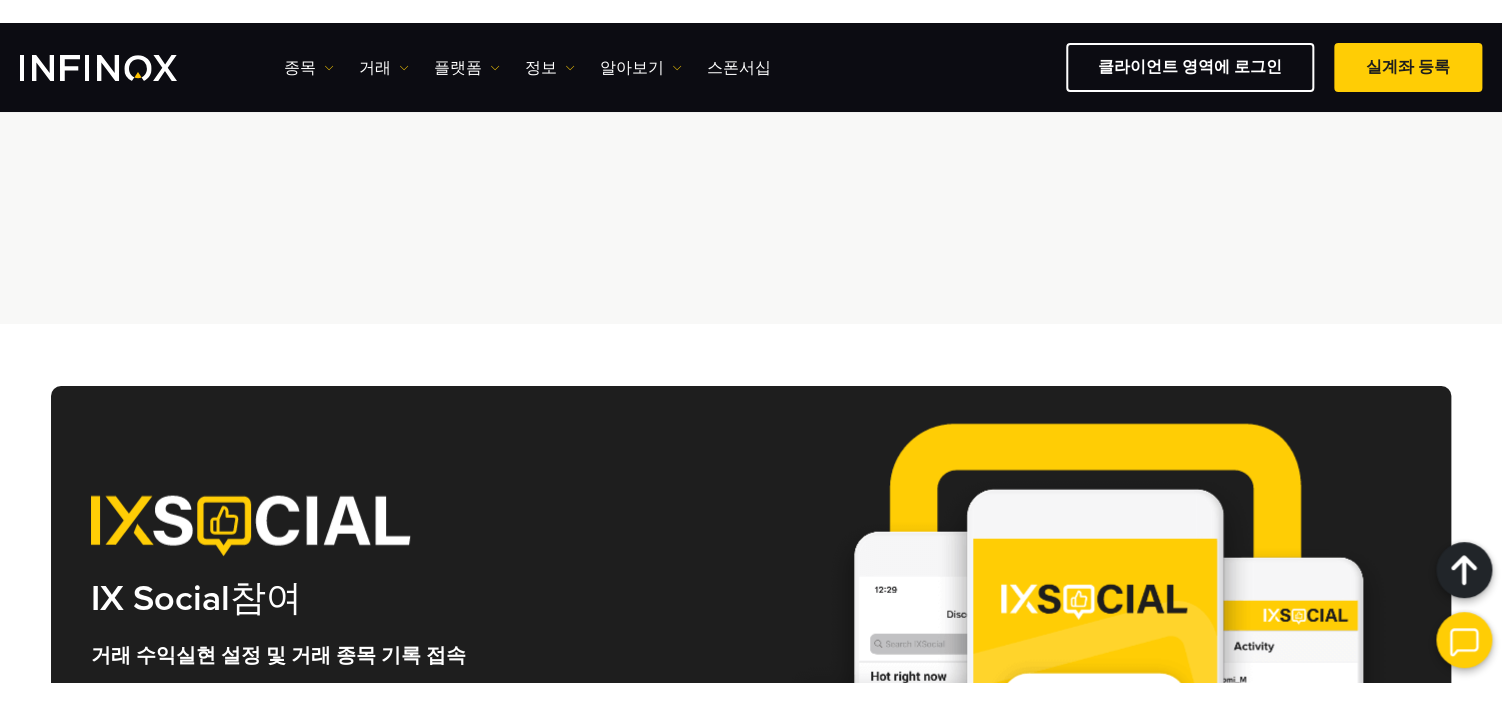 scroll, scrollTop: 5452, scrollLeft: 0, axis: vertical 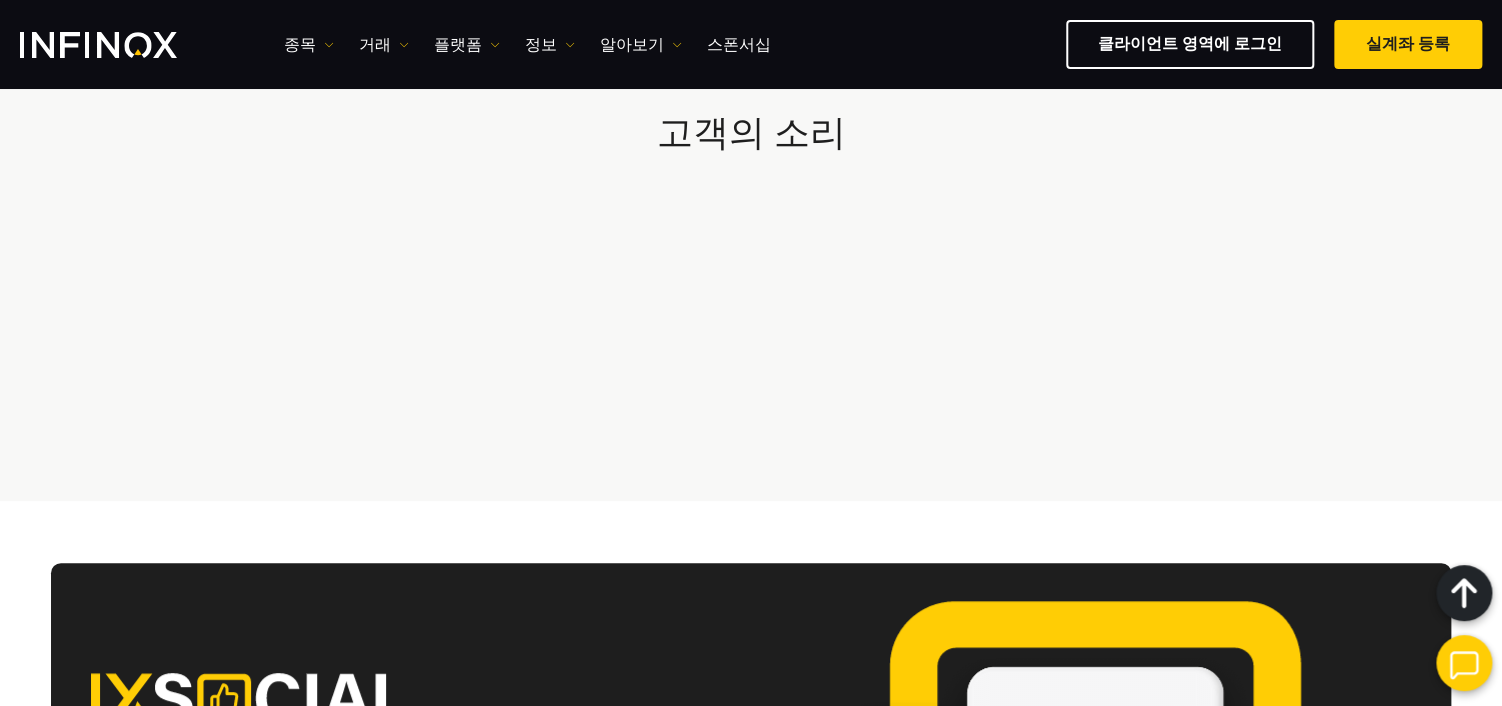 click at bounding box center [98, 45] 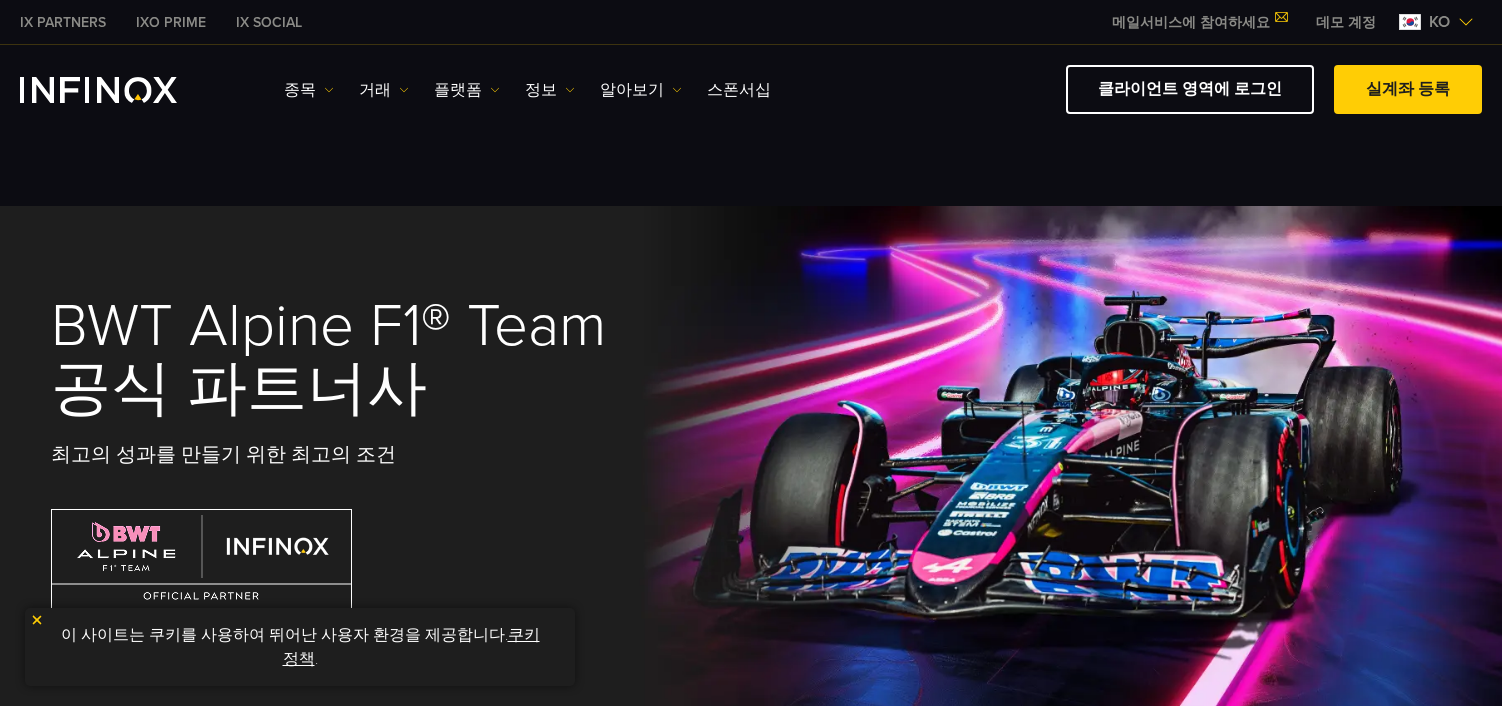 scroll, scrollTop: 0, scrollLeft: 0, axis: both 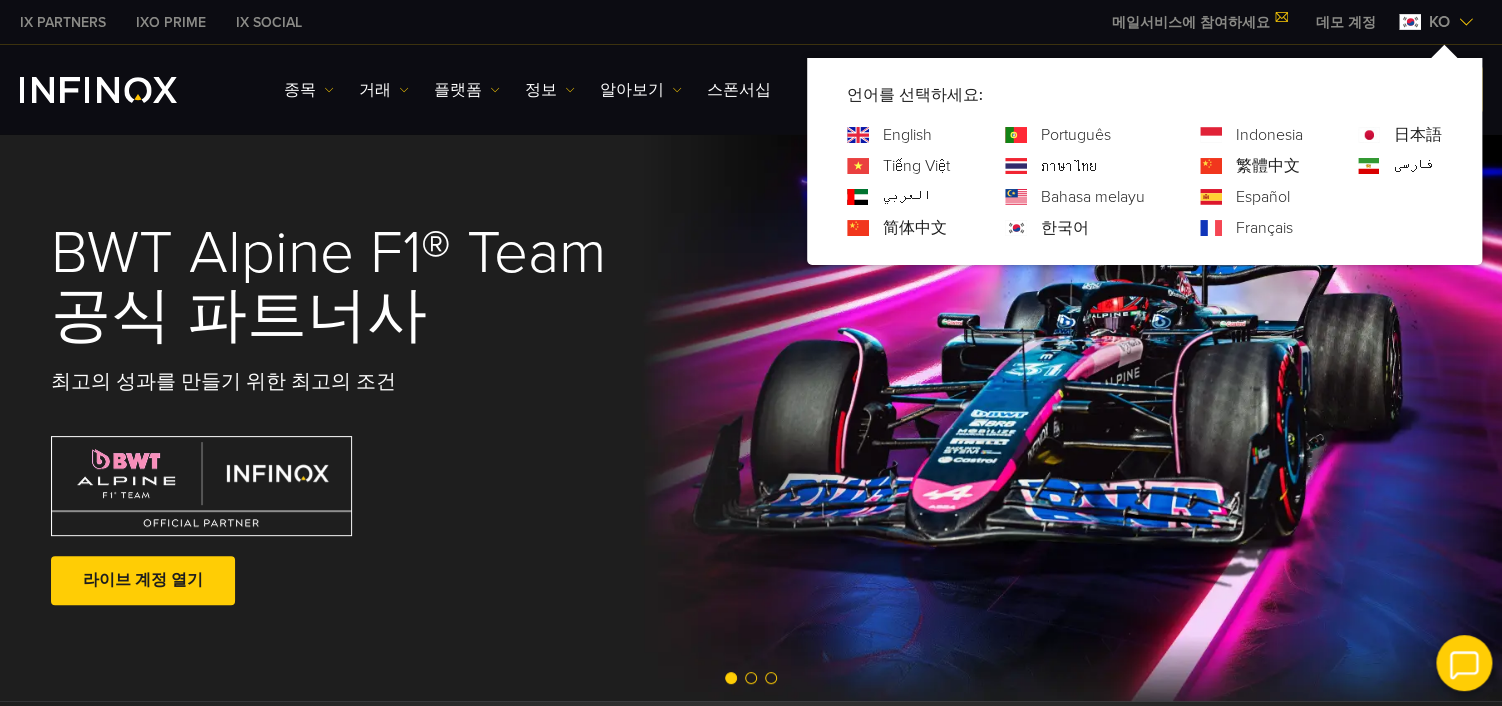 click at bounding box center [1466, 22] 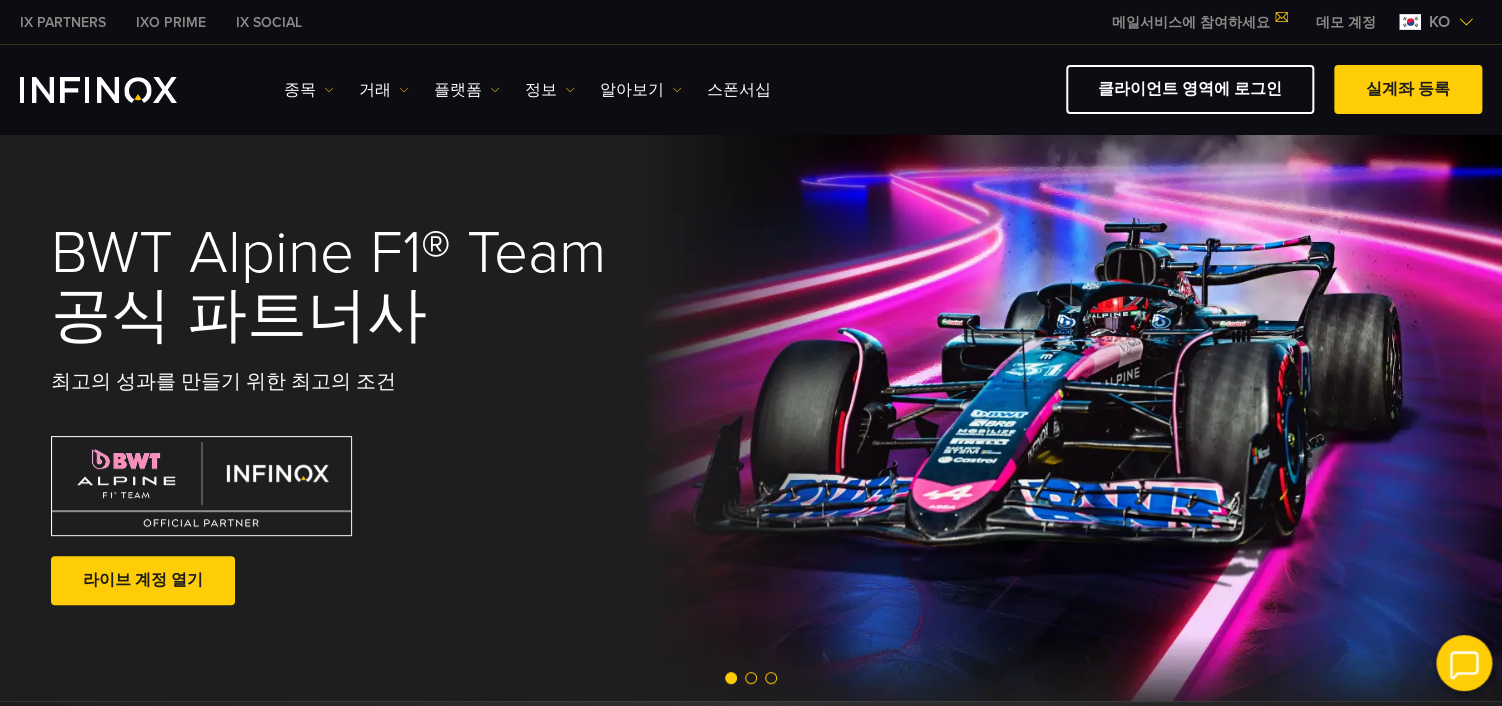 scroll, scrollTop: 0, scrollLeft: 0, axis: both 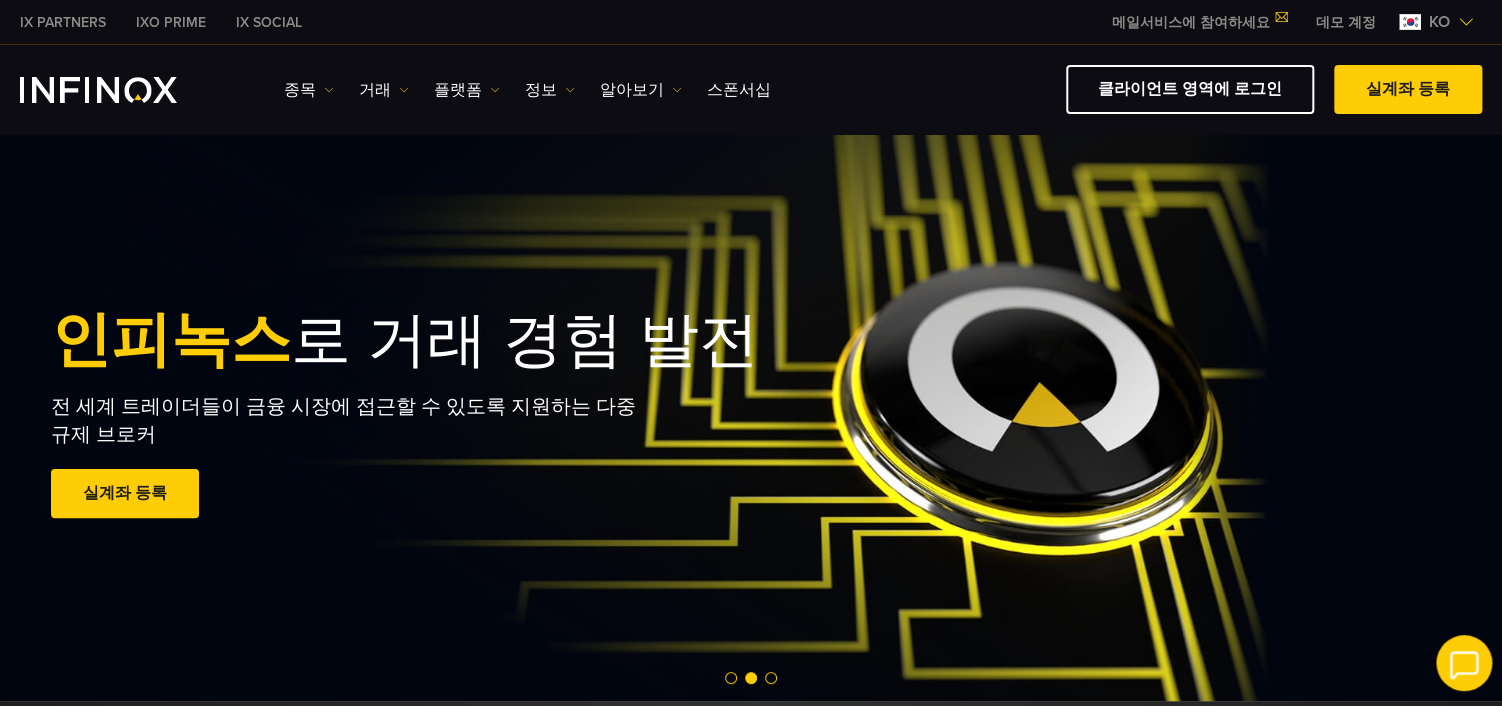 click on "IX PARTNERS" at bounding box center [63, 22] 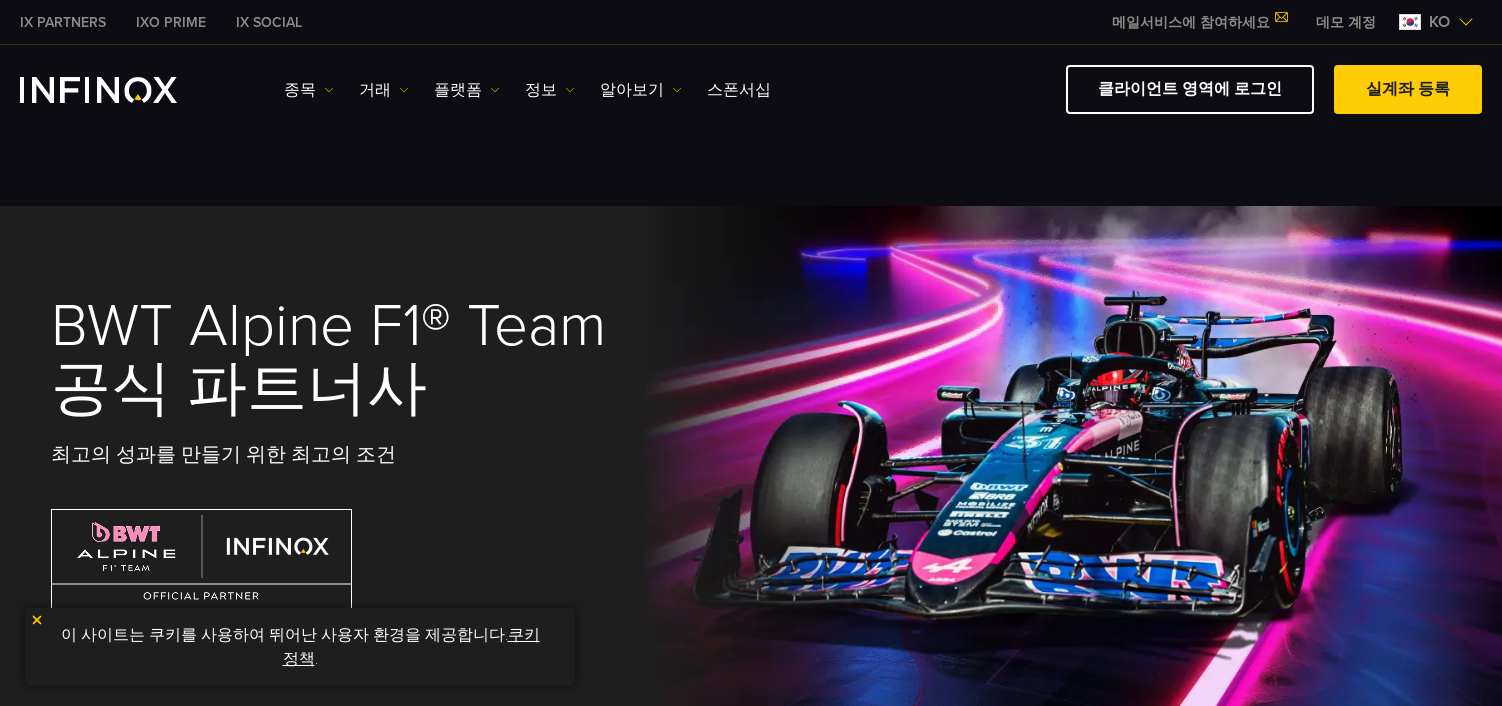 scroll, scrollTop: 5248, scrollLeft: 0, axis: vertical 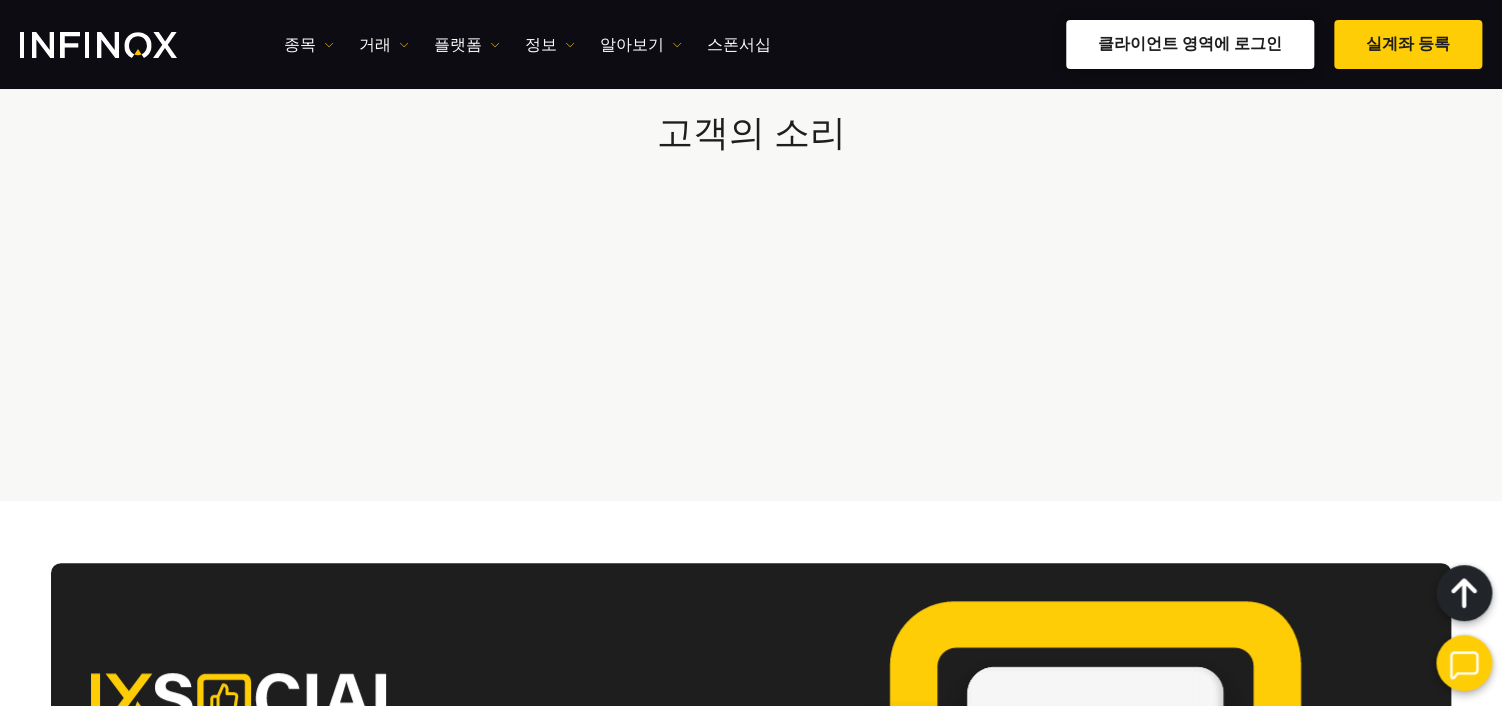 click on "클라이언트 영역에 로그인" at bounding box center (1190, 44) 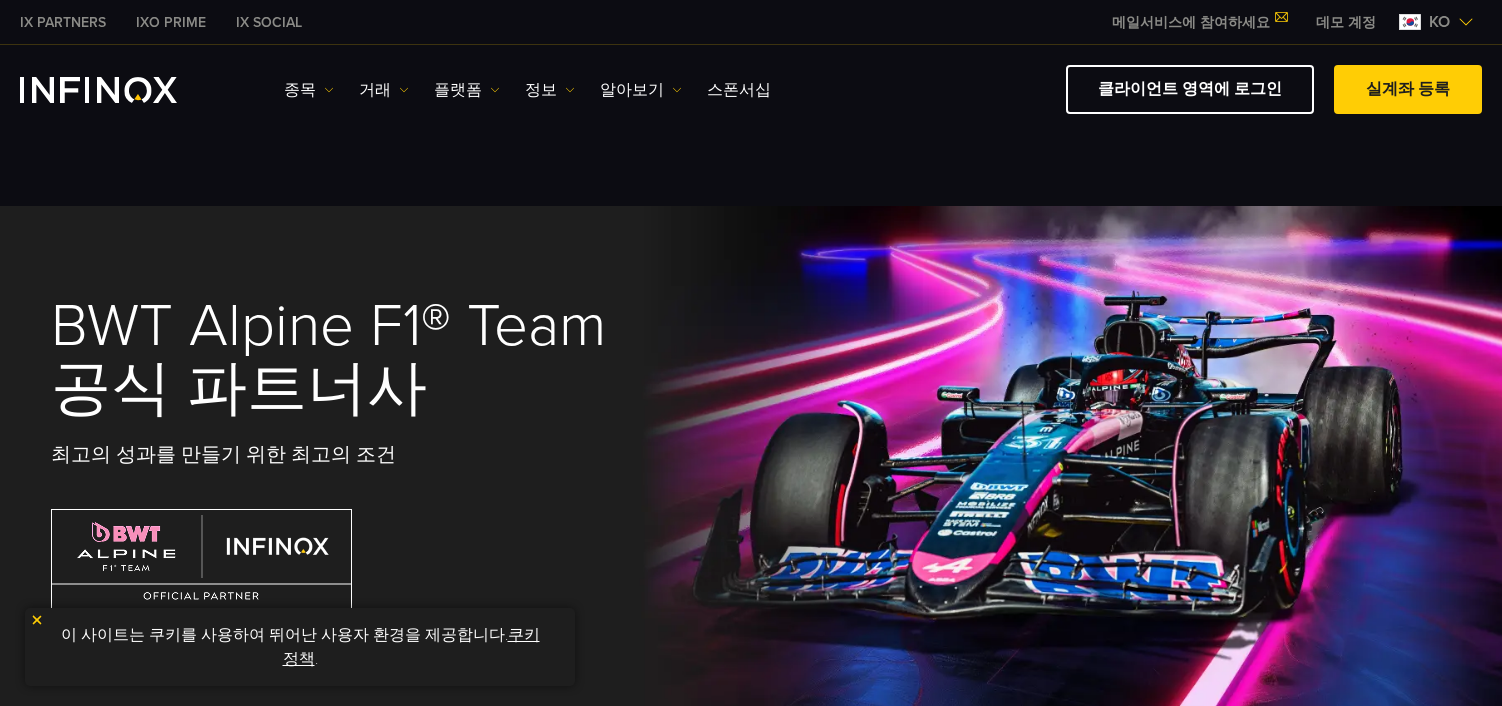scroll, scrollTop: 5452, scrollLeft: 0, axis: vertical 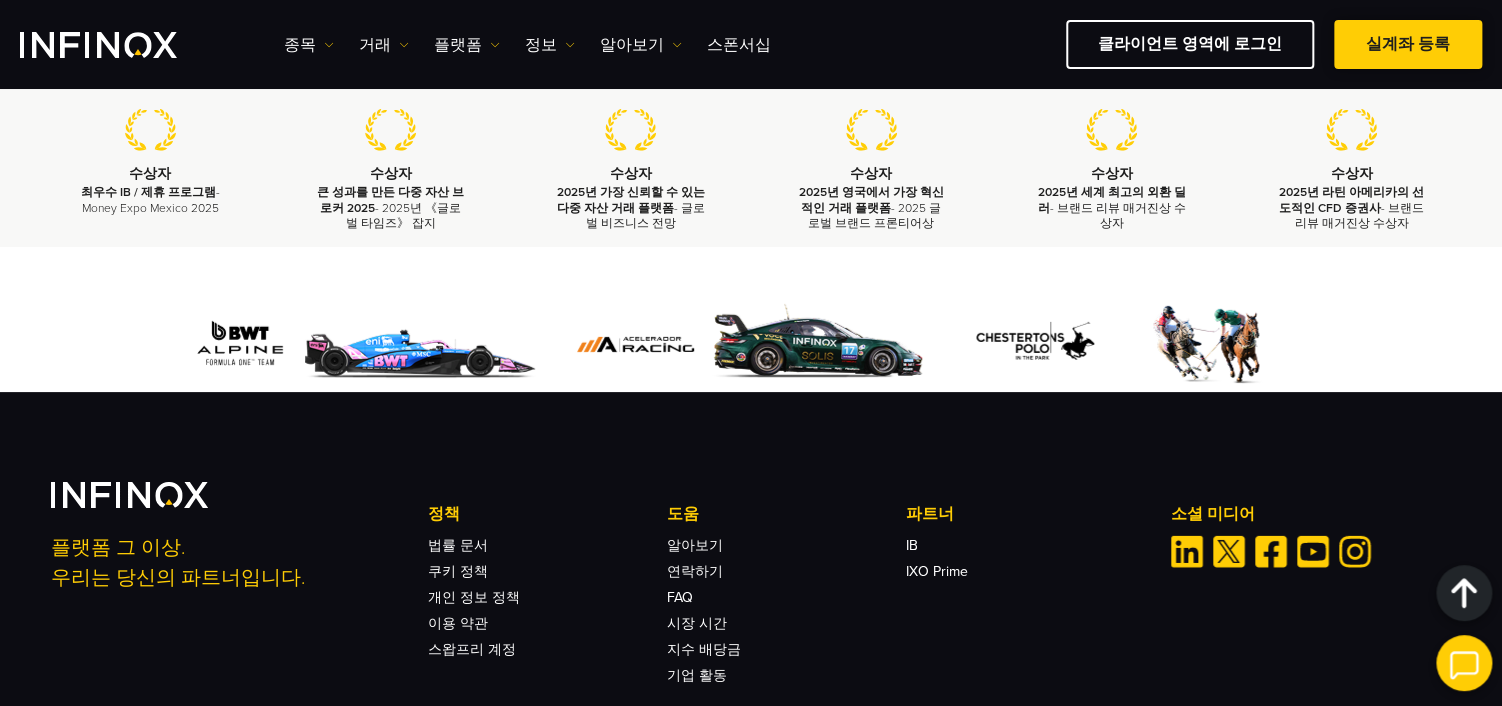 click on "실계좌 등록" at bounding box center (1408, 44) 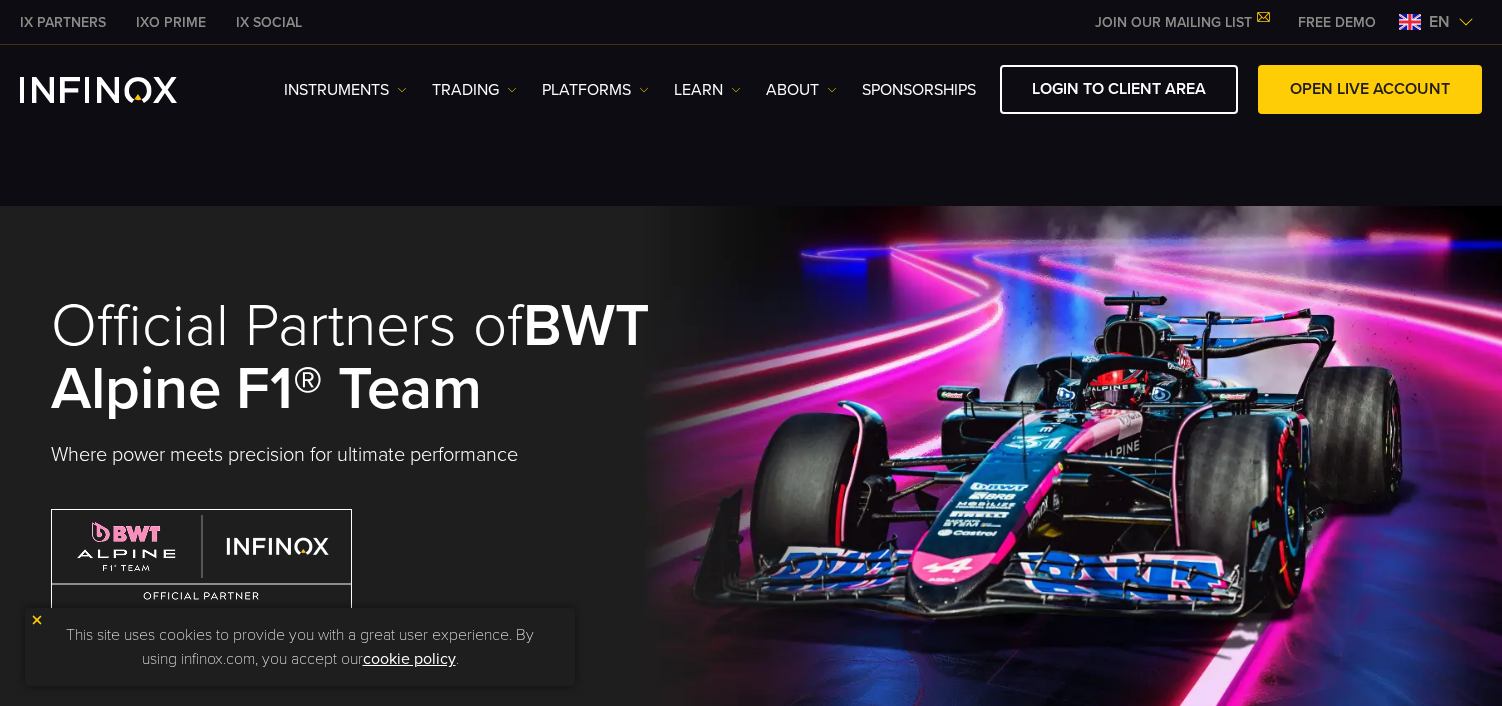 scroll, scrollTop: 0, scrollLeft: 0, axis: both 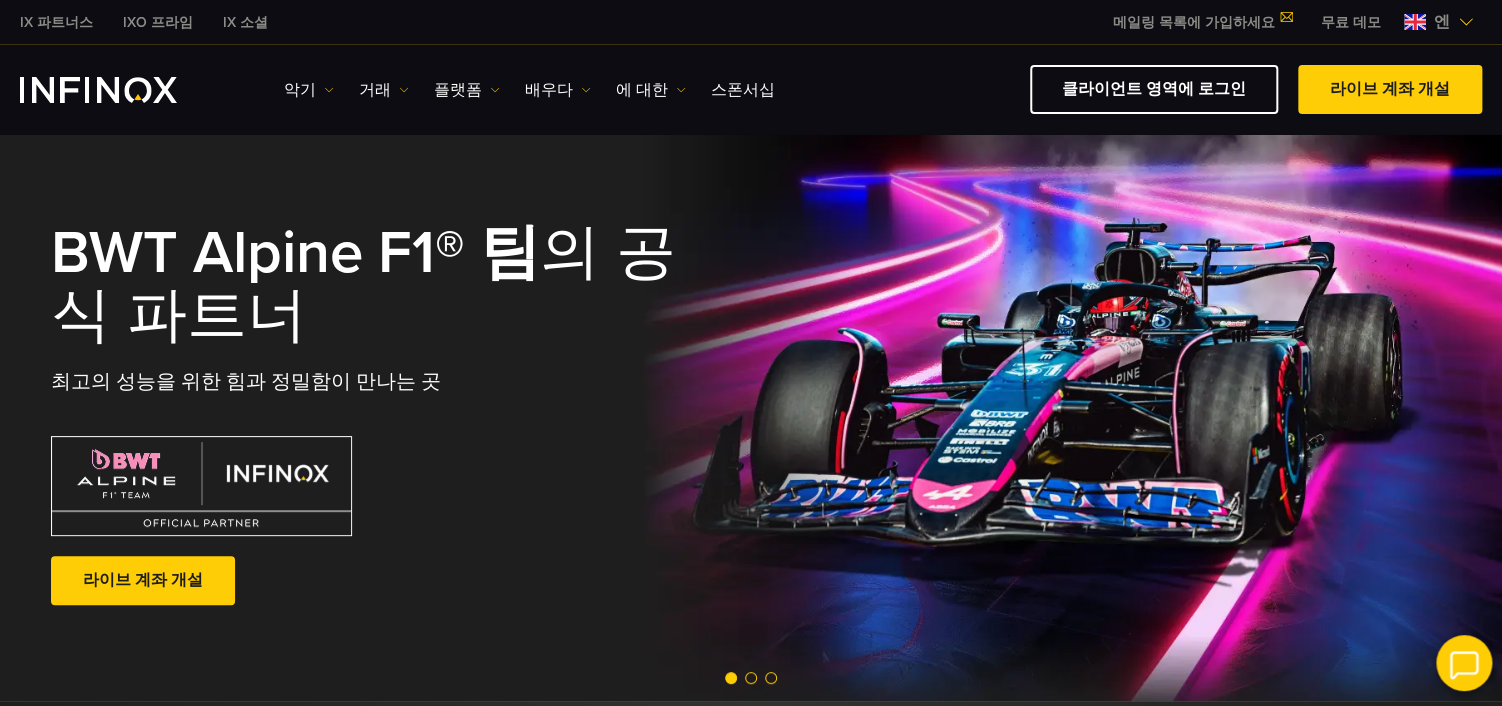 click at bounding box center [1466, 22] 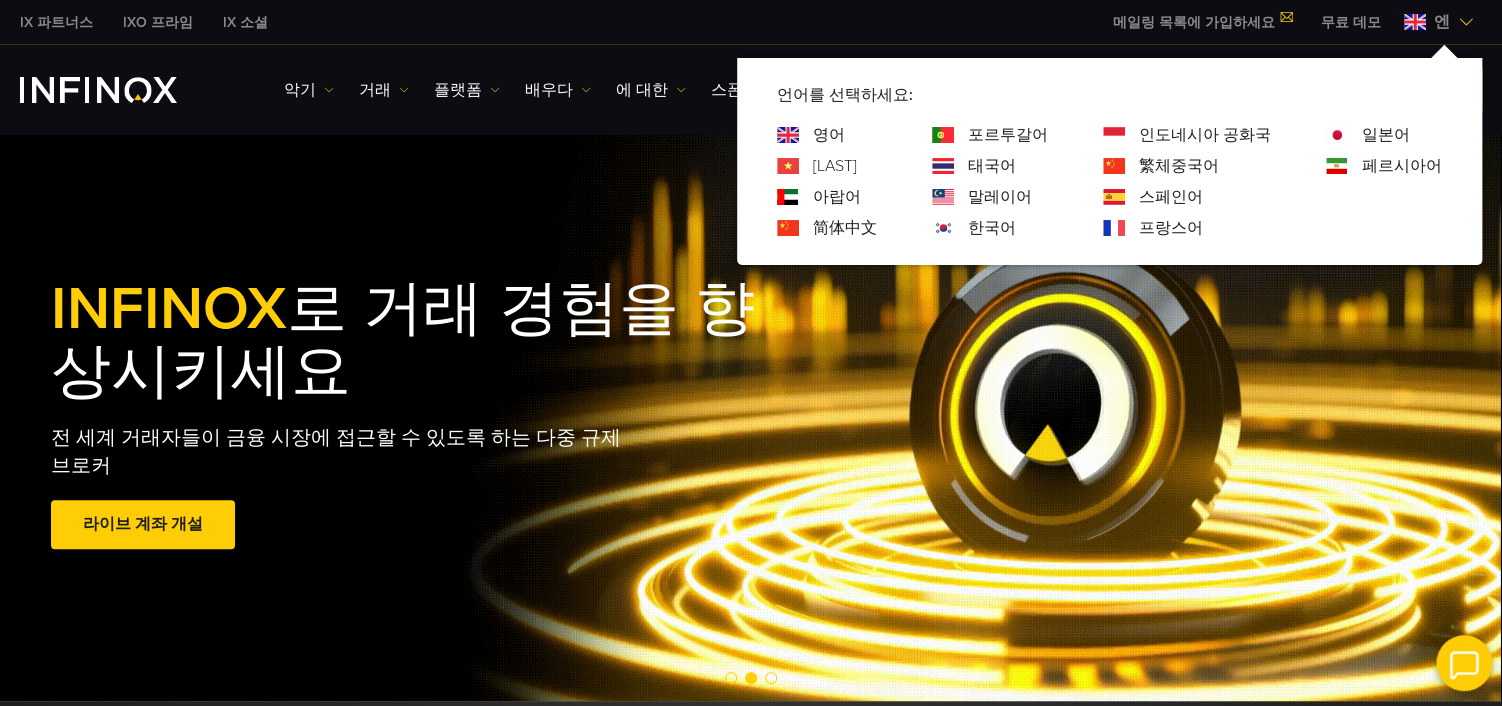 drag, startPoint x: 980, startPoint y: 233, endPoint x: 1002, endPoint y: 236, distance: 22.203604 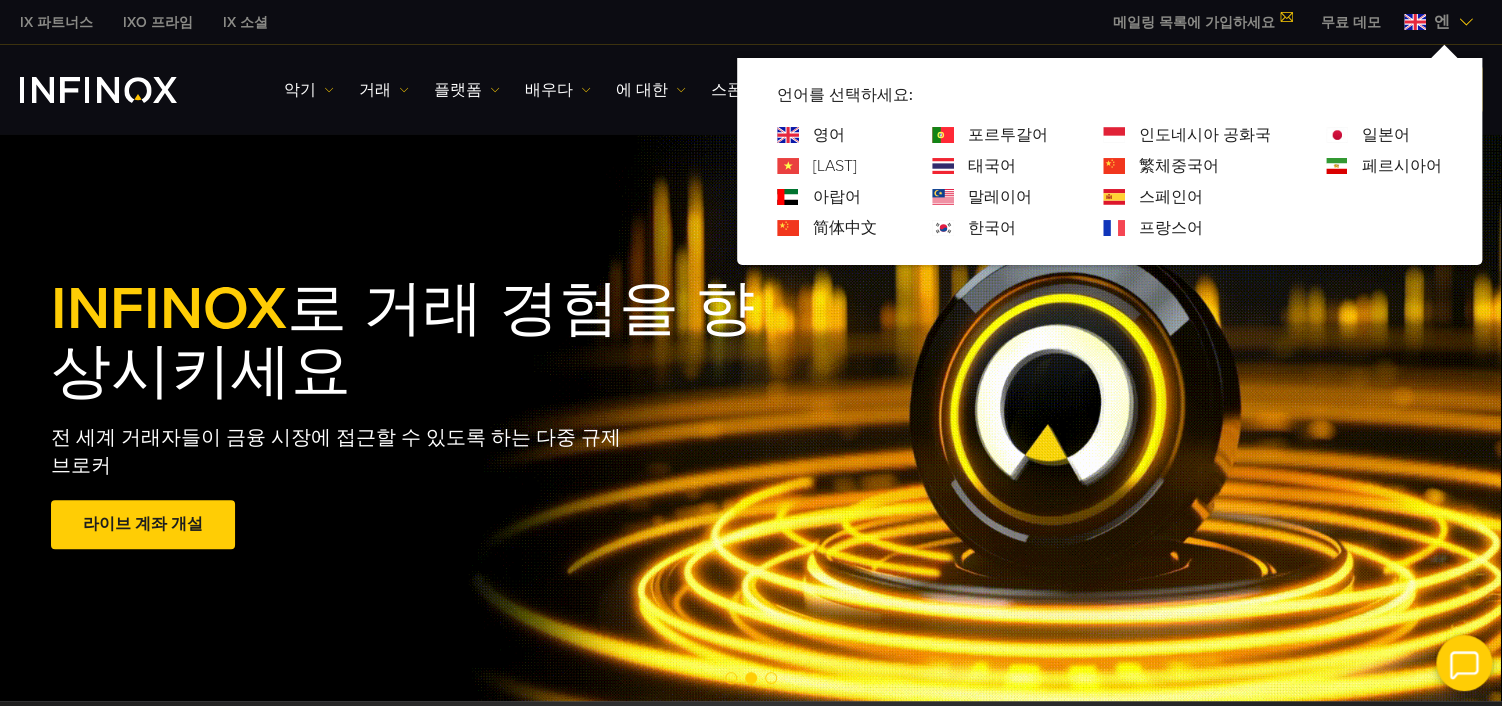 click on "한국어" at bounding box center (992, 228) 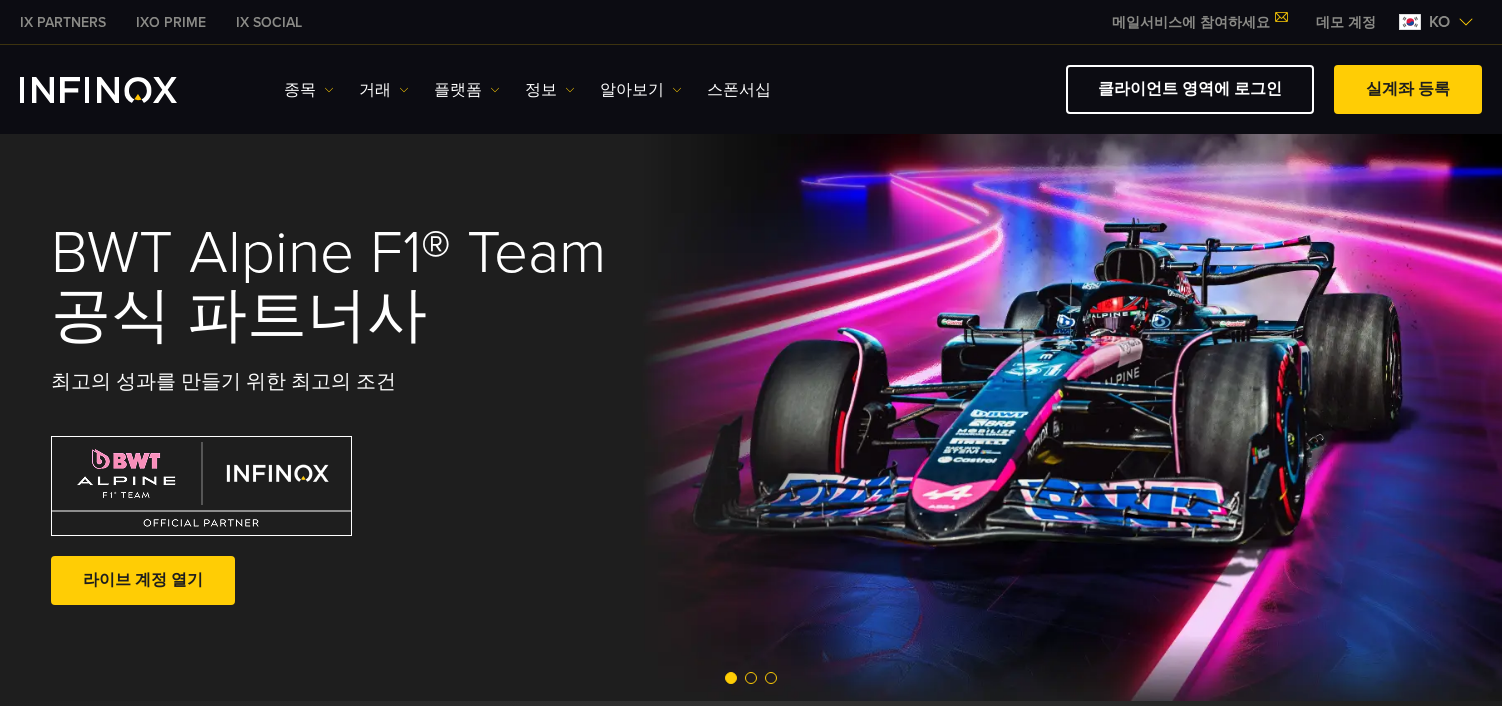 scroll, scrollTop: 0, scrollLeft: 0, axis: both 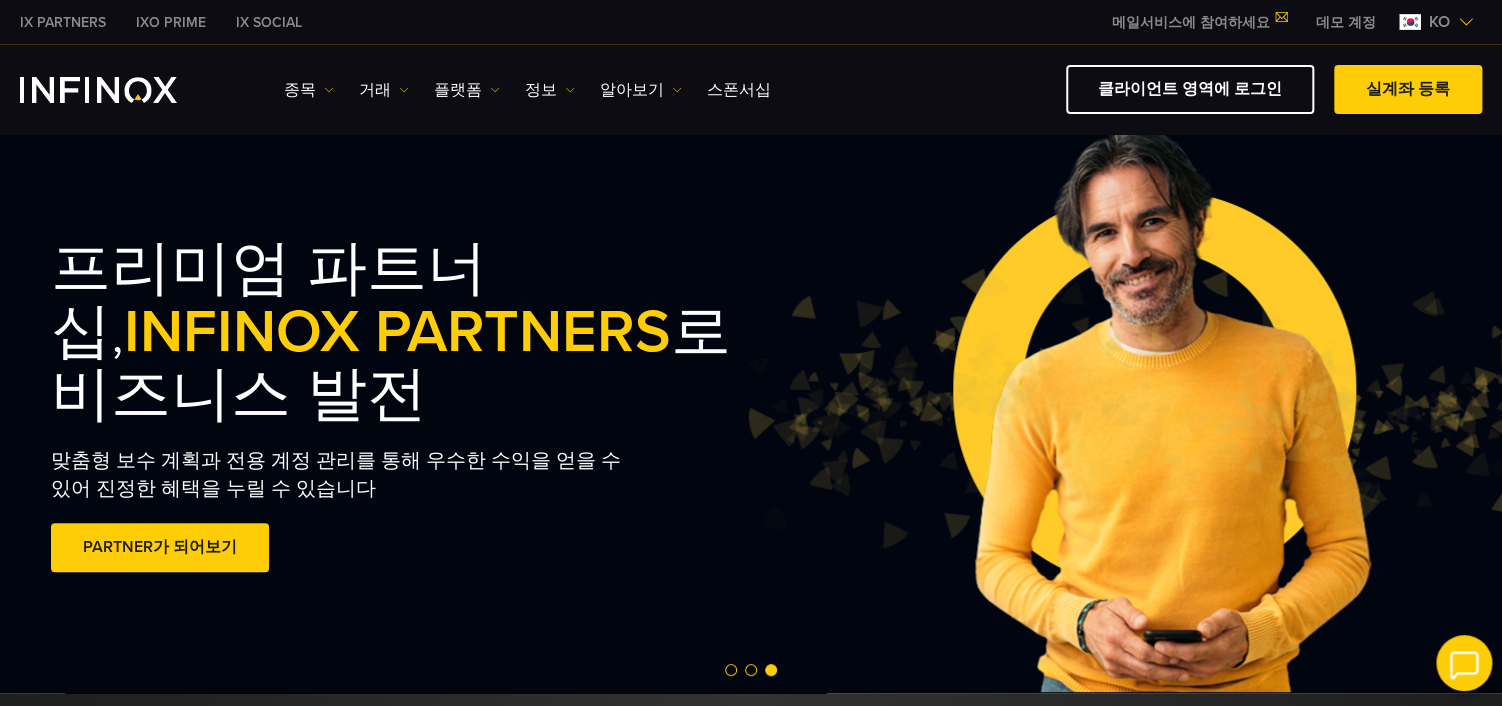 click on "IX PARTNERS" at bounding box center [63, 22] 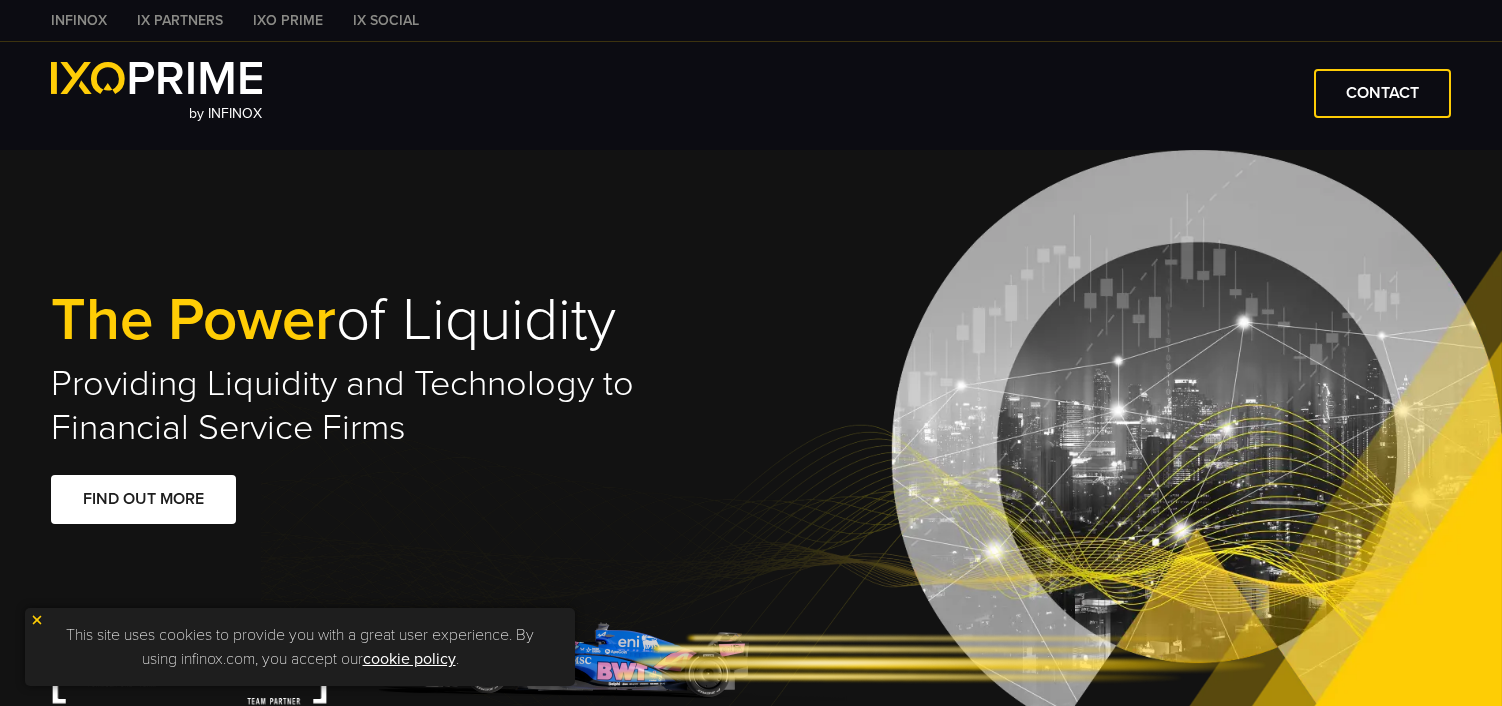 scroll, scrollTop: 0, scrollLeft: 0, axis: both 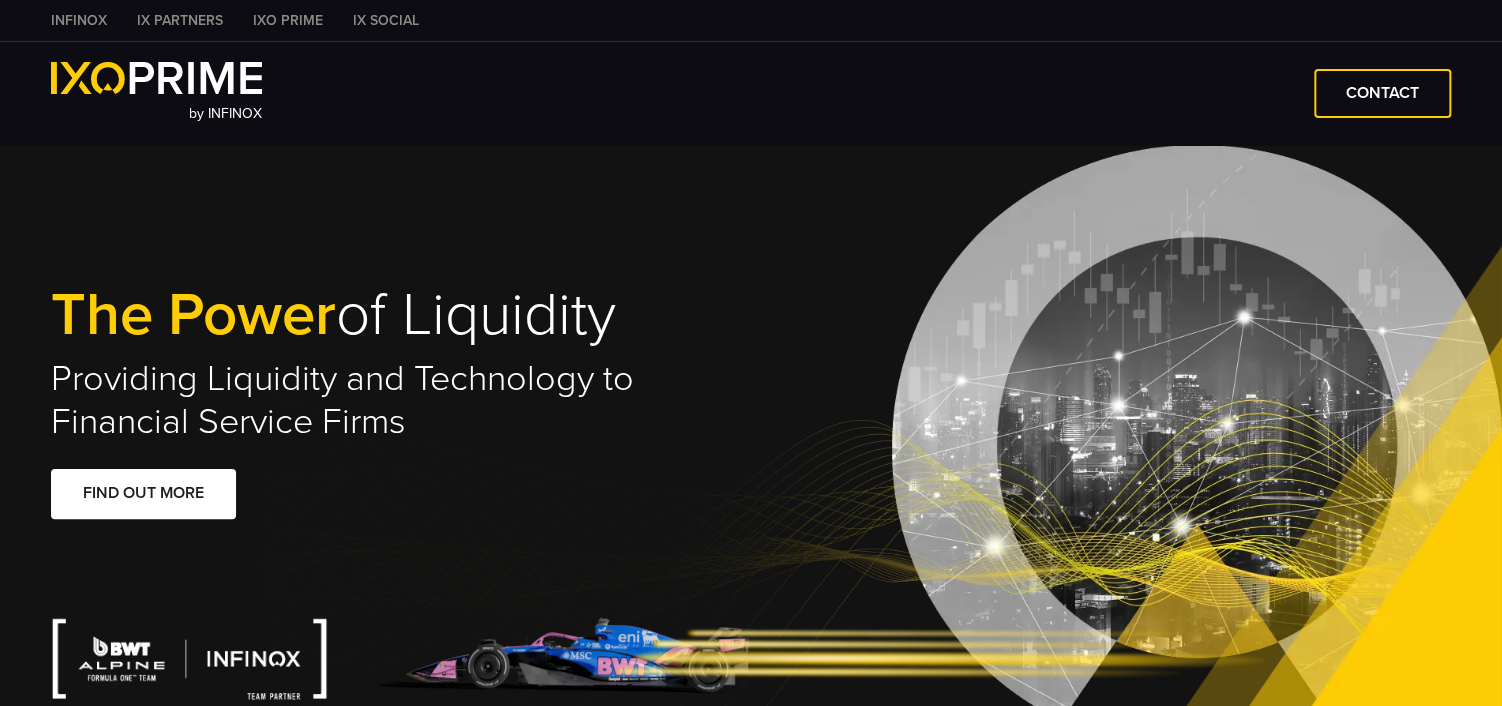 type on "***" 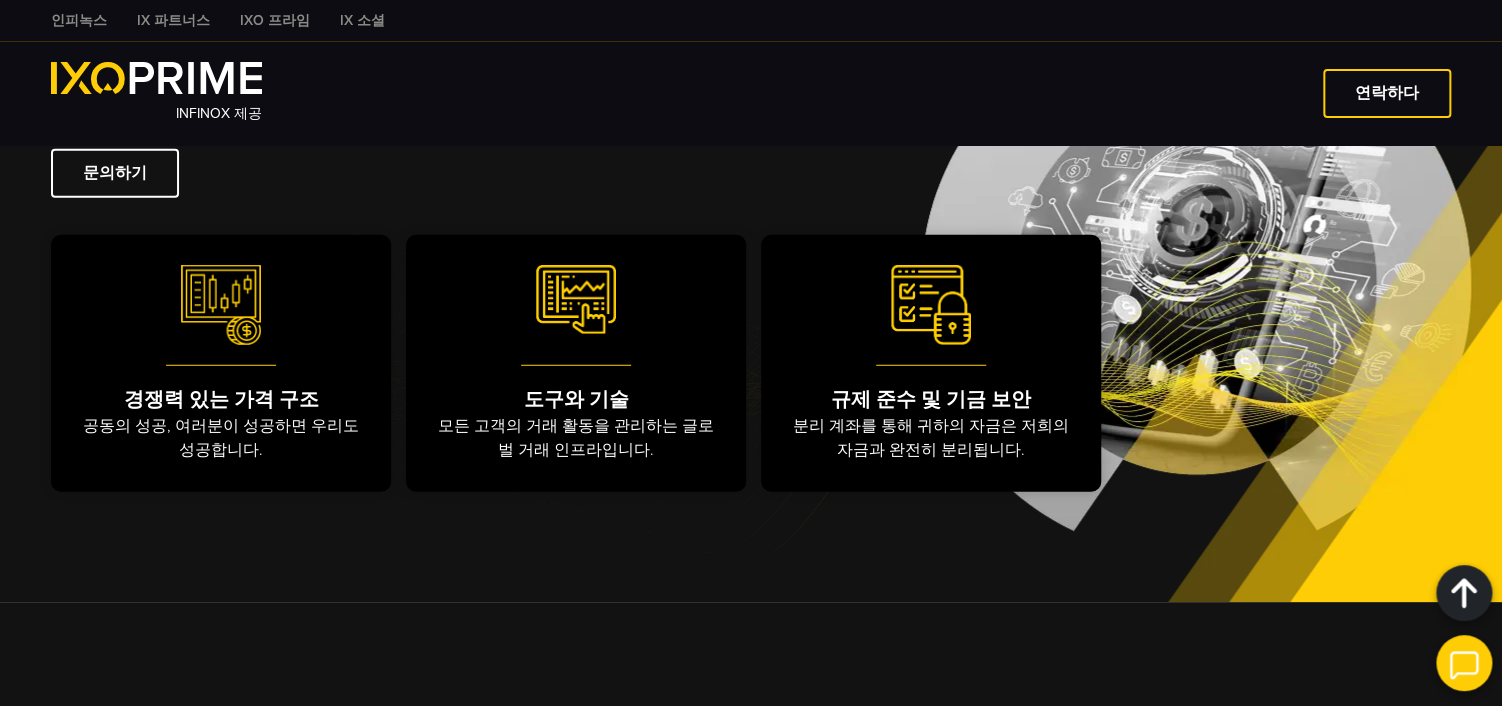 scroll, scrollTop: 2566, scrollLeft: 0, axis: vertical 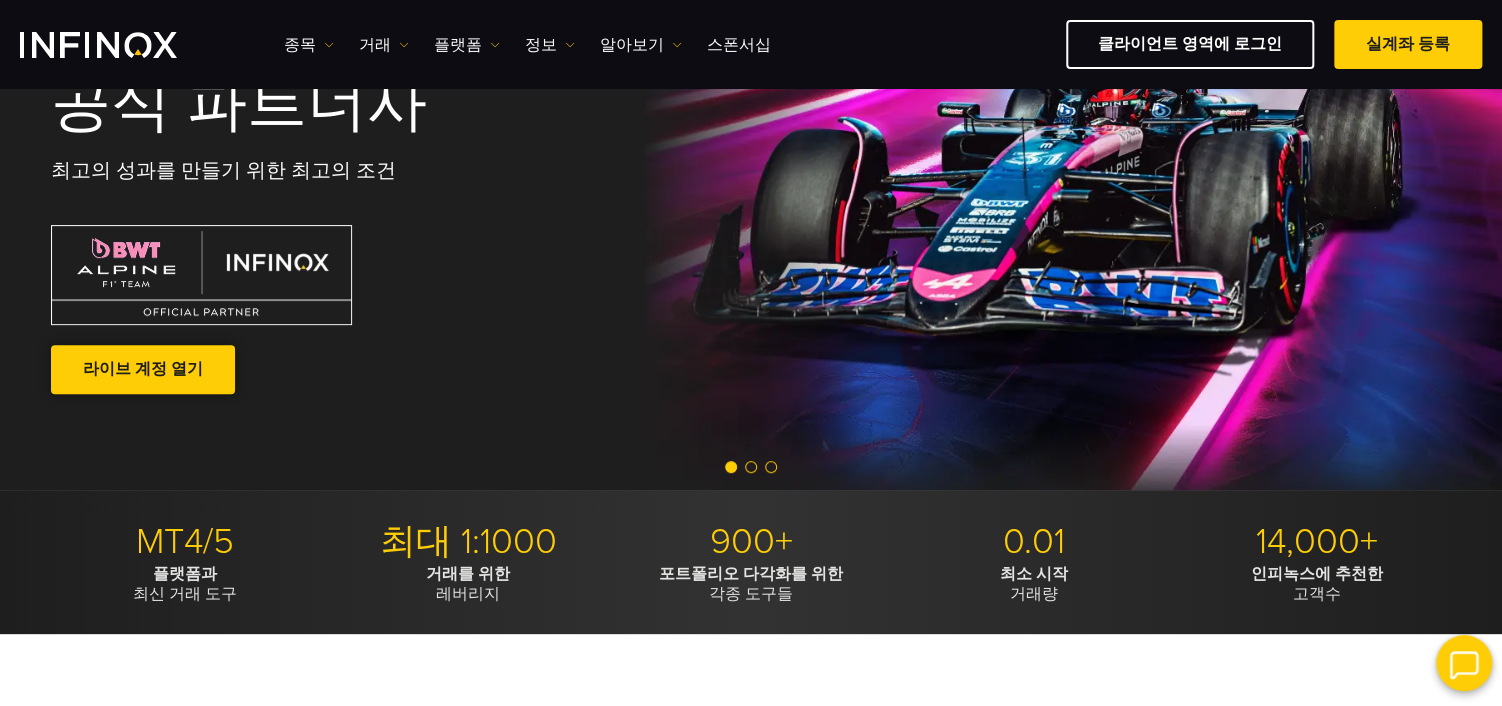 click on "라이브 계정 열기" at bounding box center (143, 369) 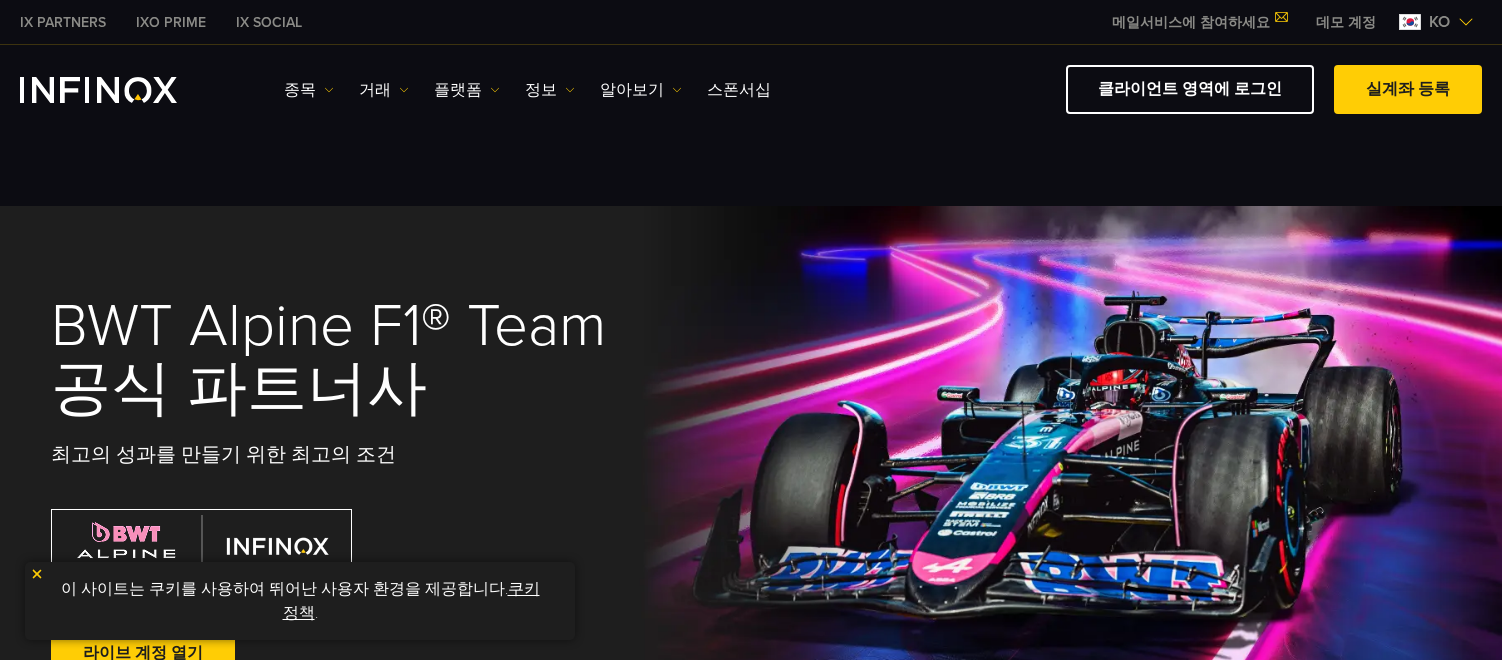 scroll, scrollTop: 0, scrollLeft: 0, axis: both 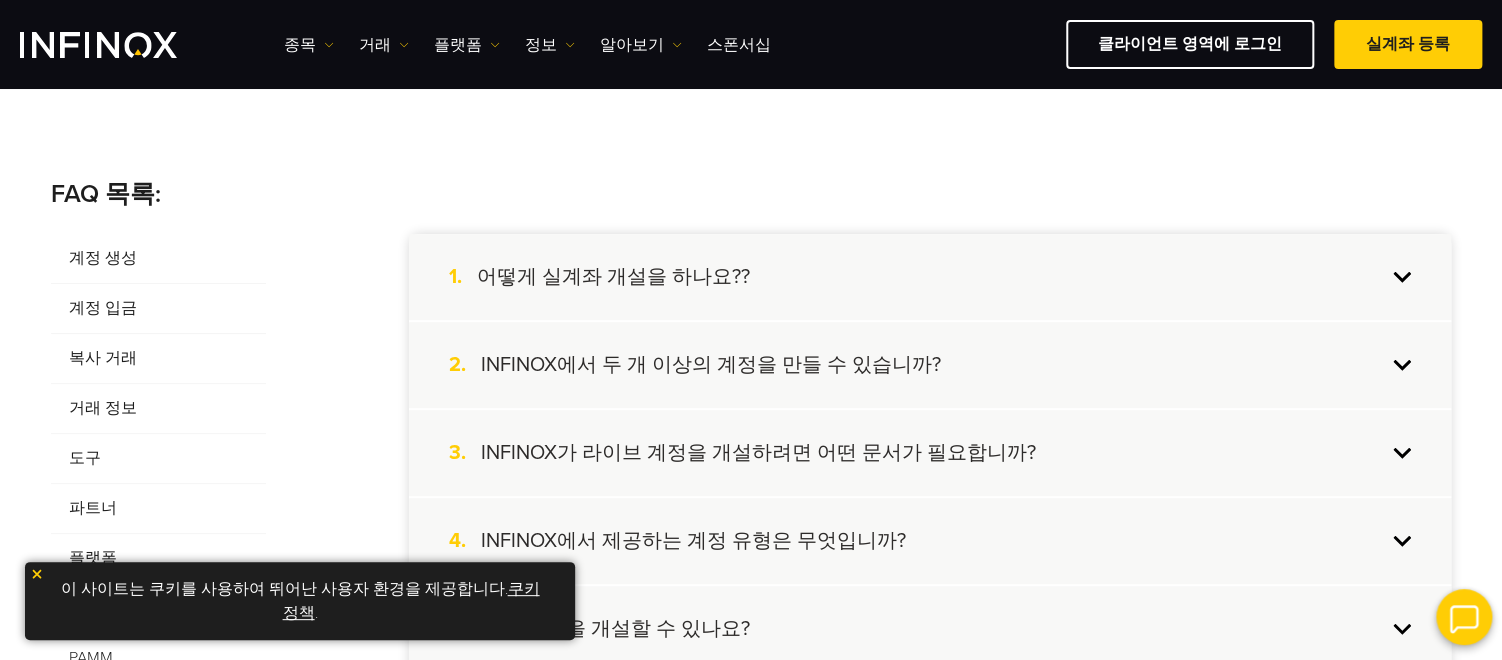 click on "계정 생성" at bounding box center [158, 259] 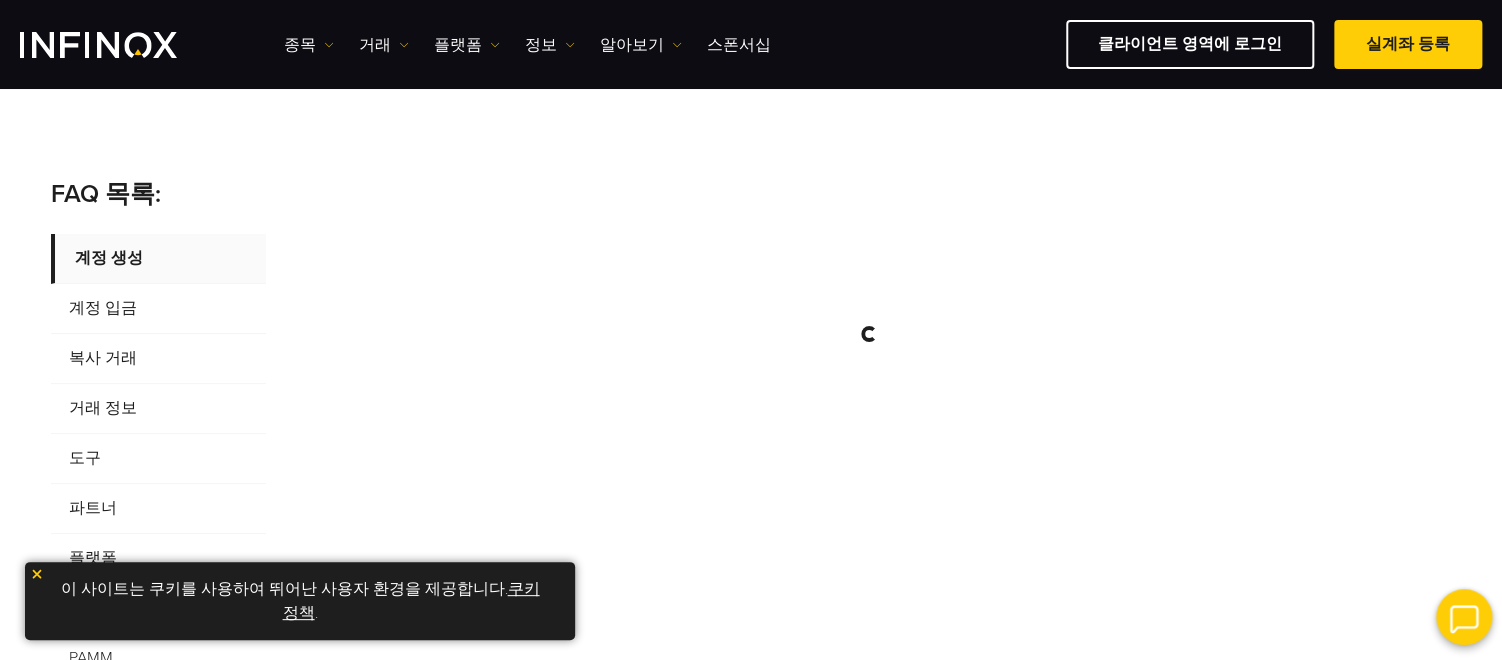 scroll, scrollTop: 0, scrollLeft: 0, axis: both 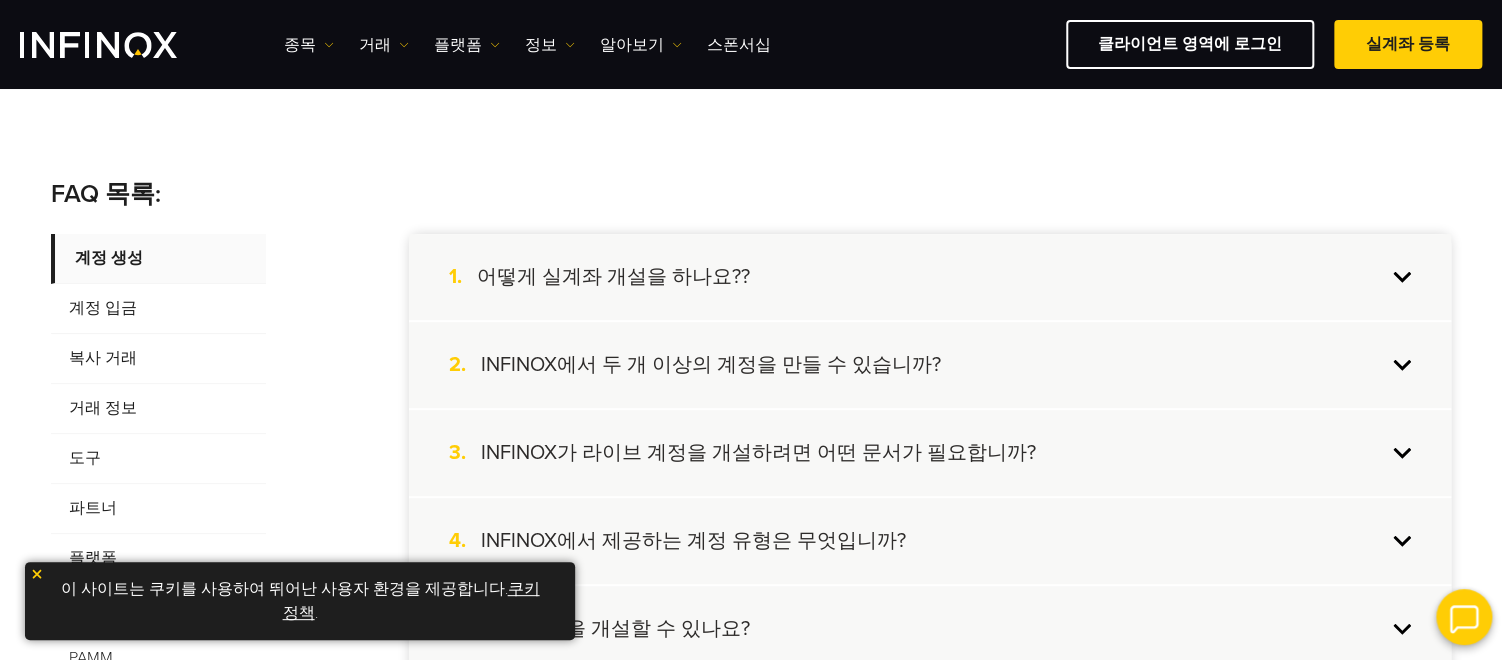 click on "어떻게 실계좌 개설을 하나요??" at bounding box center (613, 277) 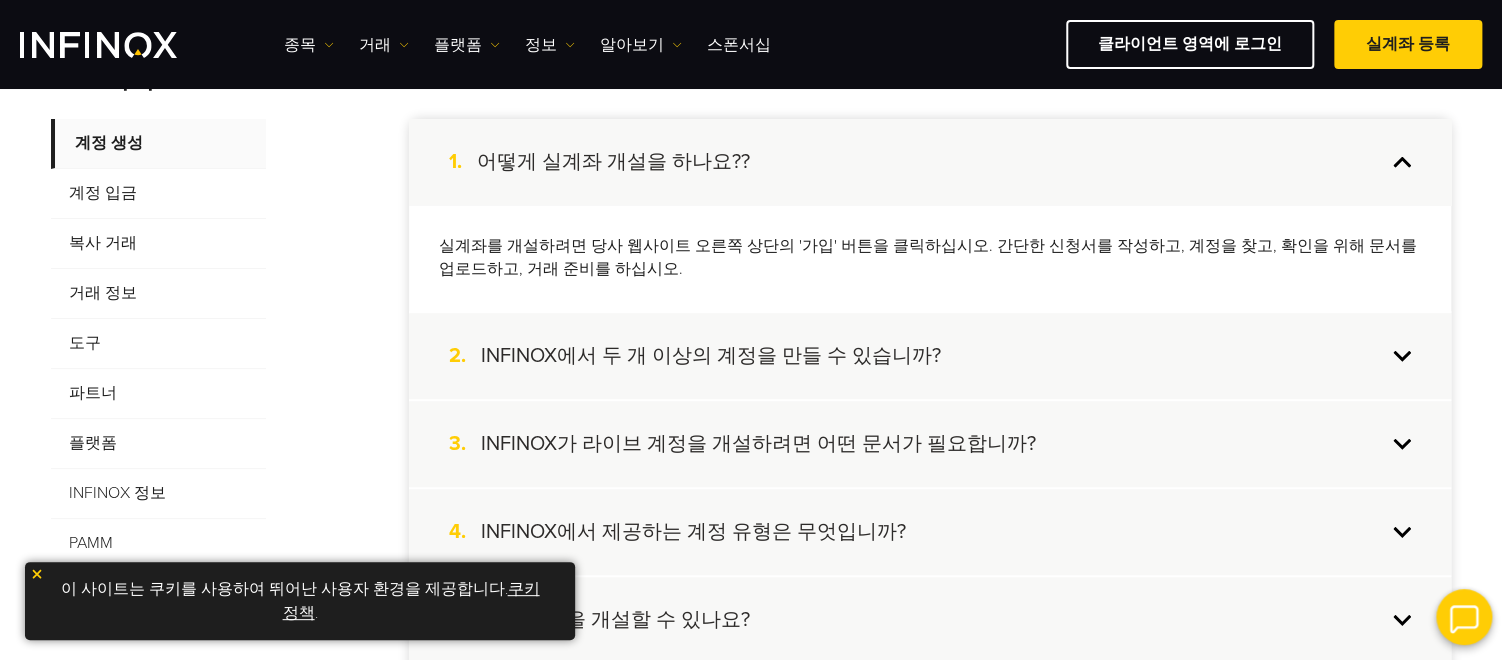 scroll, scrollTop: 466, scrollLeft: 0, axis: vertical 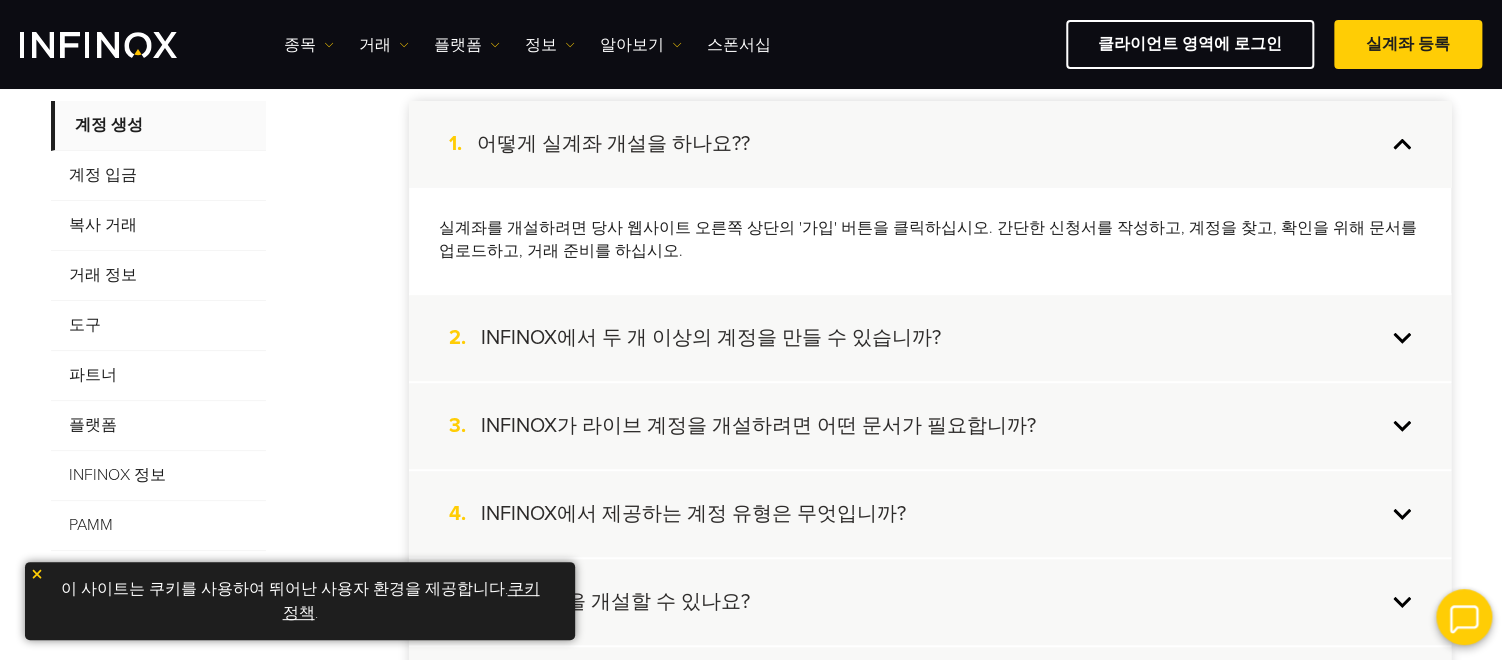 click on "INFINOX에서 두 개 이상의 계정을 만들 수 있습니까?" at bounding box center (711, 338) 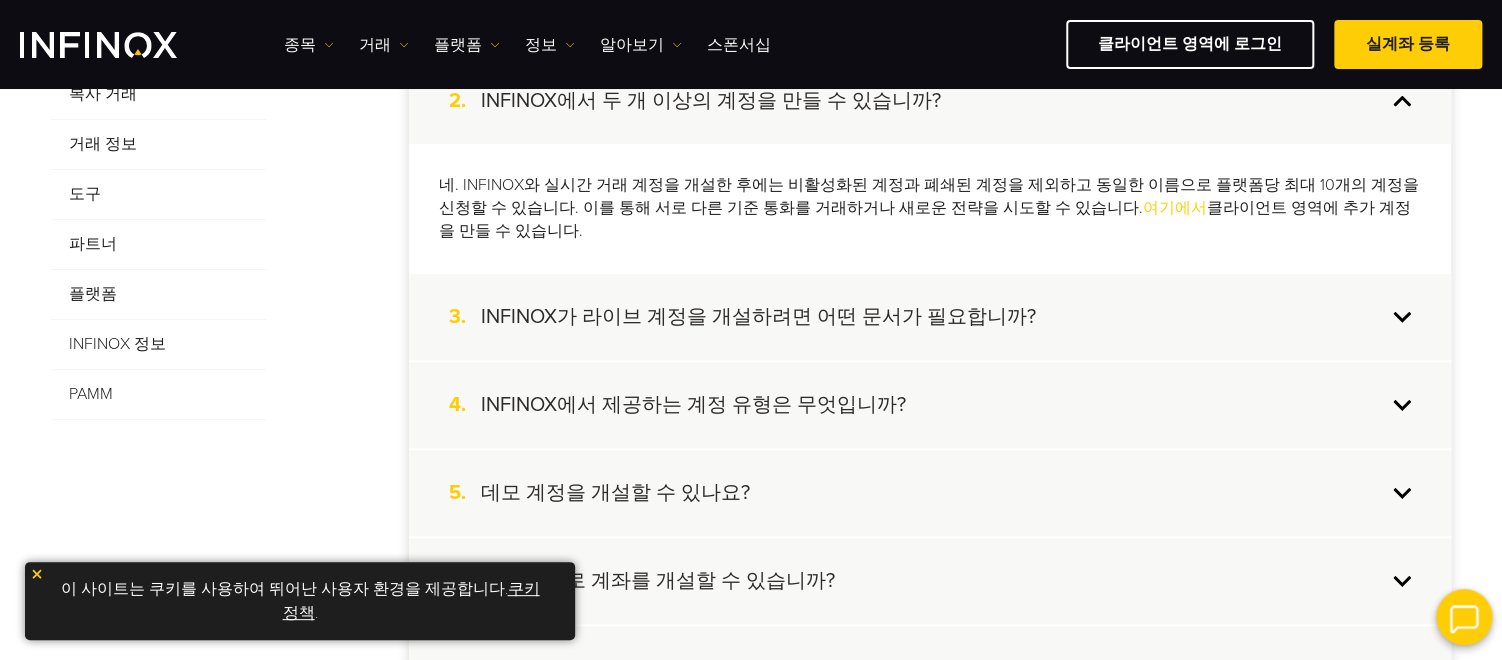 scroll, scrollTop: 600, scrollLeft: 0, axis: vertical 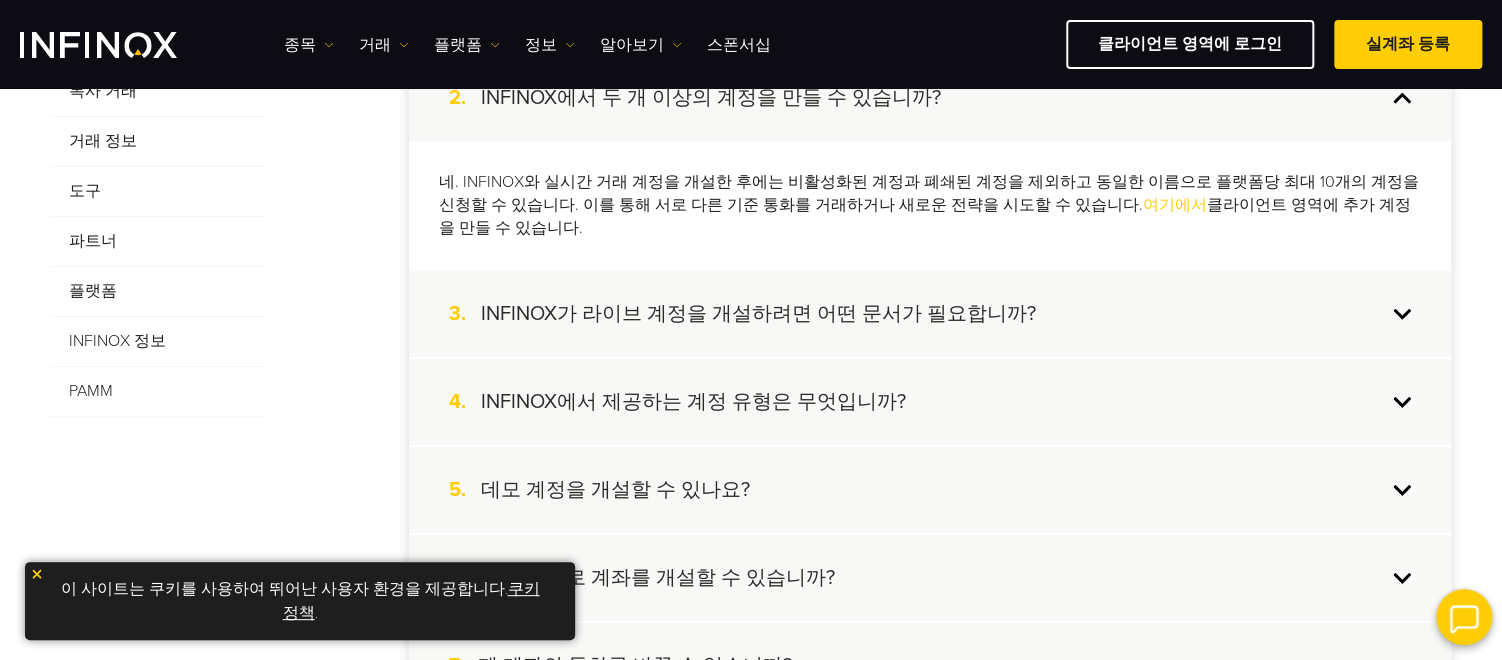 click on "INFINOX가 라이브 계정을 개설하려면 어떤 문서가 필요합니까?" at bounding box center (758, 314) 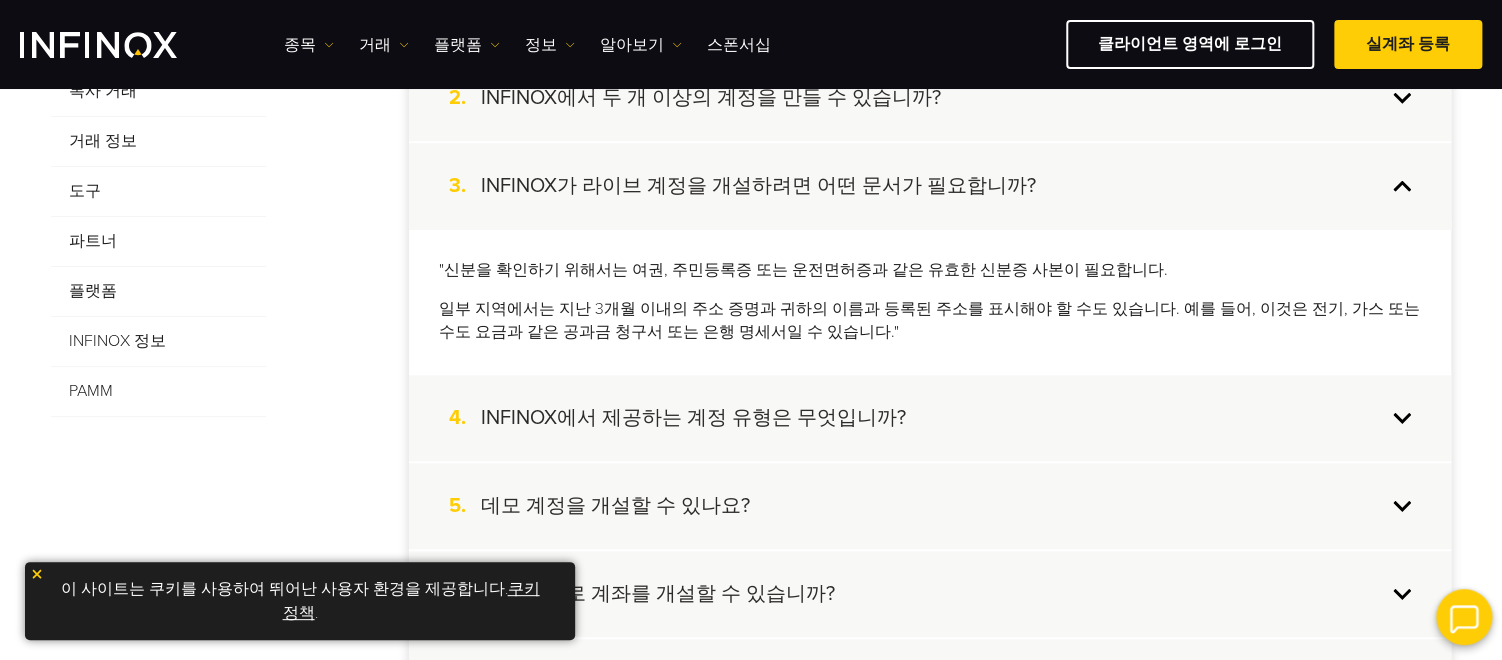 click on "INFINOX에서 제공하는 계정 유형은 무엇입니까?" at bounding box center [693, 418] 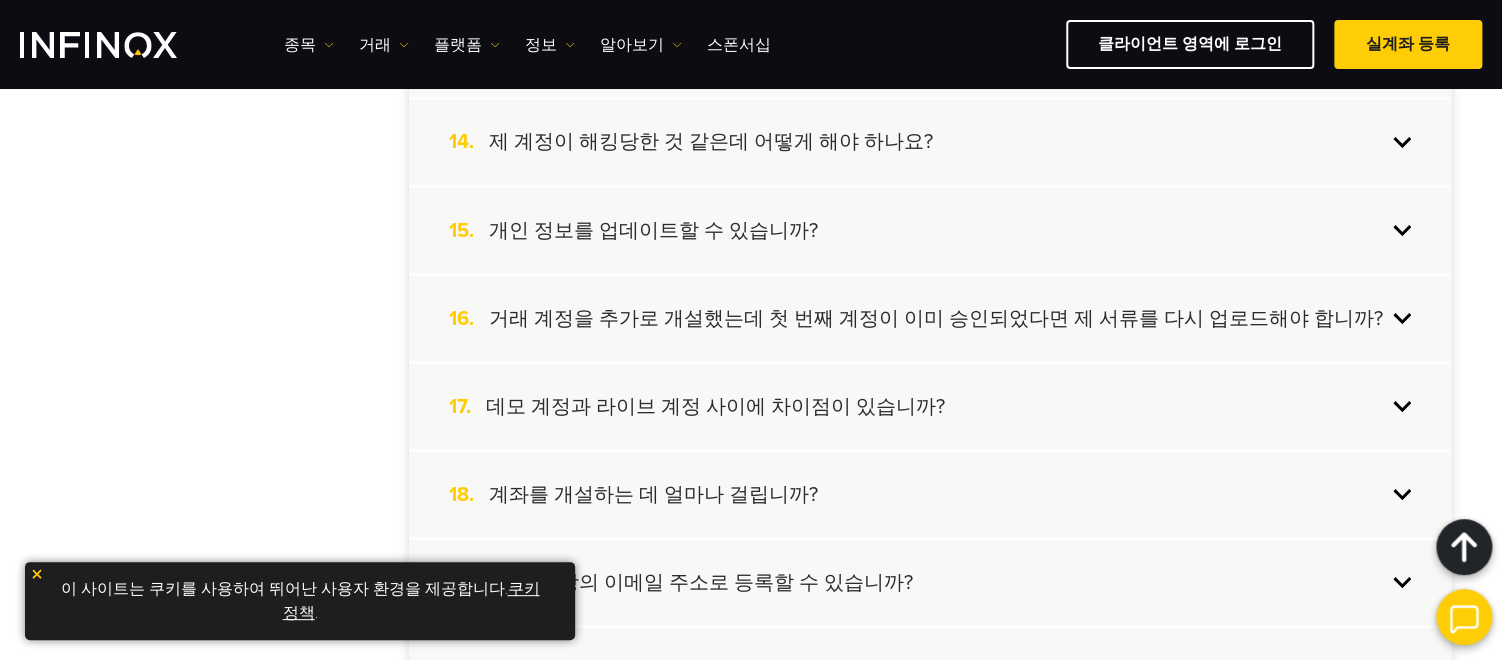 scroll, scrollTop: 1733, scrollLeft: 0, axis: vertical 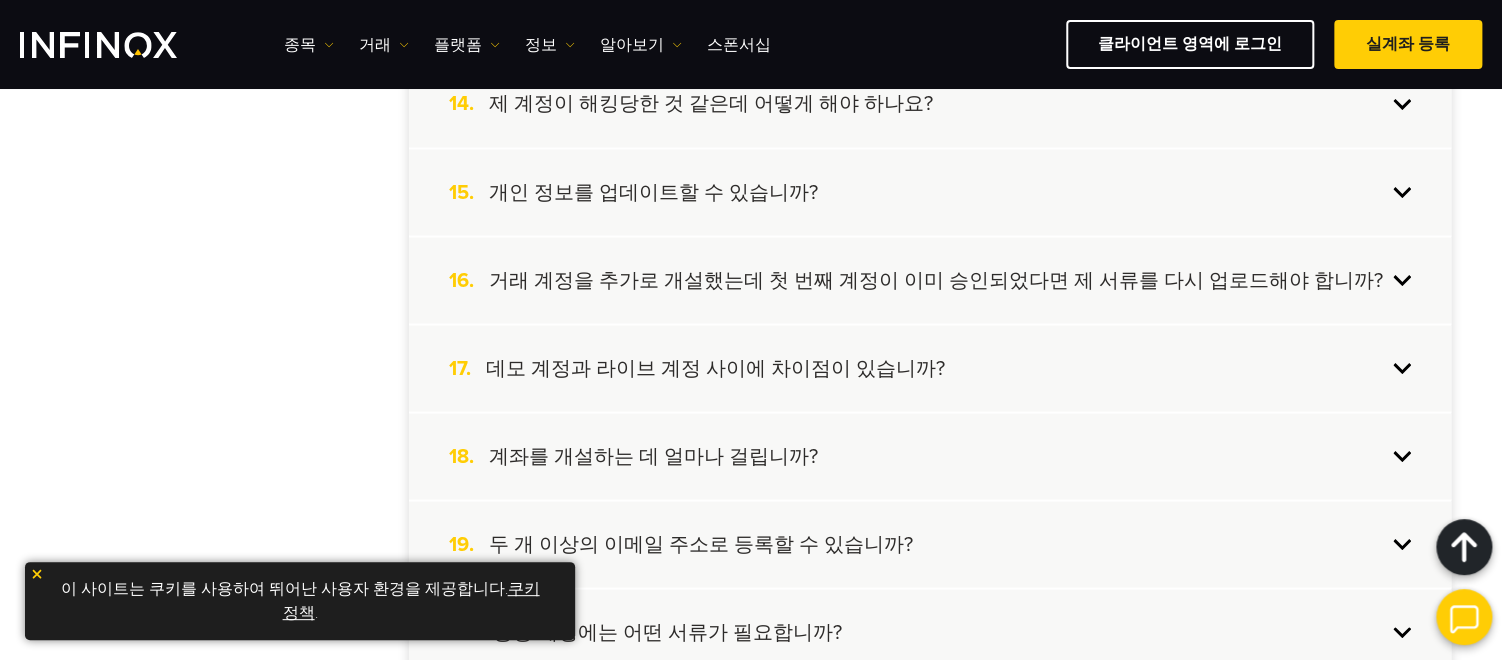 click on "데모 계정과 라이브 계정 사이에 차이점이 있습니까?" at bounding box center [715, 368] 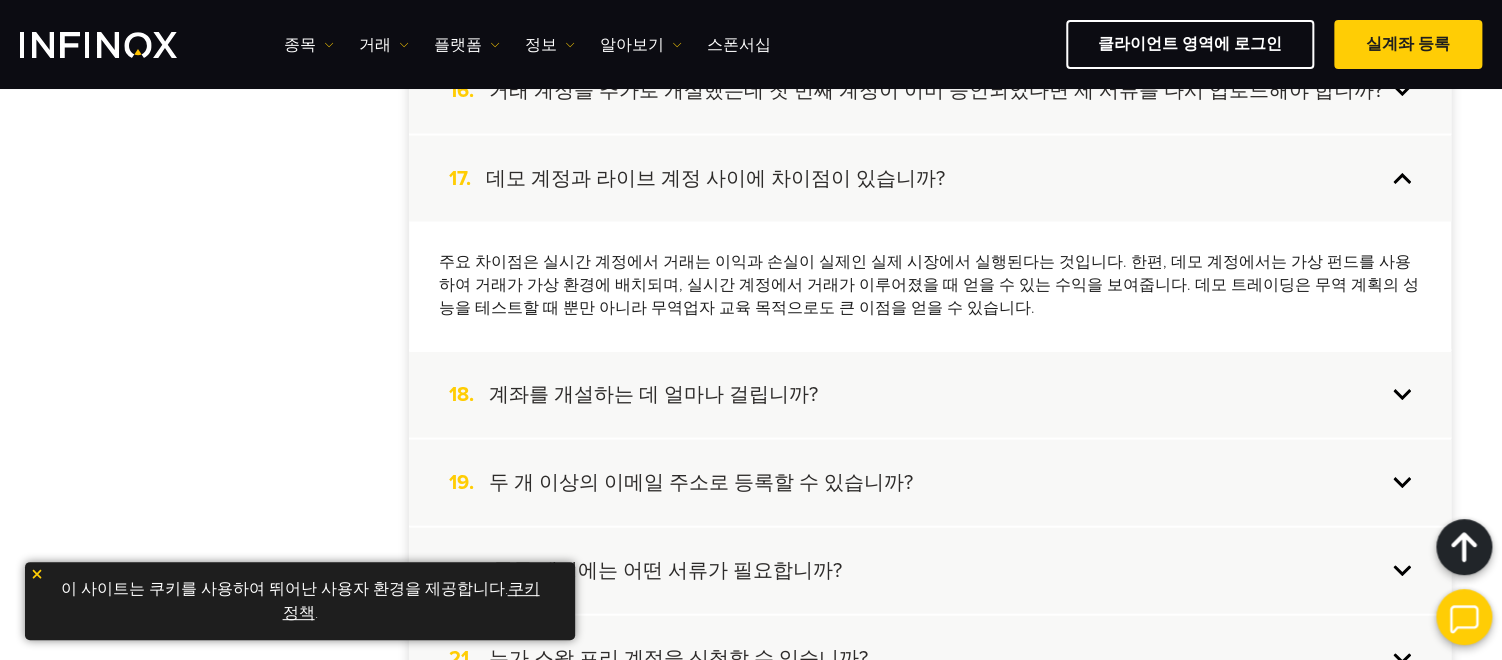 scroll, scrollTop: 1850, scrollLeft: 0, axis: vertical 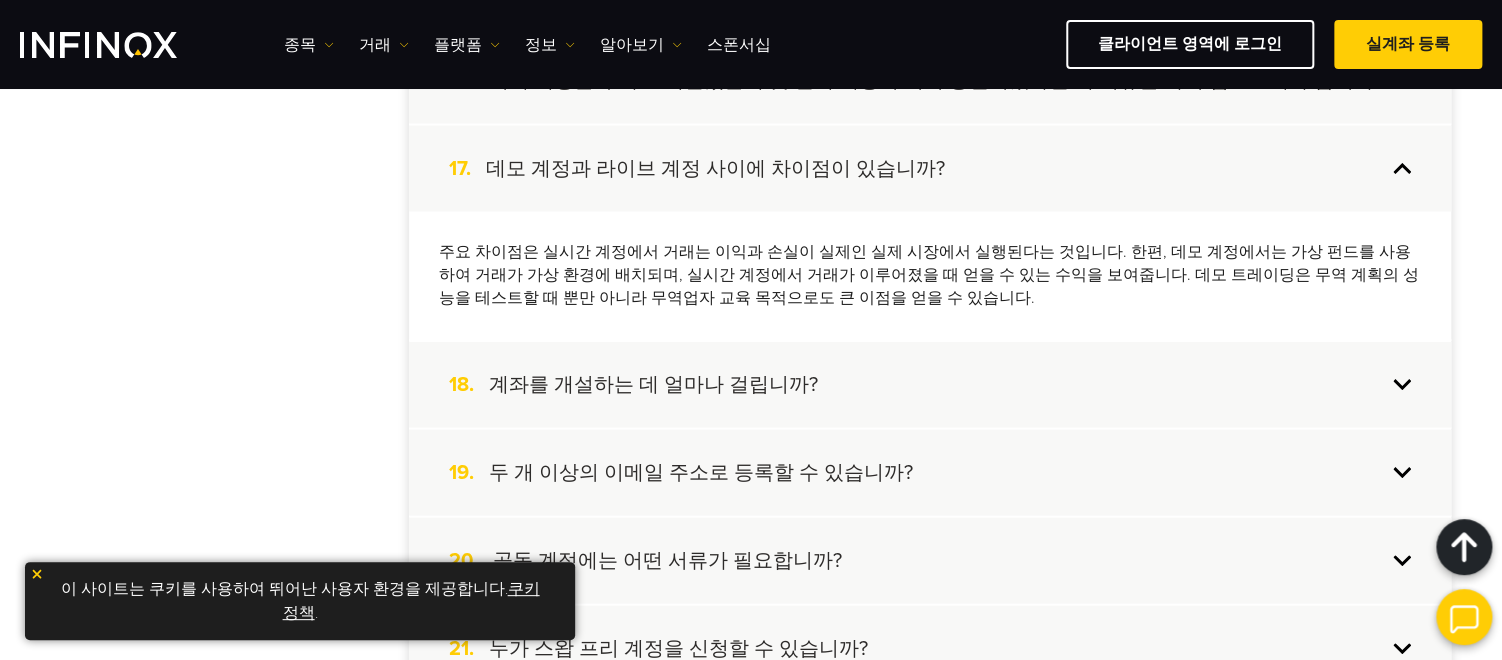 click on "계좌를 개설하는 데 얼마나 걸립니까?" at bounding box center (653, 384) 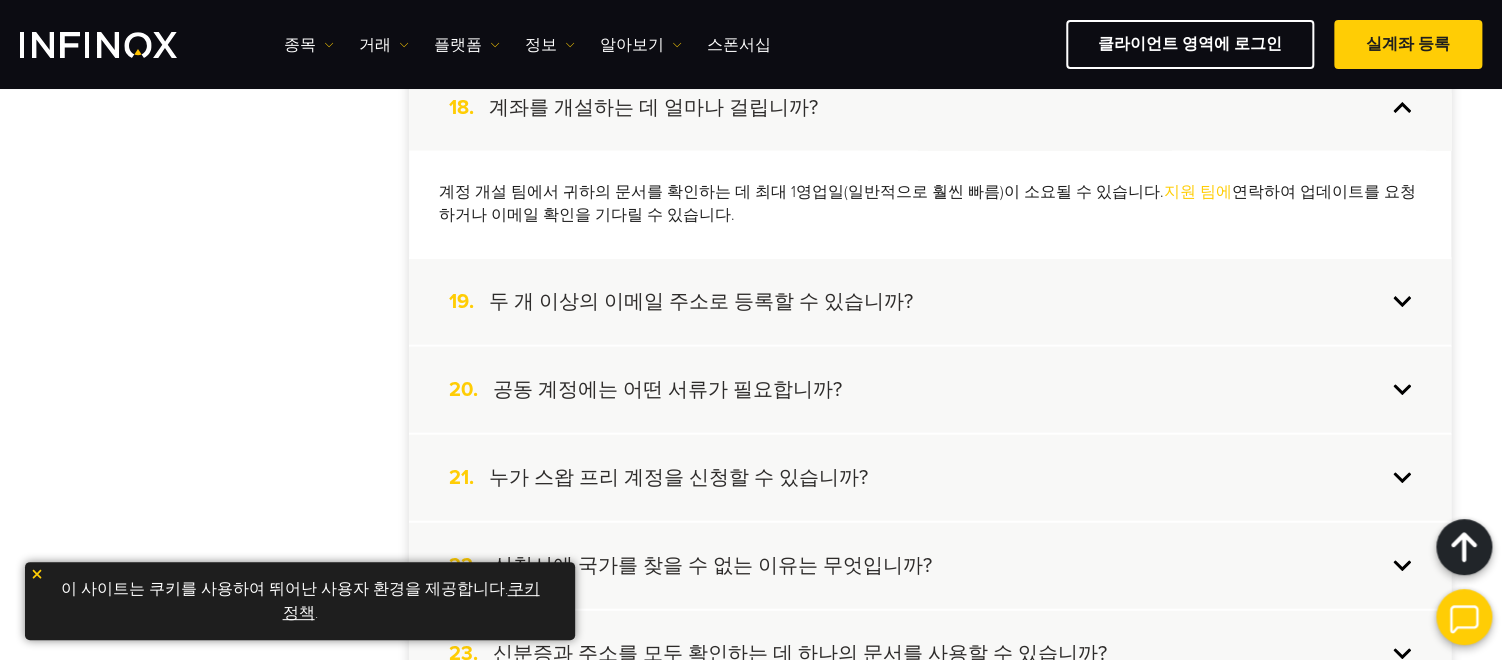 scroll, scrollTop: 2016, scrollLeft: 0, axis: vertical 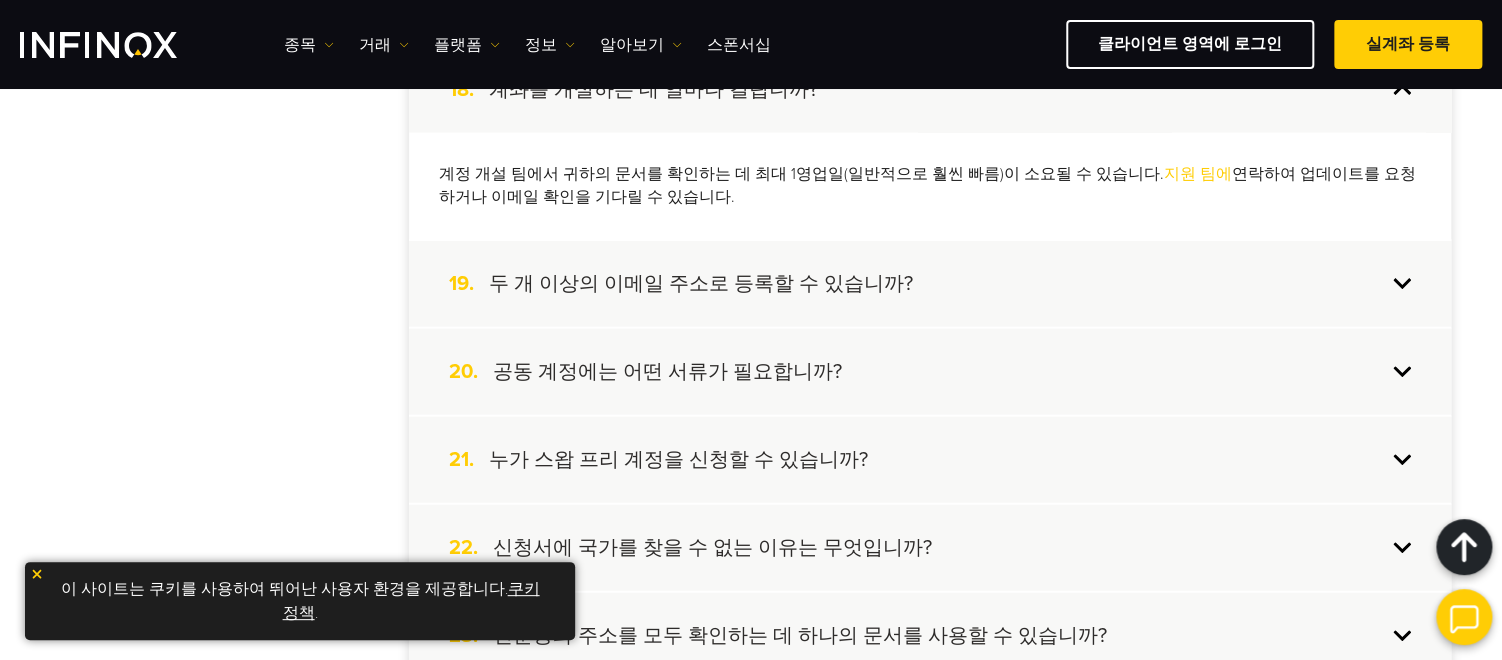 click on "두 개 이상의 이메일 주소로 등록할 수 있습니까?" at bounding box center (701, 284) 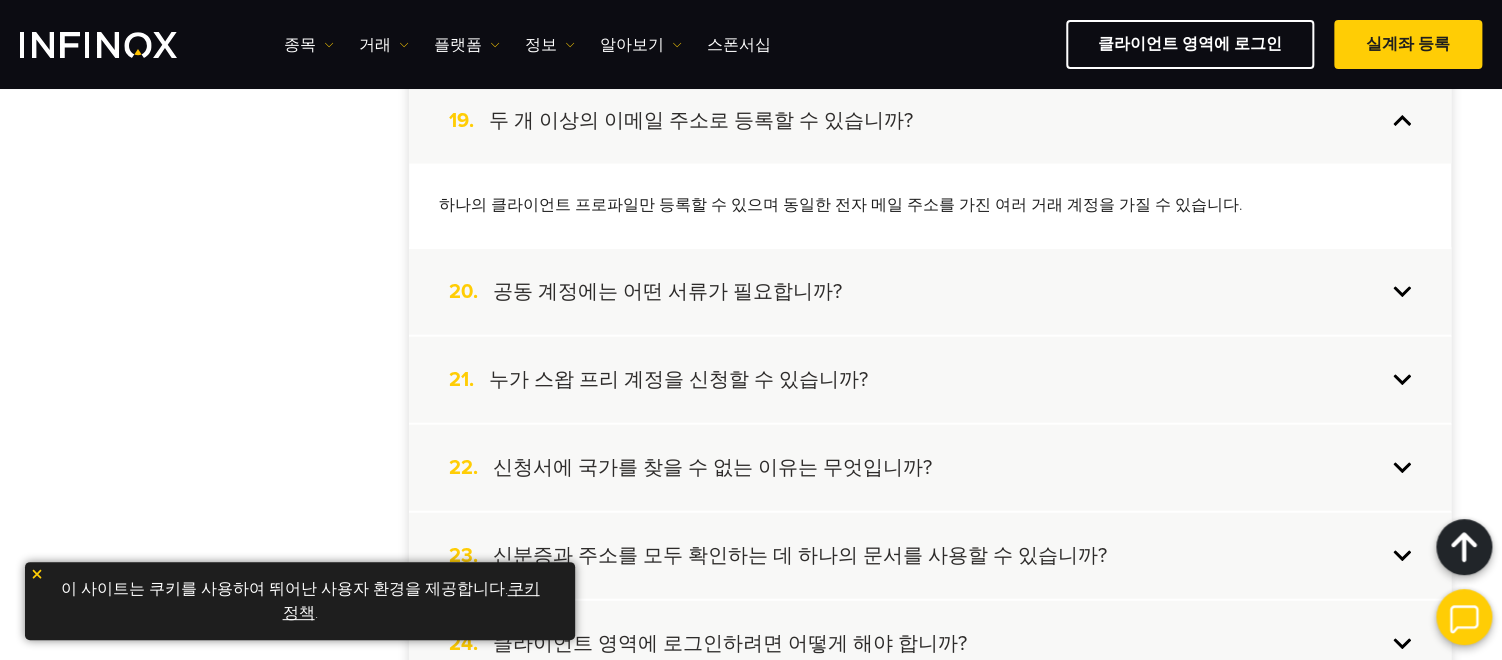scroll, scrollTop: 2083, scrollLeft: 0, axis: vertical 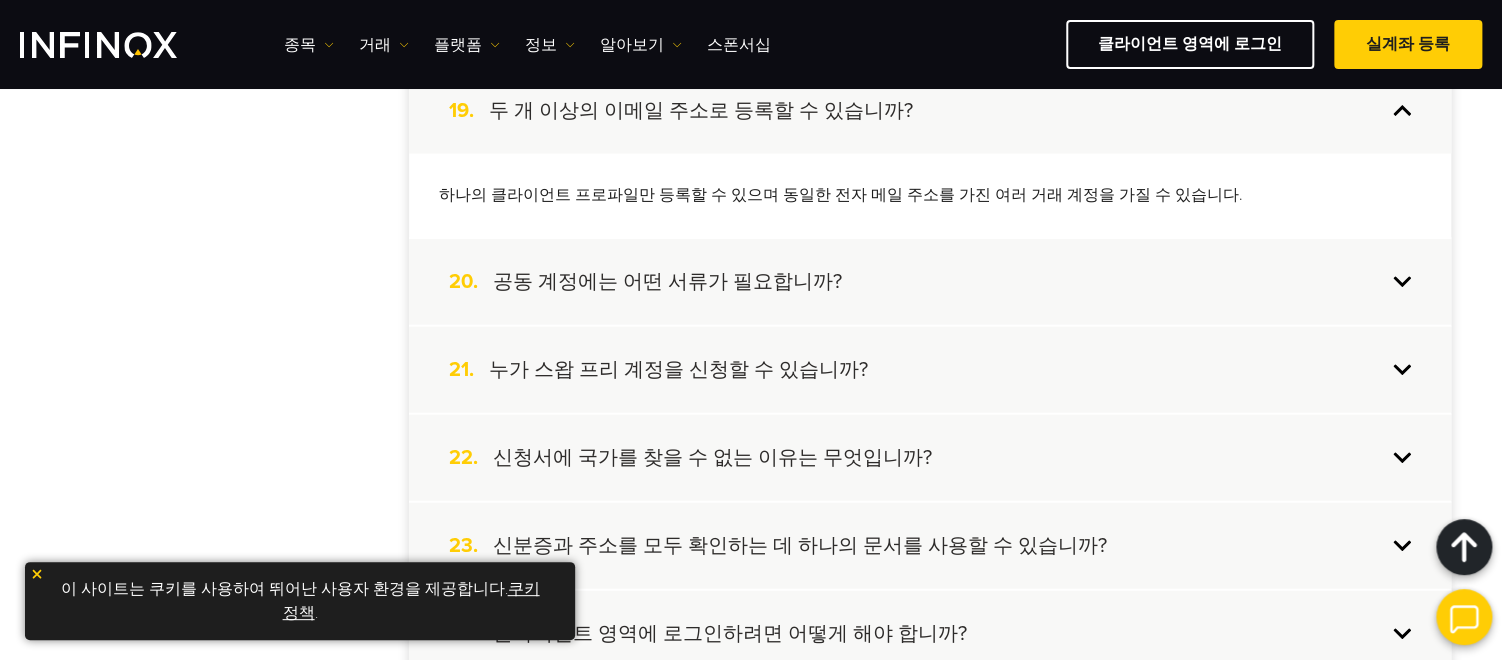 click on "공동 계정에는 어떤 서류가 필요합니까?" at bounding box center (667, 282) 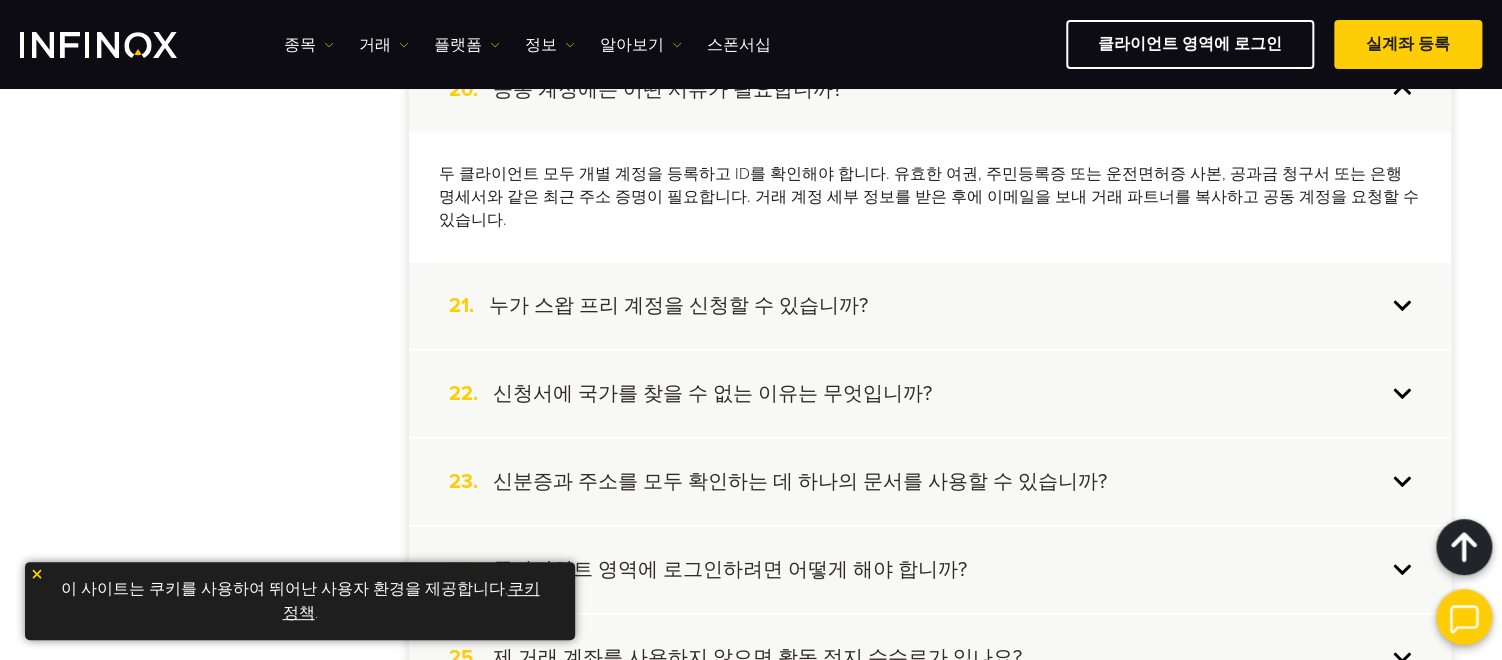 scroll, scrollTop: 2216, scrollLeft: 0, axis: vertical 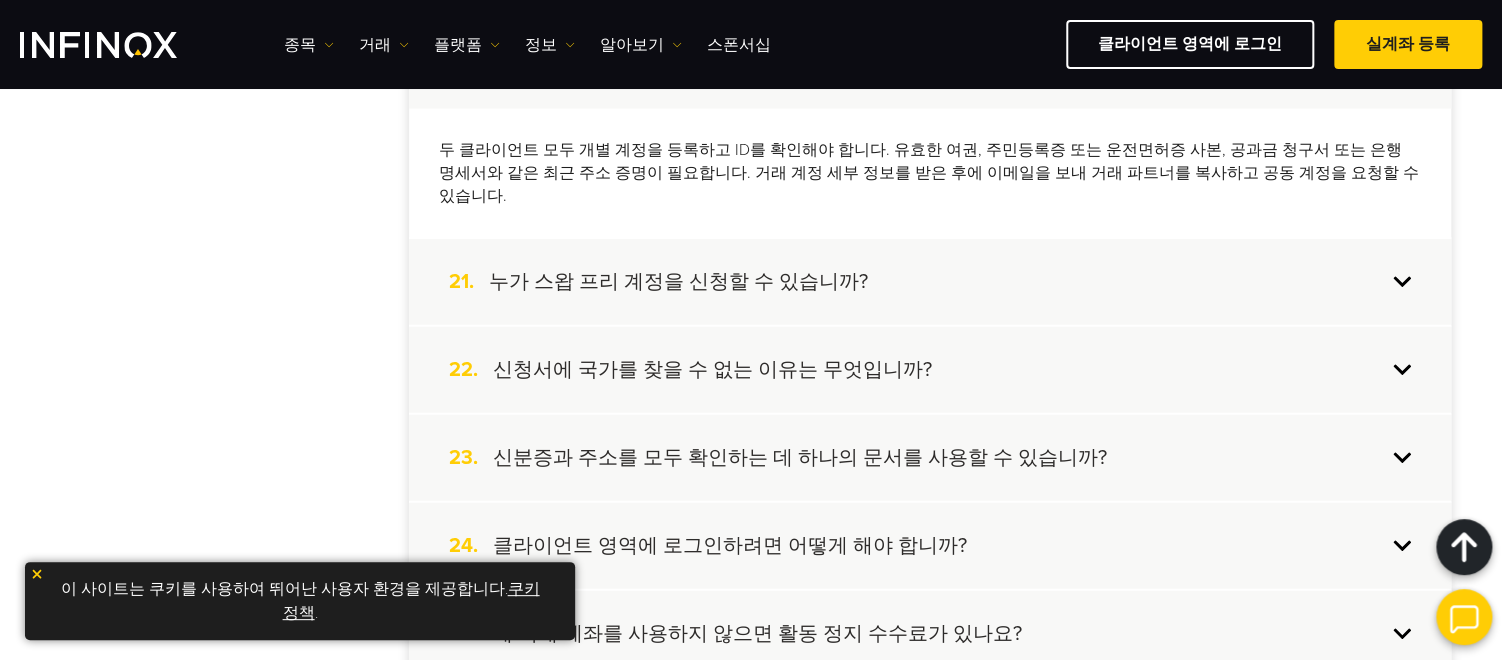 click on "누가 스왑 프리 계정을 신청할 수 있습니까?" at bounding box center (678, 282) 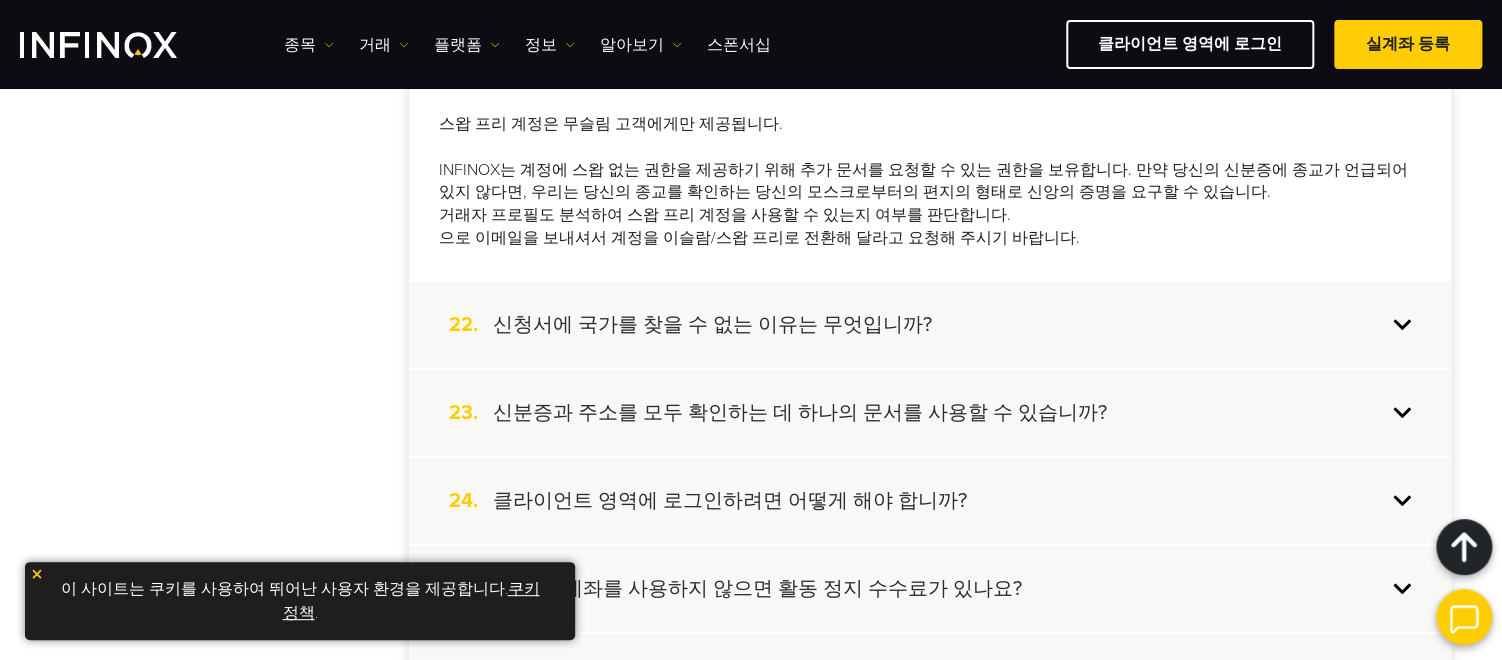 scroll, scrollTop: 2383, scrollLeft: 0, axis: vertical 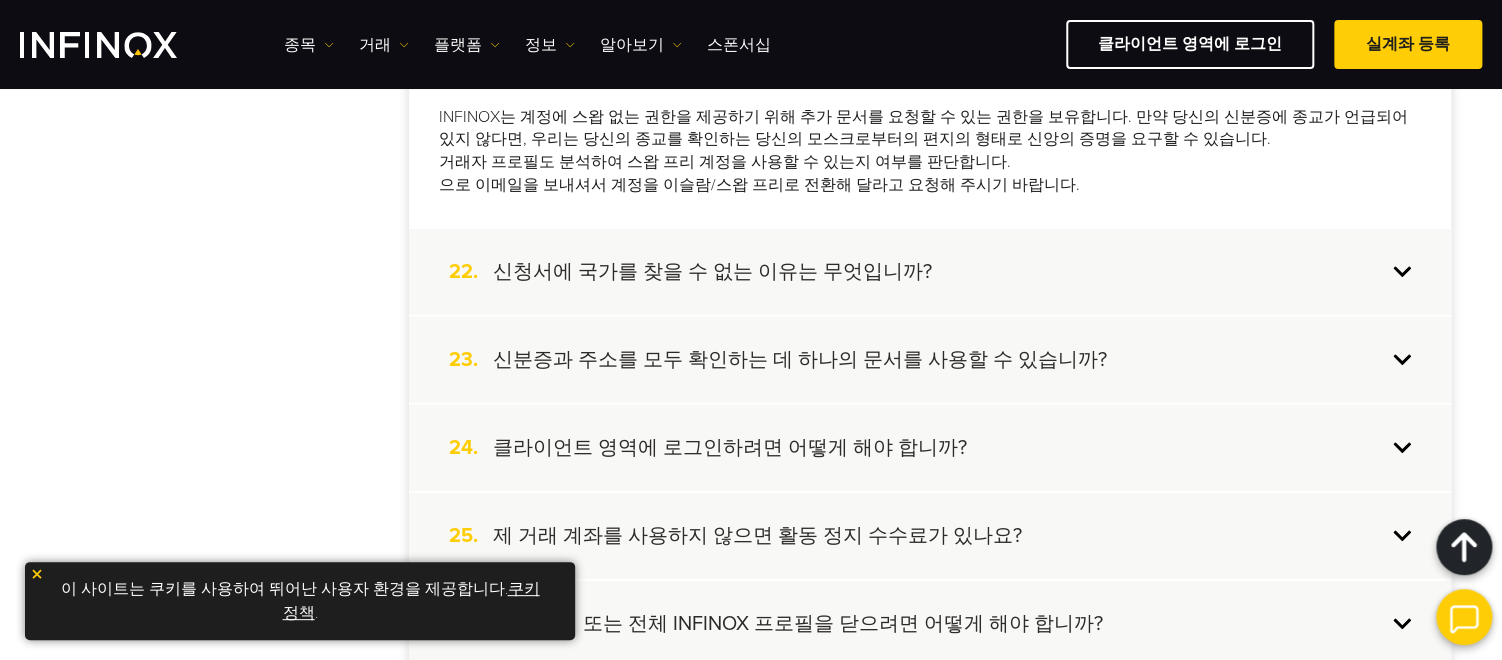 click on "신청서에 국가를 찾을 수 없는 이유는 무엇입니까?" at bounding box center [712, 272] 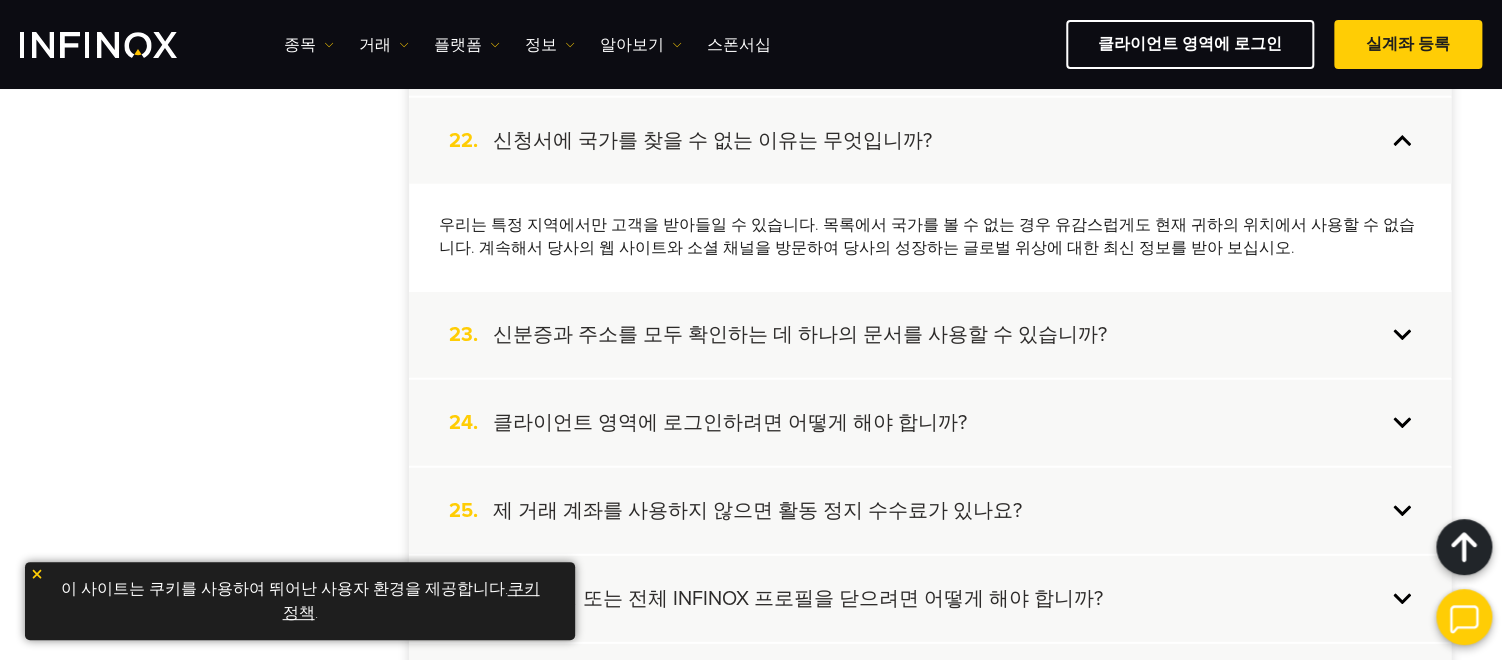 scroll, scrollTop: 2316, scrollLeft: 0, axis: vertical 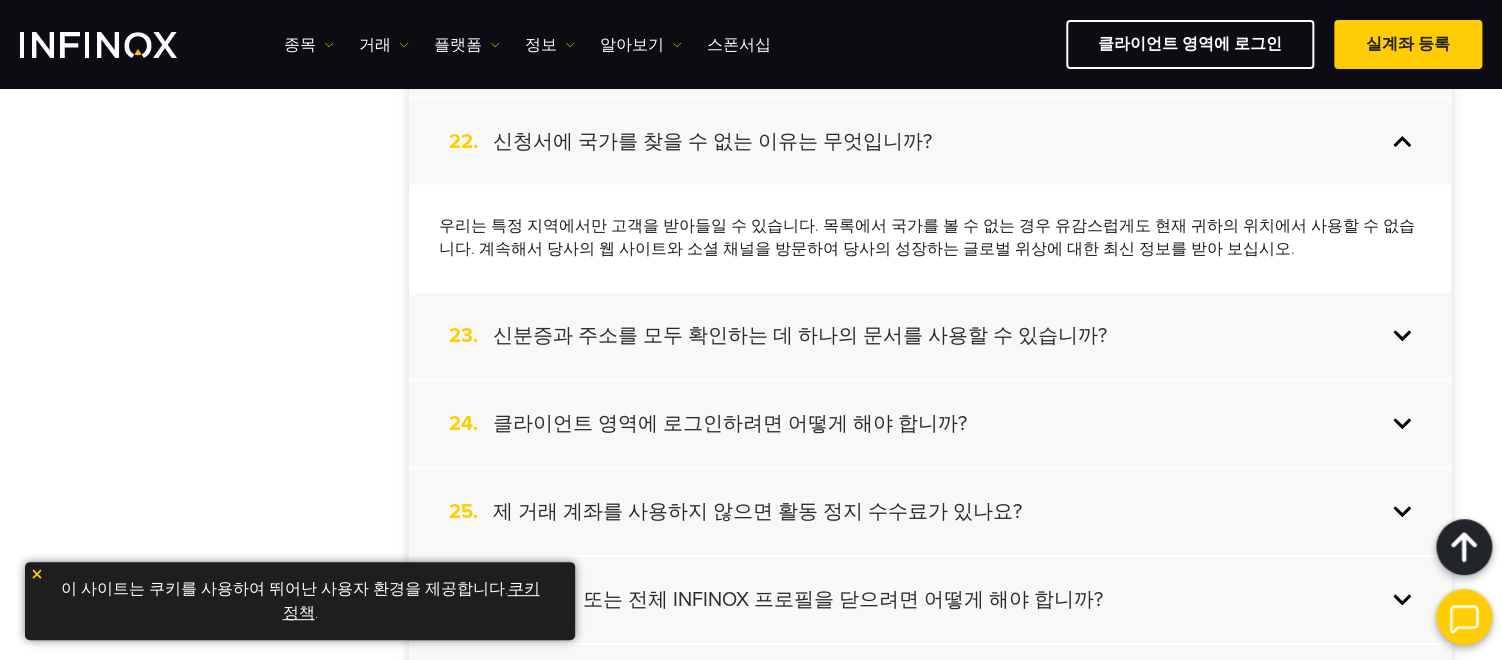 click on "신분증과 주소를 모두 확인하는 데 하나의 문서를 사용할 수 있습니까?" at bounding box center (800, 336) 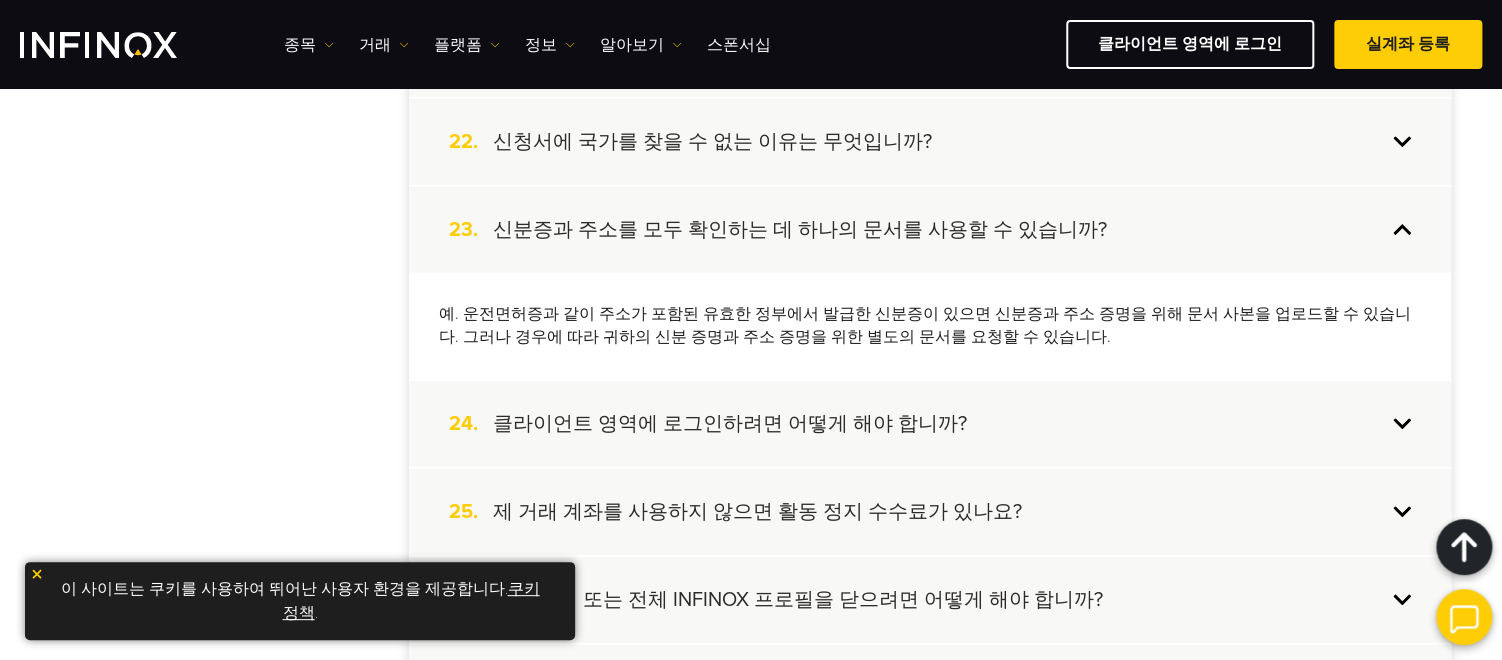click on "클라이언트 영역에 로그인하려면 어떻게 해야 합니까?" at bounding box center [730, 424] 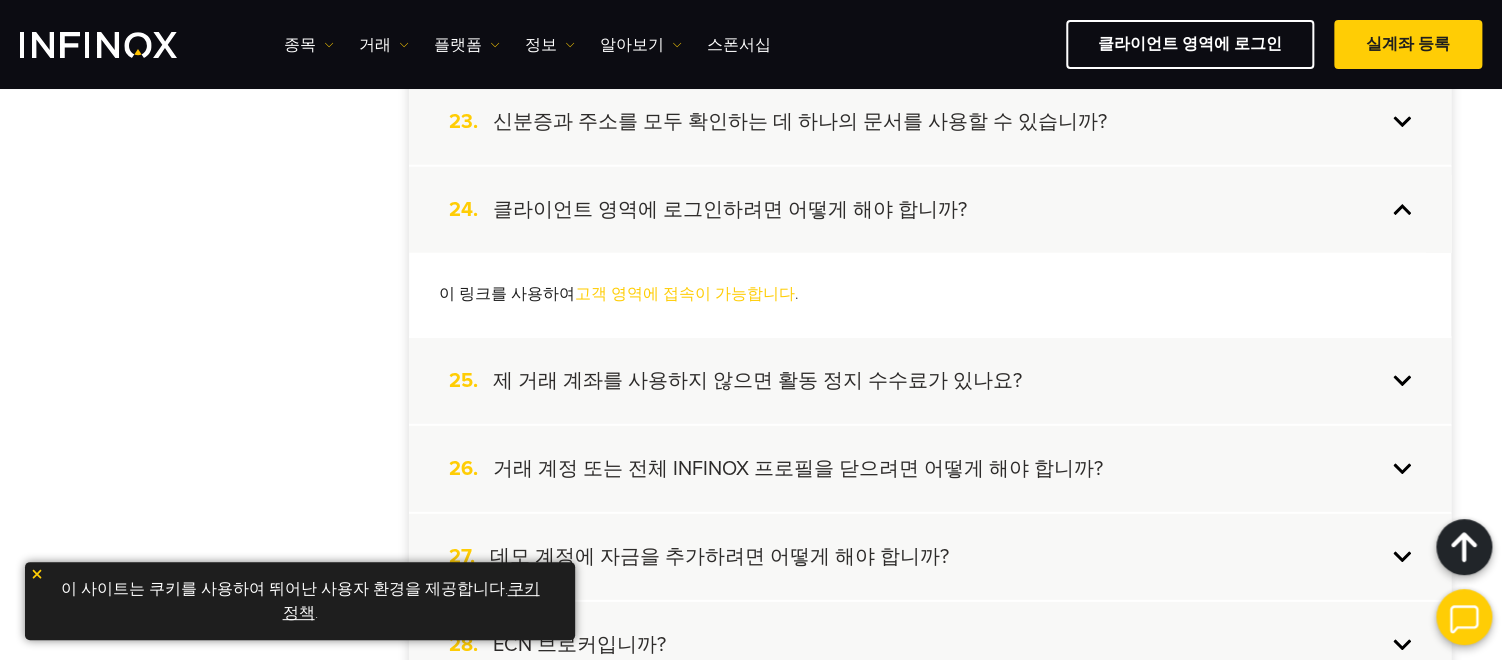 scroll, scrollTop: 2483, scrollLeft: 0, axis: vertical 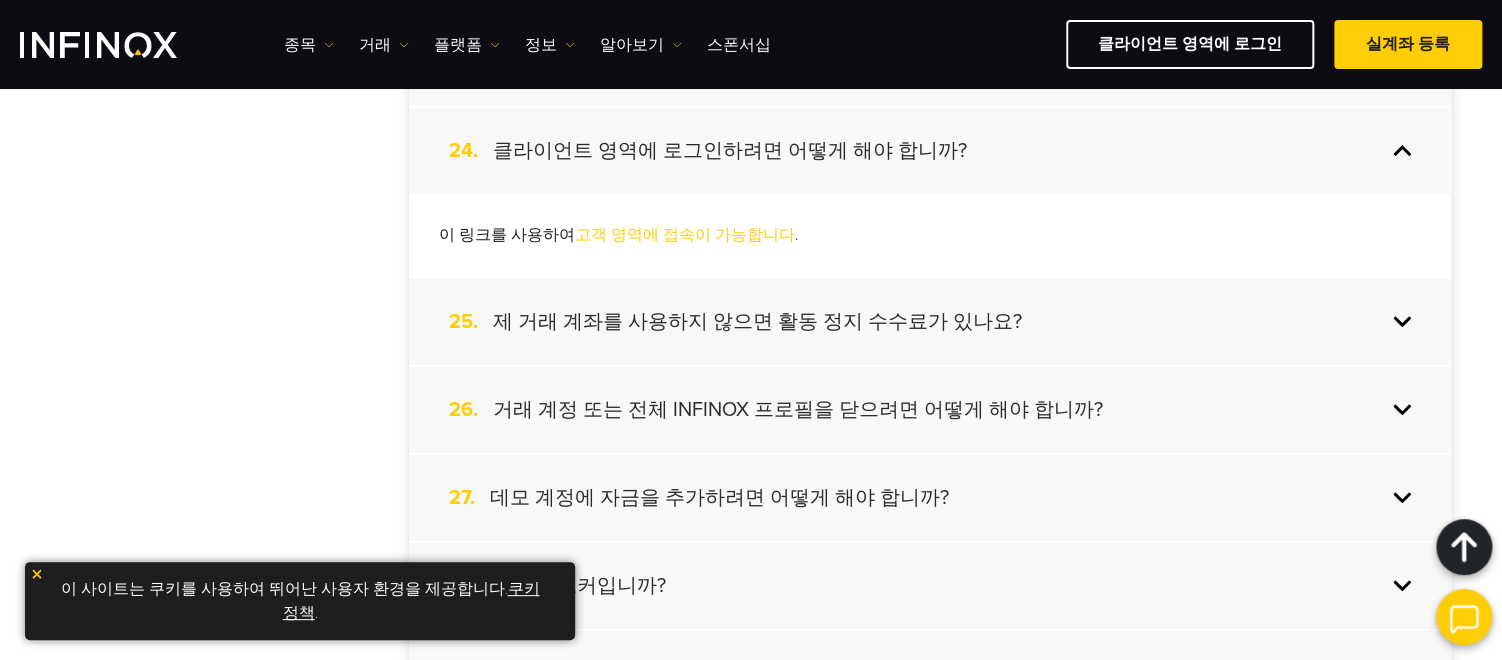click on "제 거래 계좌를 사용하지 않으면 활동 정지 수수료가 있나요?" at bounding box center (757, 322) 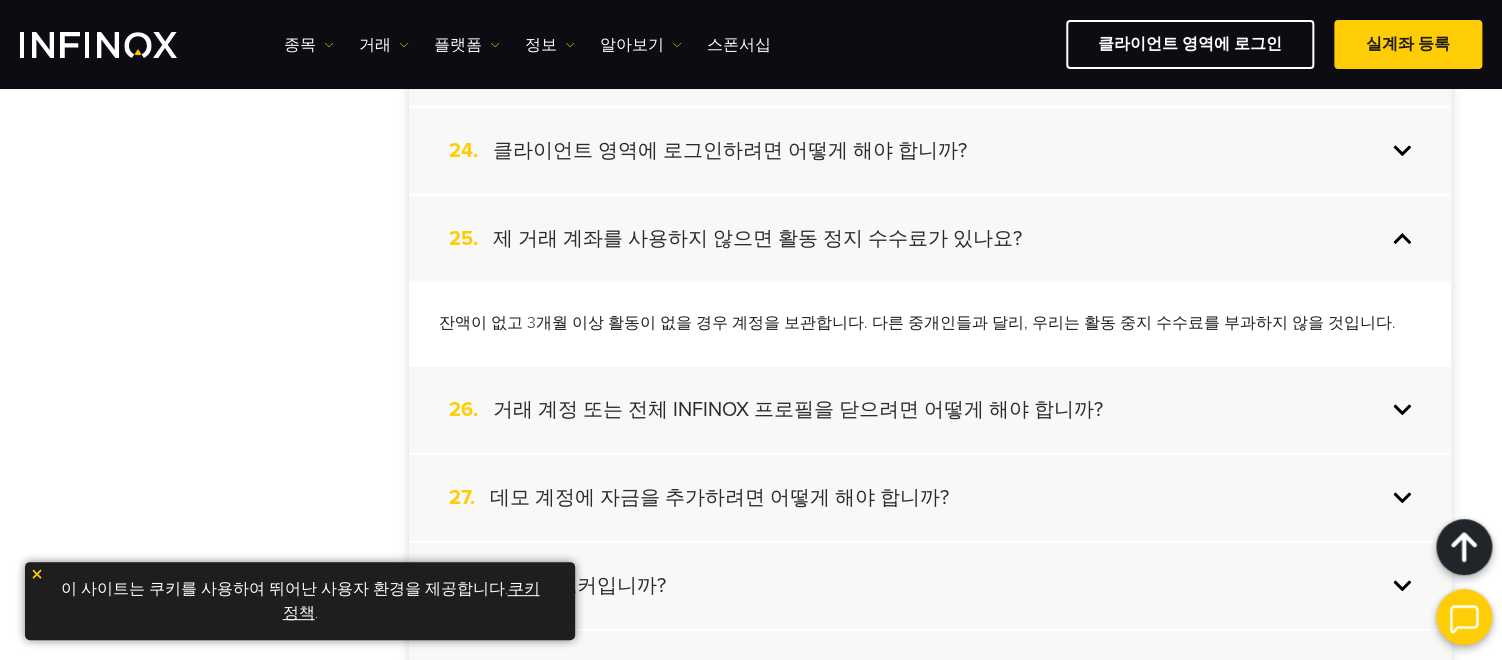 click on "거래 계정 또는 전체 INFINOX 프로필을 닫으려면 어떻게 해야 합니까?" at bounding box center [798, 410] 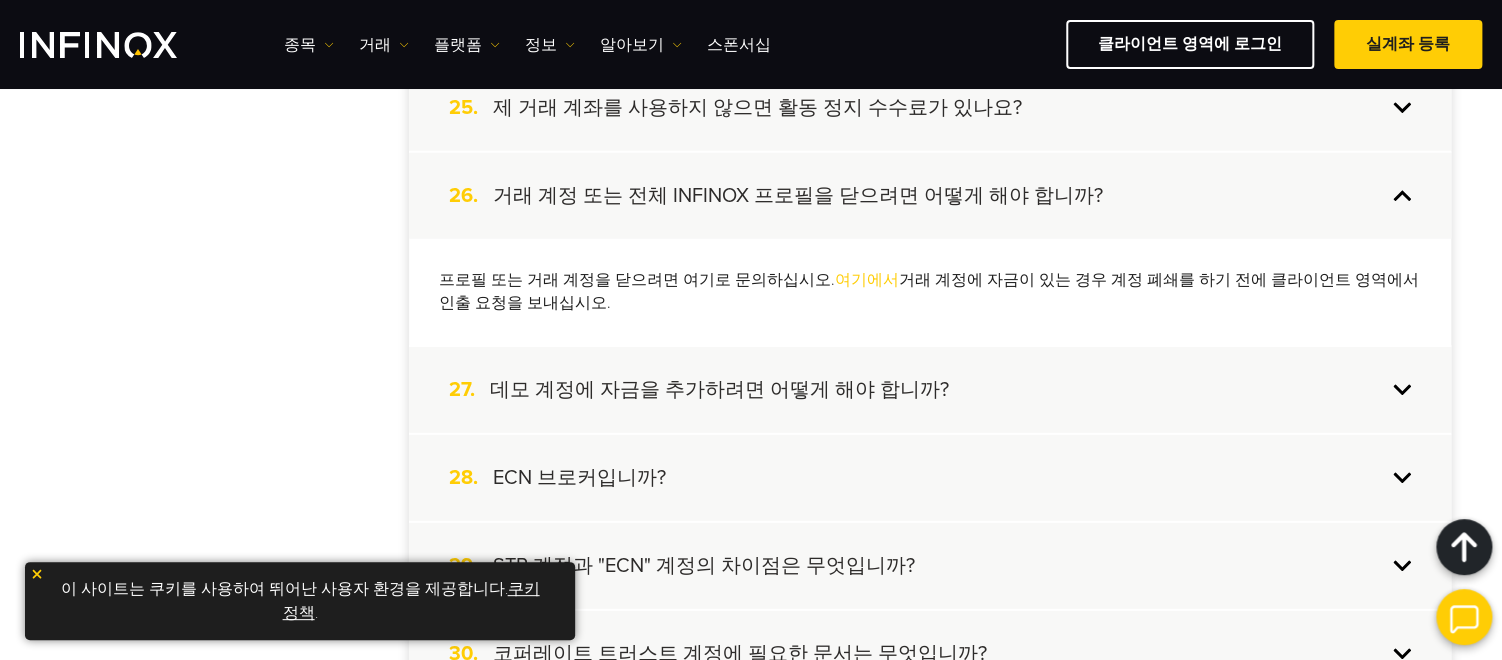 scroll, scrollTop: 2616, scrollLeft: 0, axis: vertical 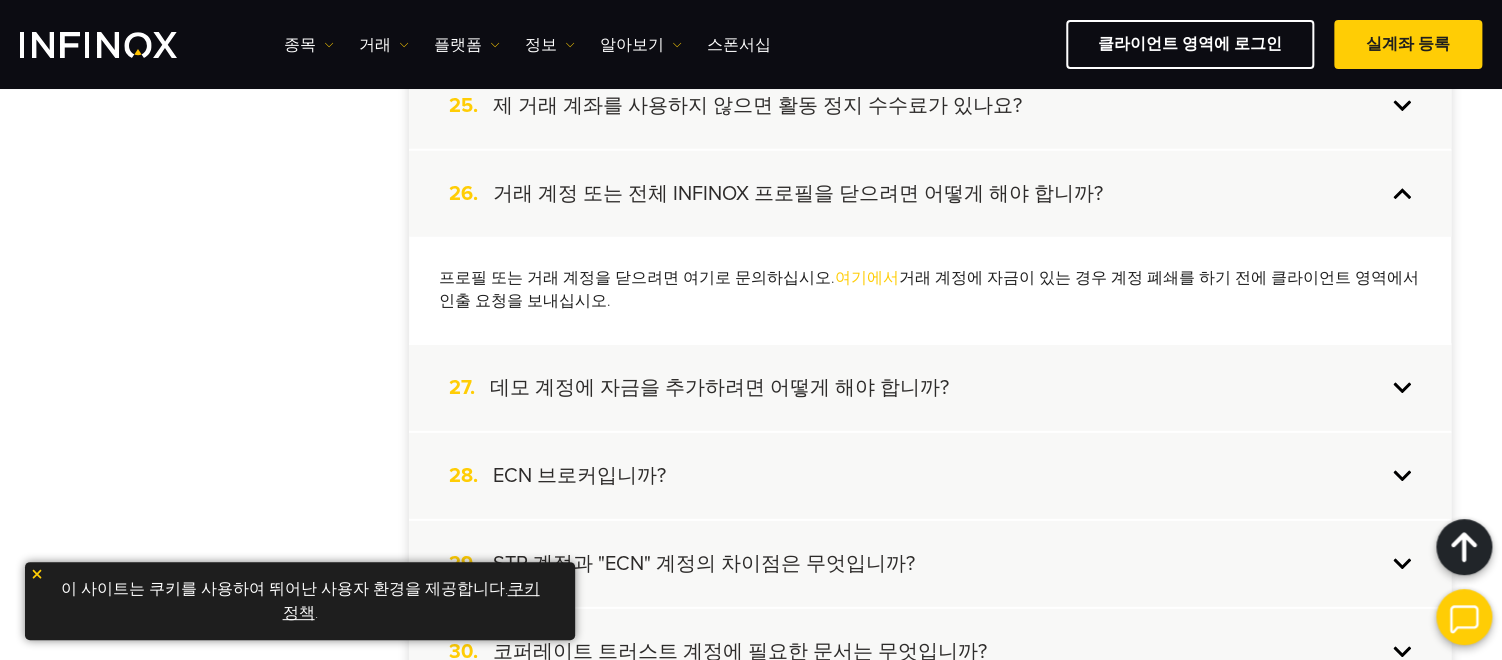 click on "데모 계정에 자금을 추가하려면 어떻게 해야 합니까?" at bounding box center [719, 388] 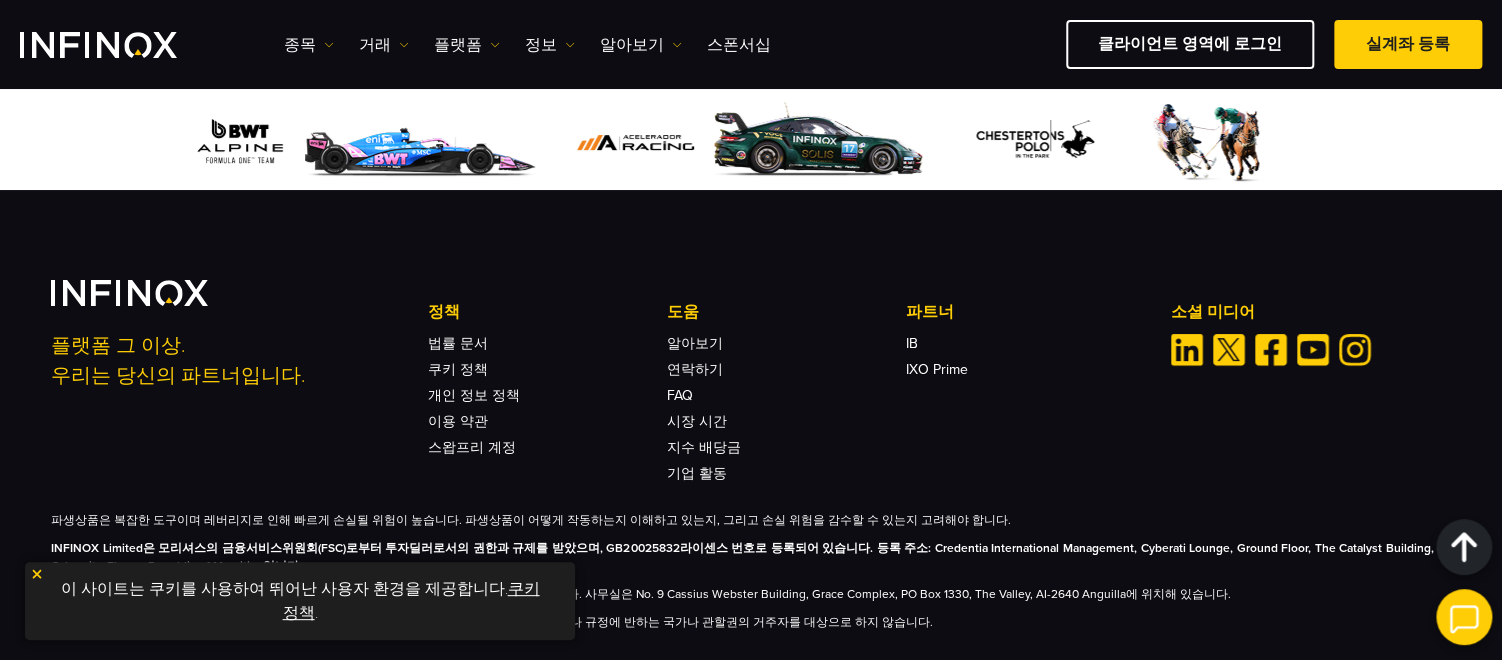 scroll, scrollTop: 3400, scrollLeft: 0, axis: vertical 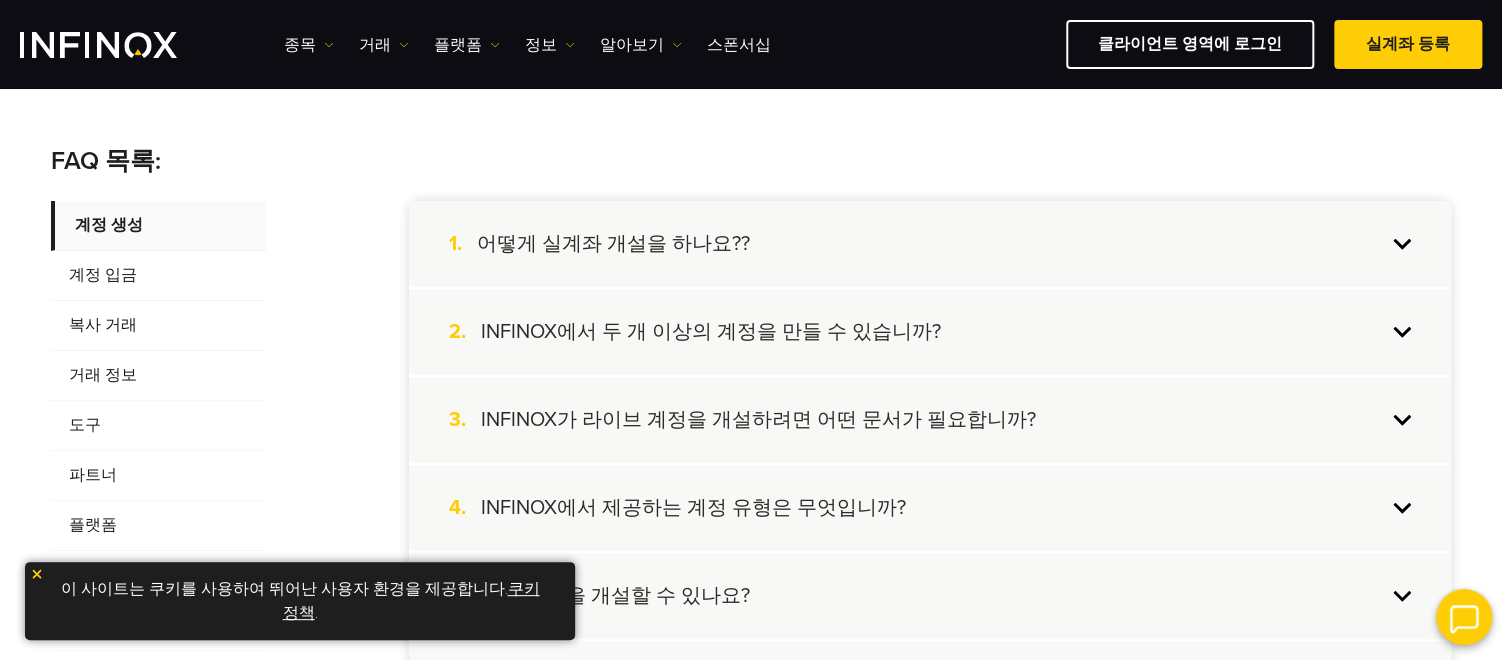 click on "계정 입금" at bounding box center (158, 276) 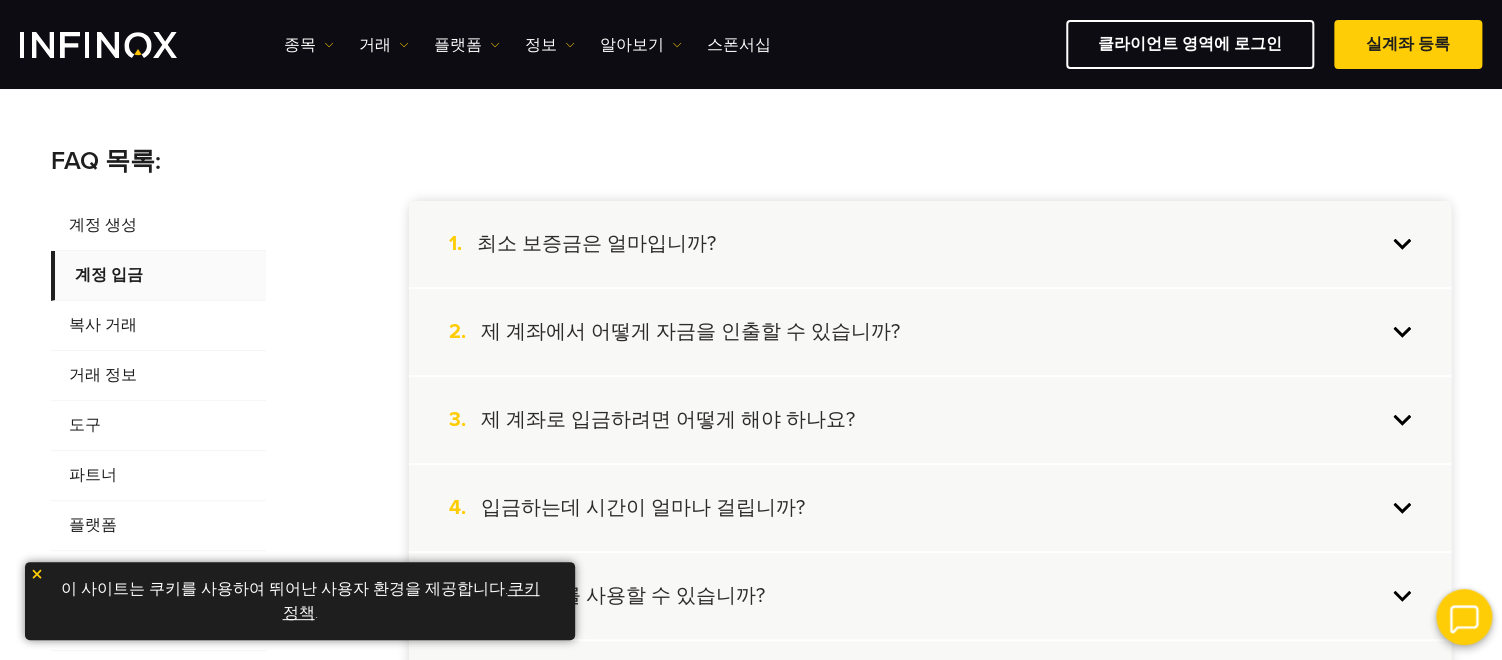 click on "최소 보증금은 얼마입니까?" at bounding box center (596, 244) 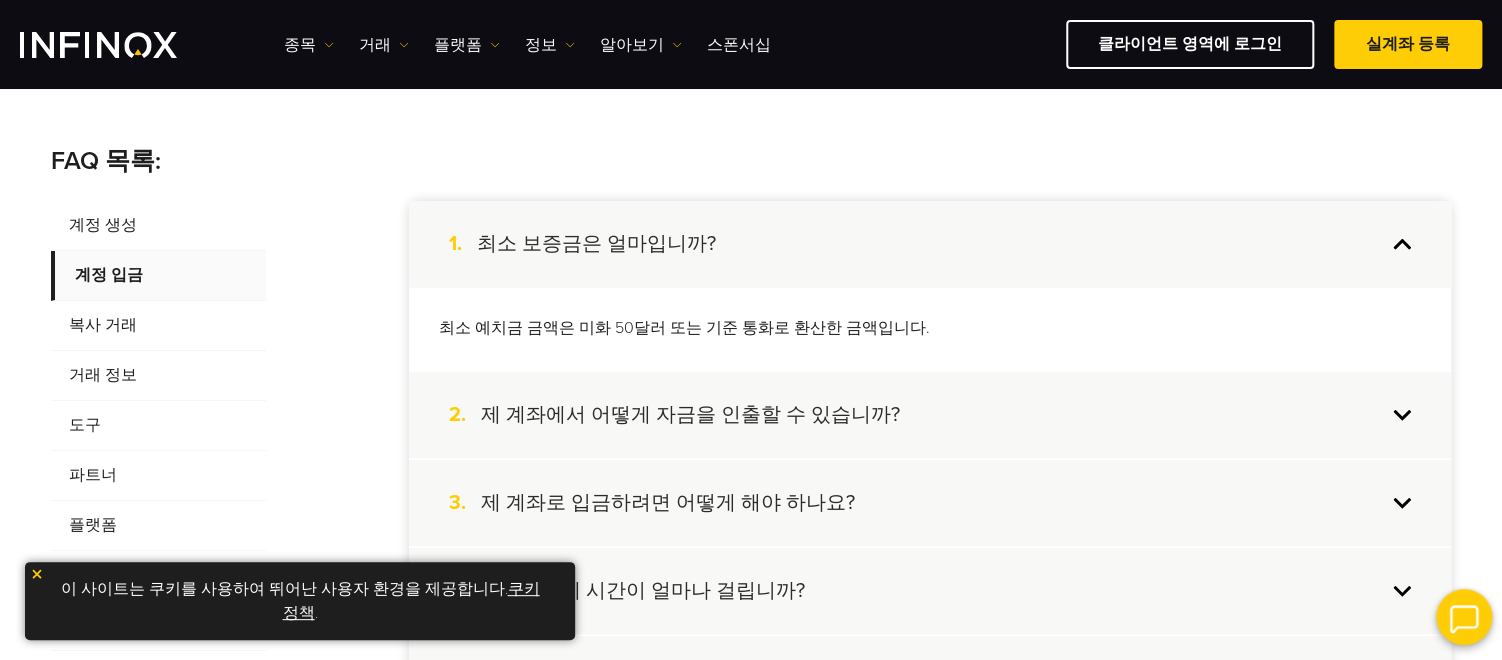 click on "제 계좌에서 어떻게 자금을 인출할 수 있습니까?" at bounding box center [690, 415] 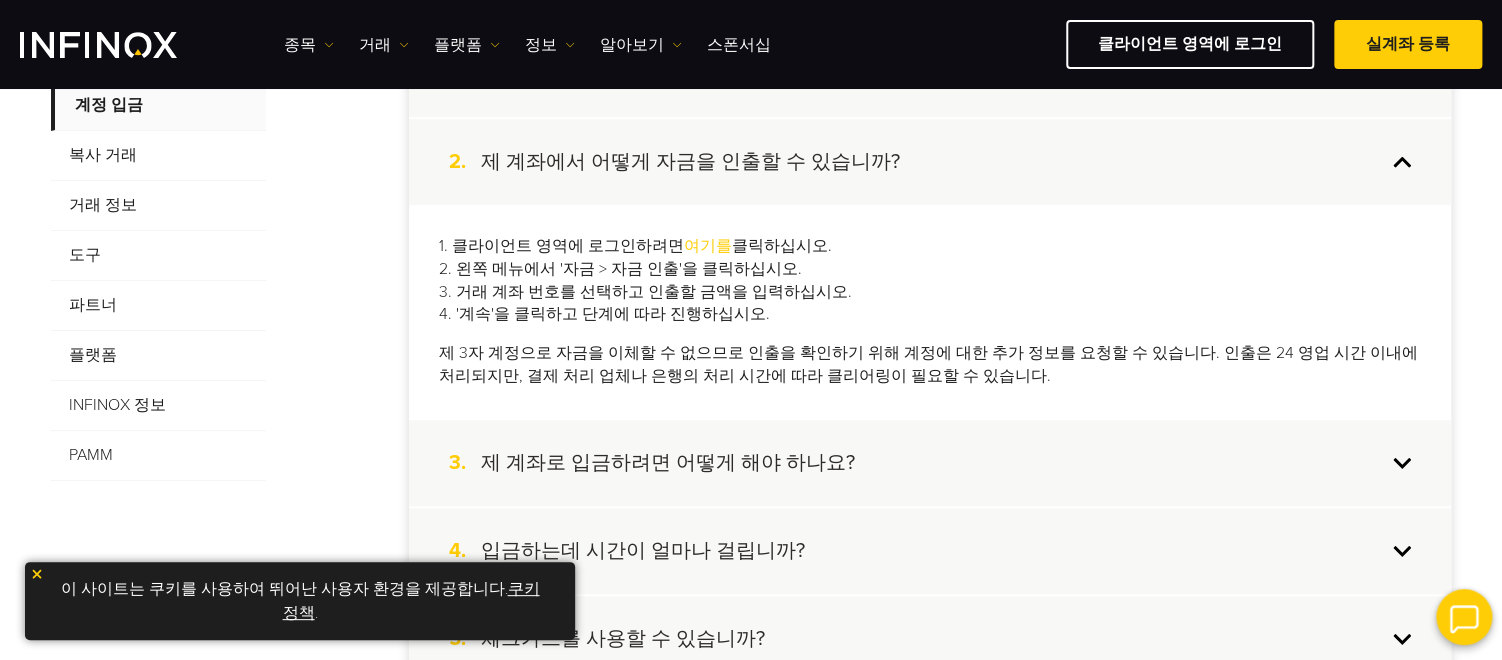 scroll, scrollTop: 566, scrollLeft: 0, axis: vertical 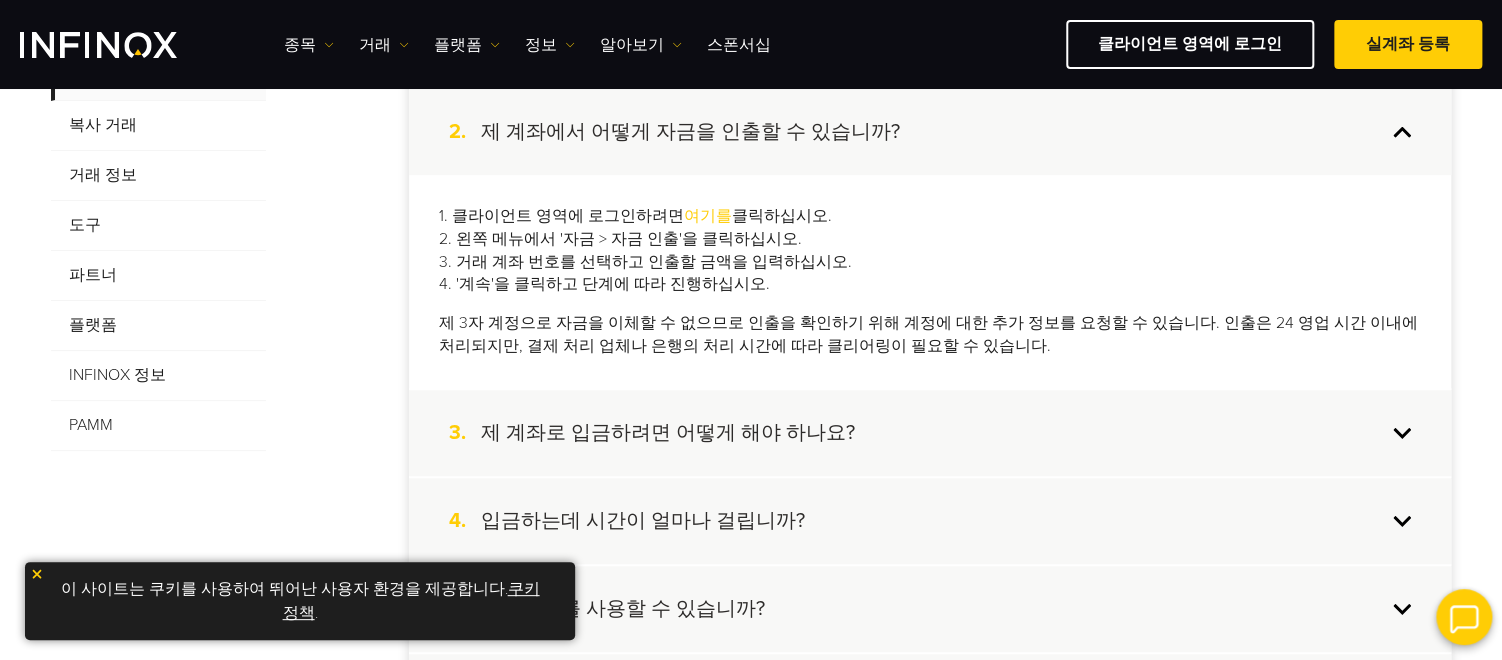 click on "제 계좌로 입금하려면 어떻게 해야 하나요?" at bounding box center [668, 433] 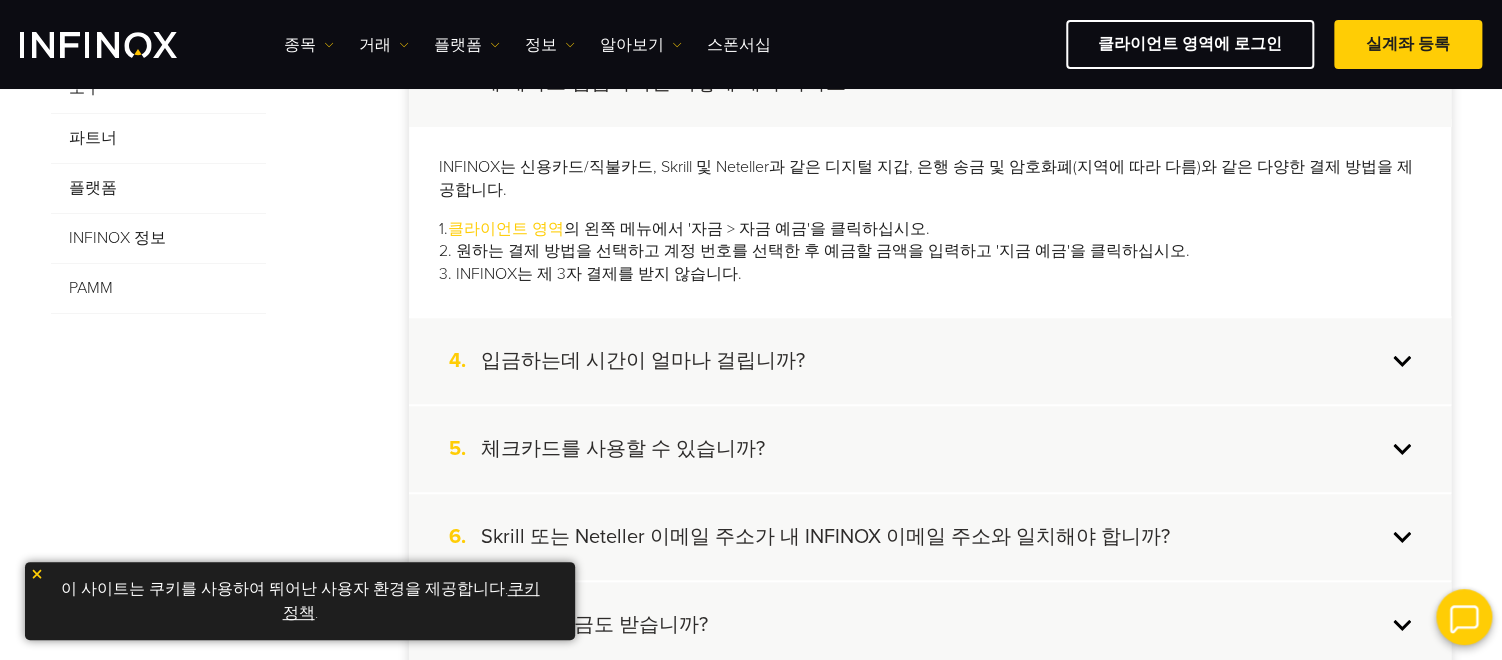 scroll, scrollTop: 733, scrollLeft: 0, axis: vertical 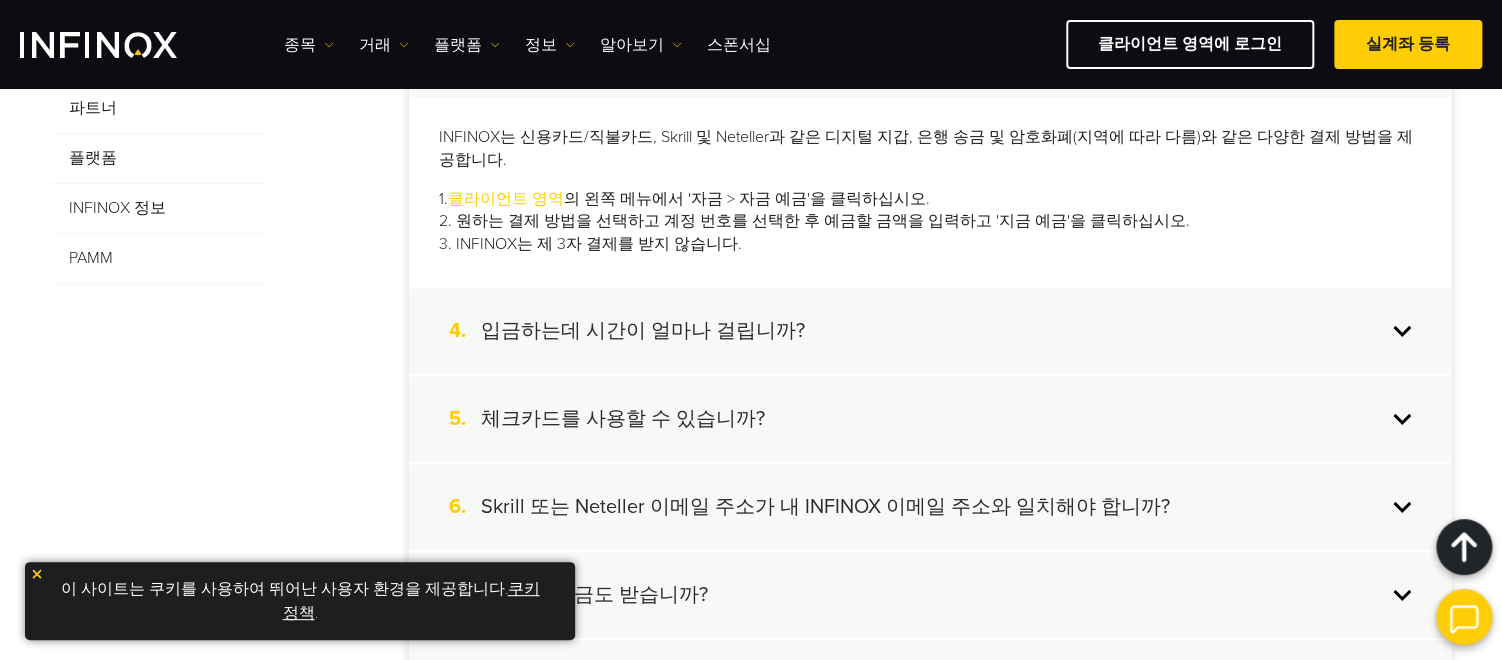 click on "입금하는데 시간이 얼마나 걸립니까?" at bounding box center (643, 331) 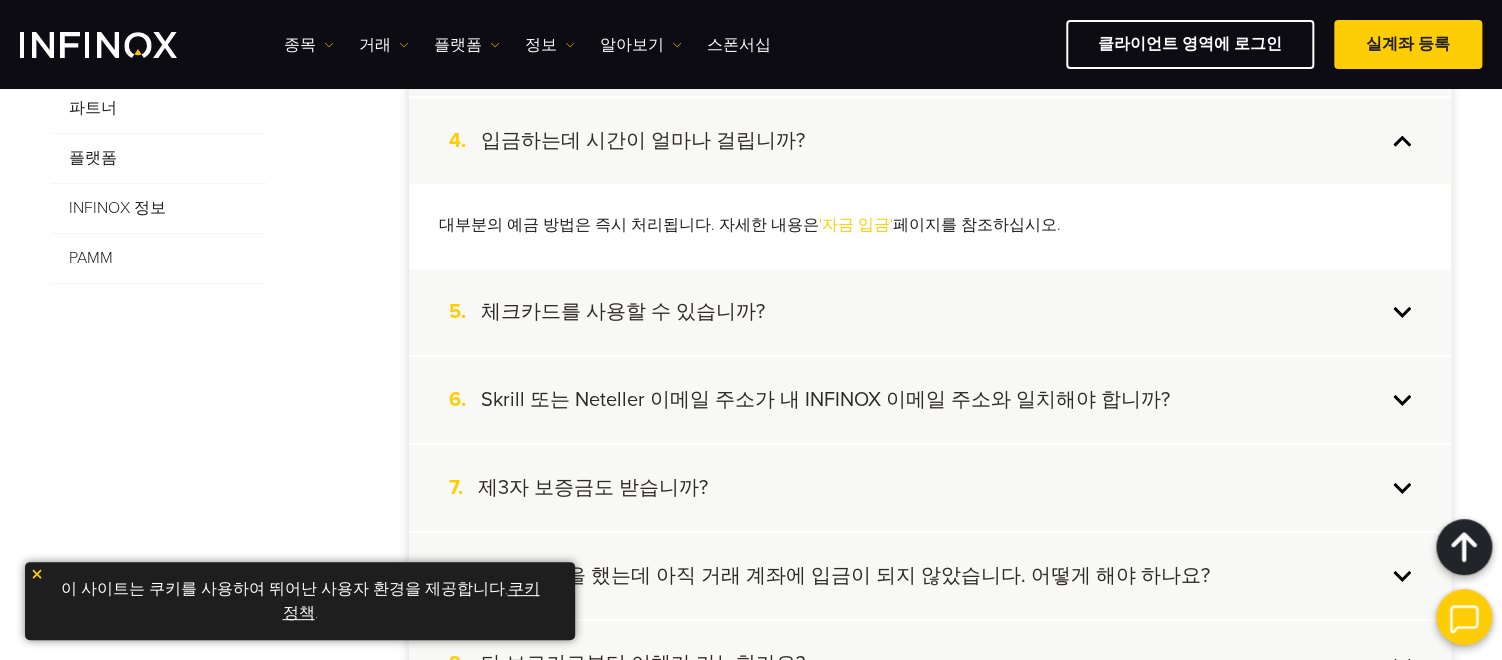 click on "체크카드를 사용할 수 있습니까?" at bounding box center (623, 312) 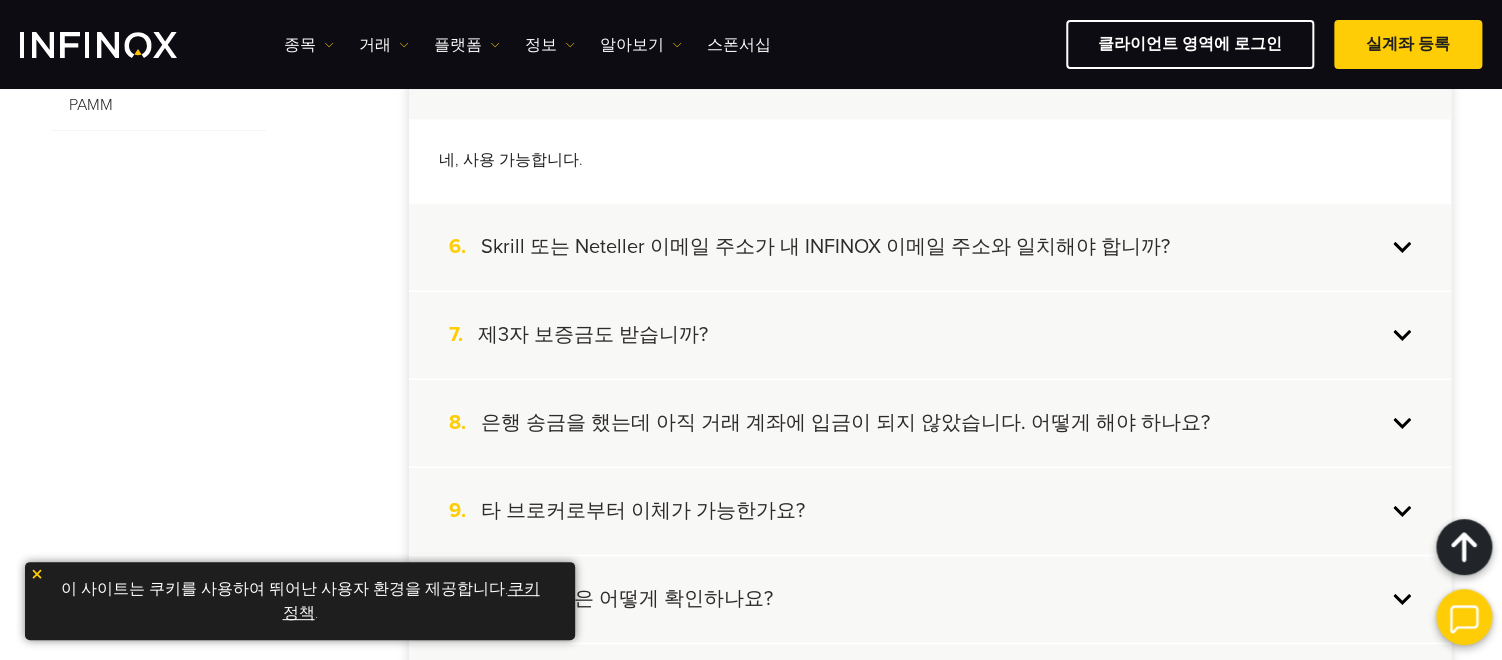 scroll, scrollTop: 900, scrollLeft: 0, axis: vertical 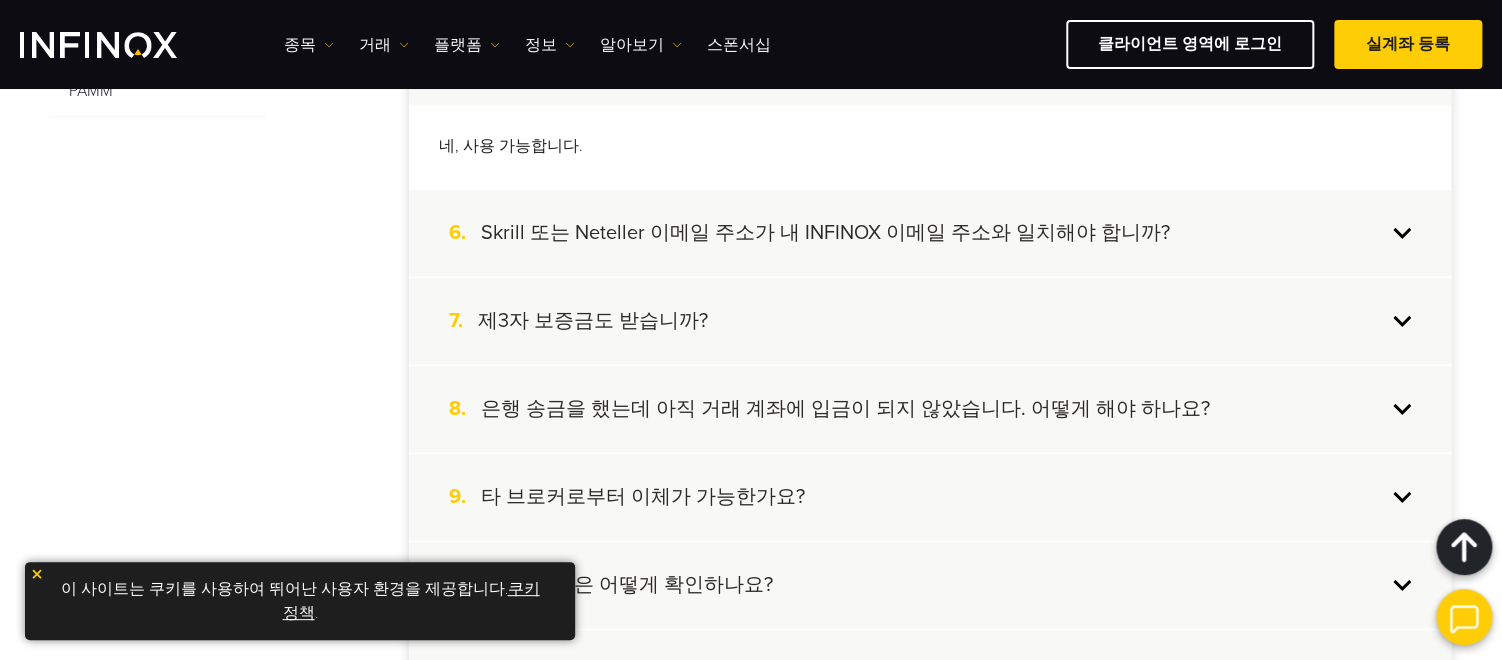 click on "Skrill 또는 Neteller 이메일 주소가 내 INFINOX 이메일 주소와 일치해야 합니까?" at bounding box center (825, 233) 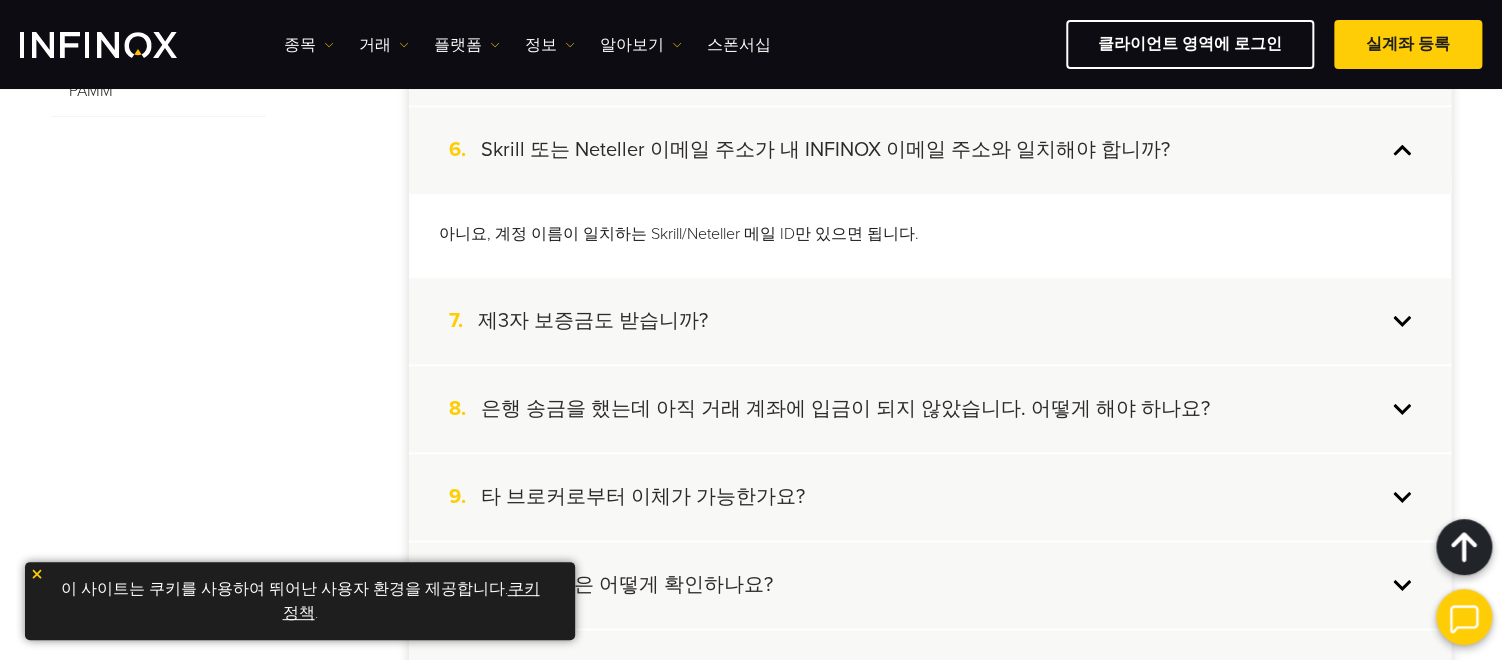 click on "제3자 보증금도 받습니까?" at bounding box center (593, 321) 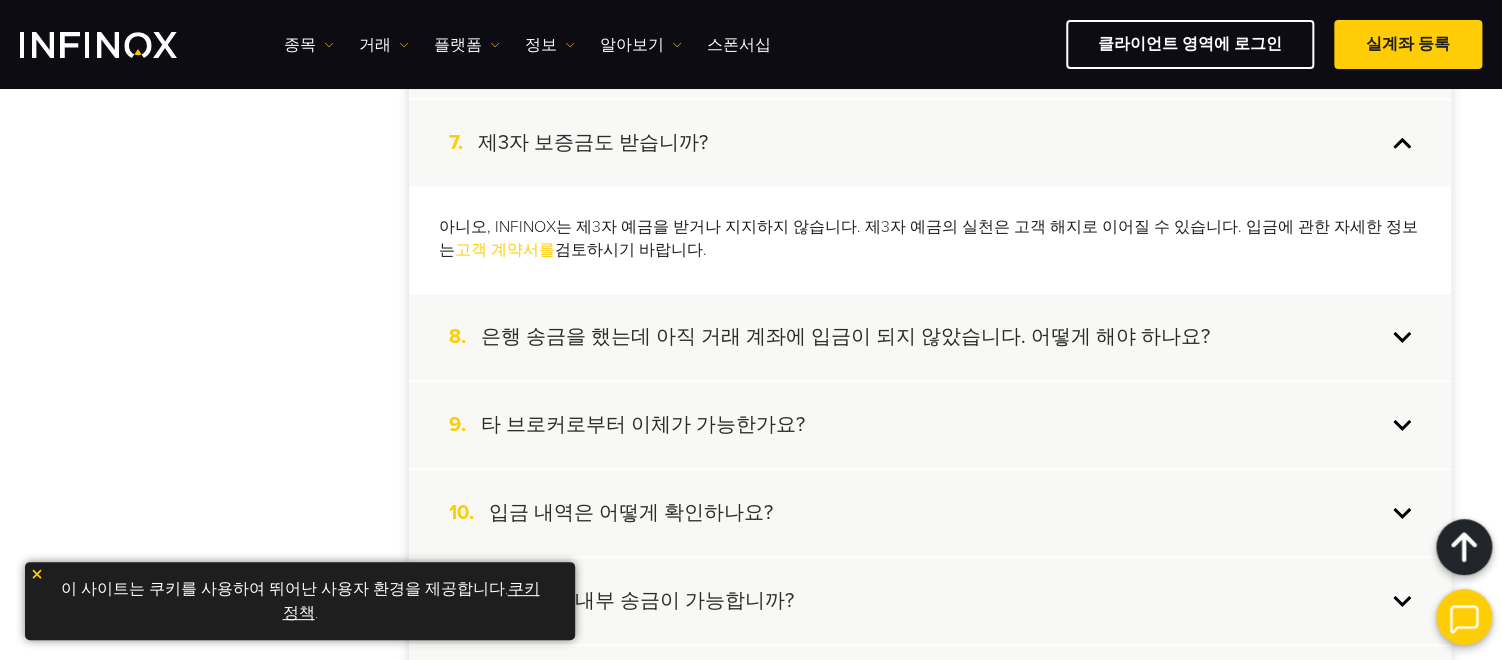 scroll, scrollTop: 1100, scrollLeft: 0, axis: vertical 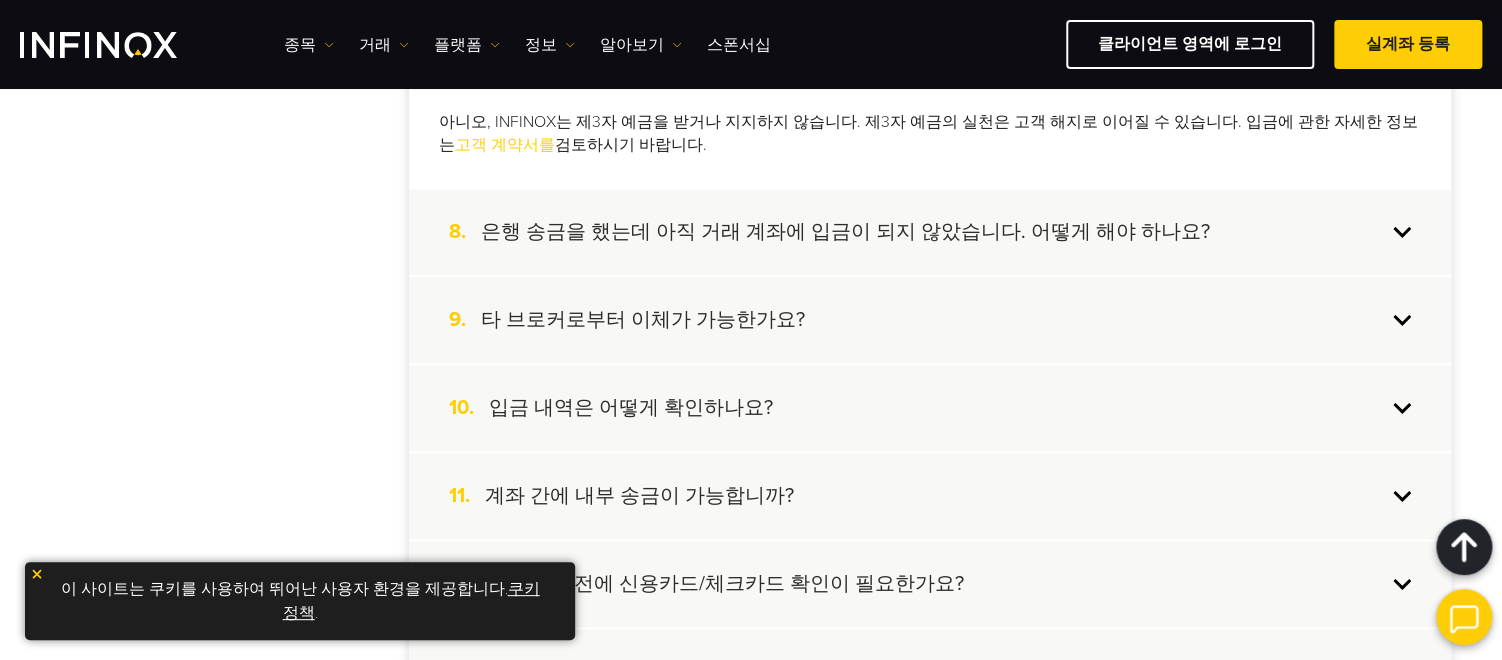 click on "은행 송금을 했는데 아직 거래 계좌에 입금이 되지 않았습니다. 어떻게 해야 하나요?" at bounding box center (845, 232) 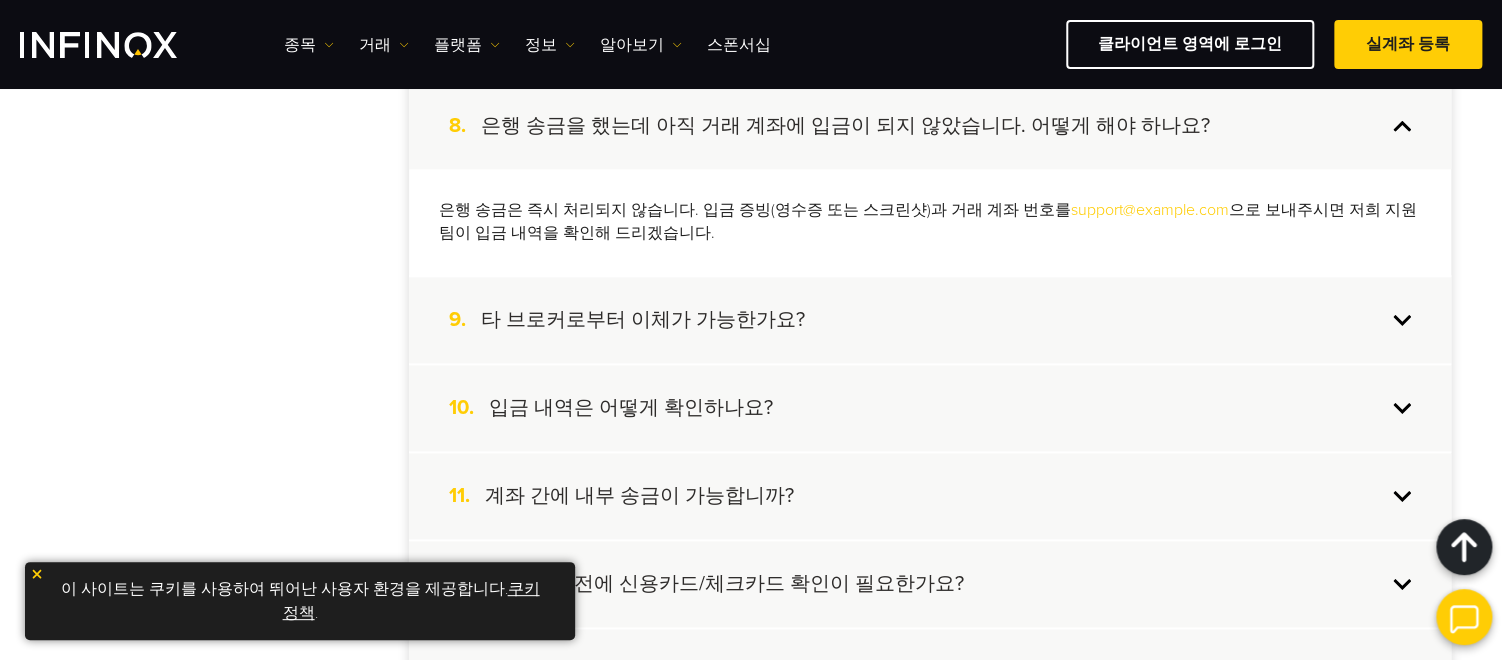 click on "타 브로커로부터 이체가 가능한가요?" at bounding box center [643, 320] 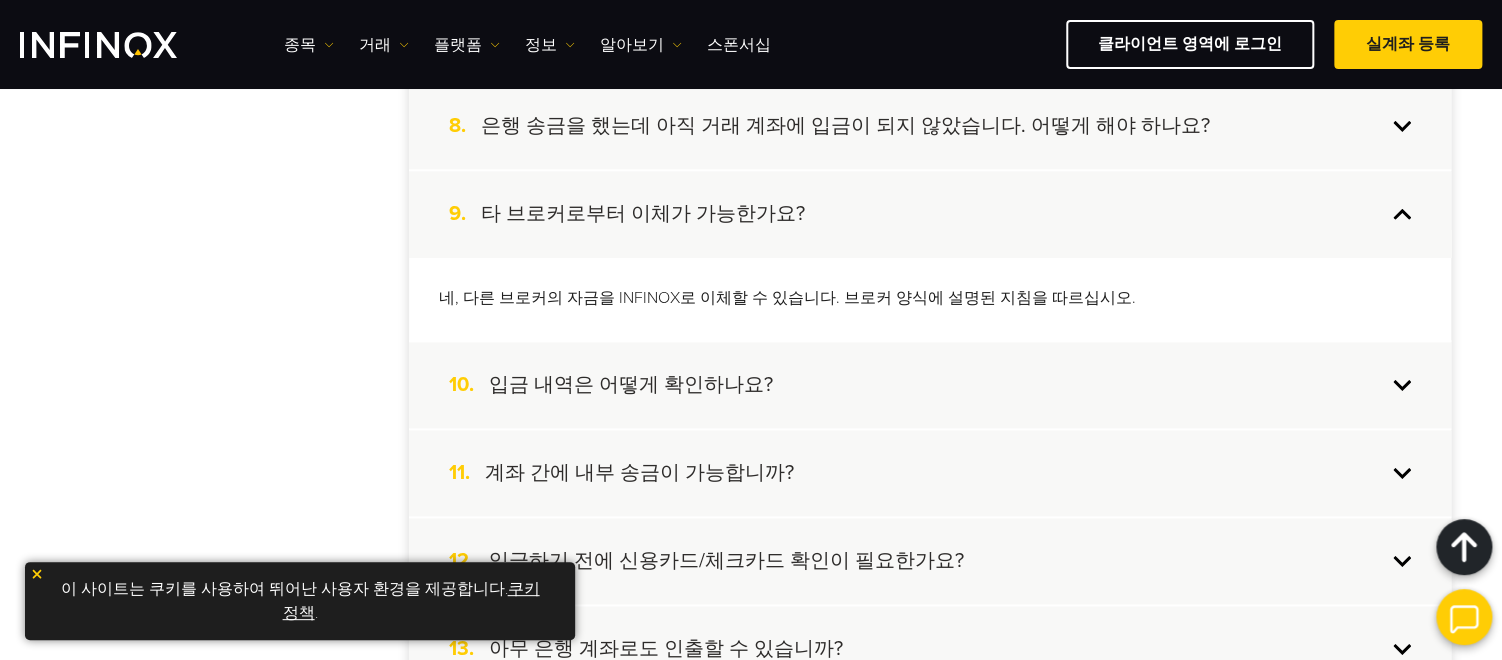 click on "입금 내역은 어떻게 확인하나요?" at bounding box center (631, 385) 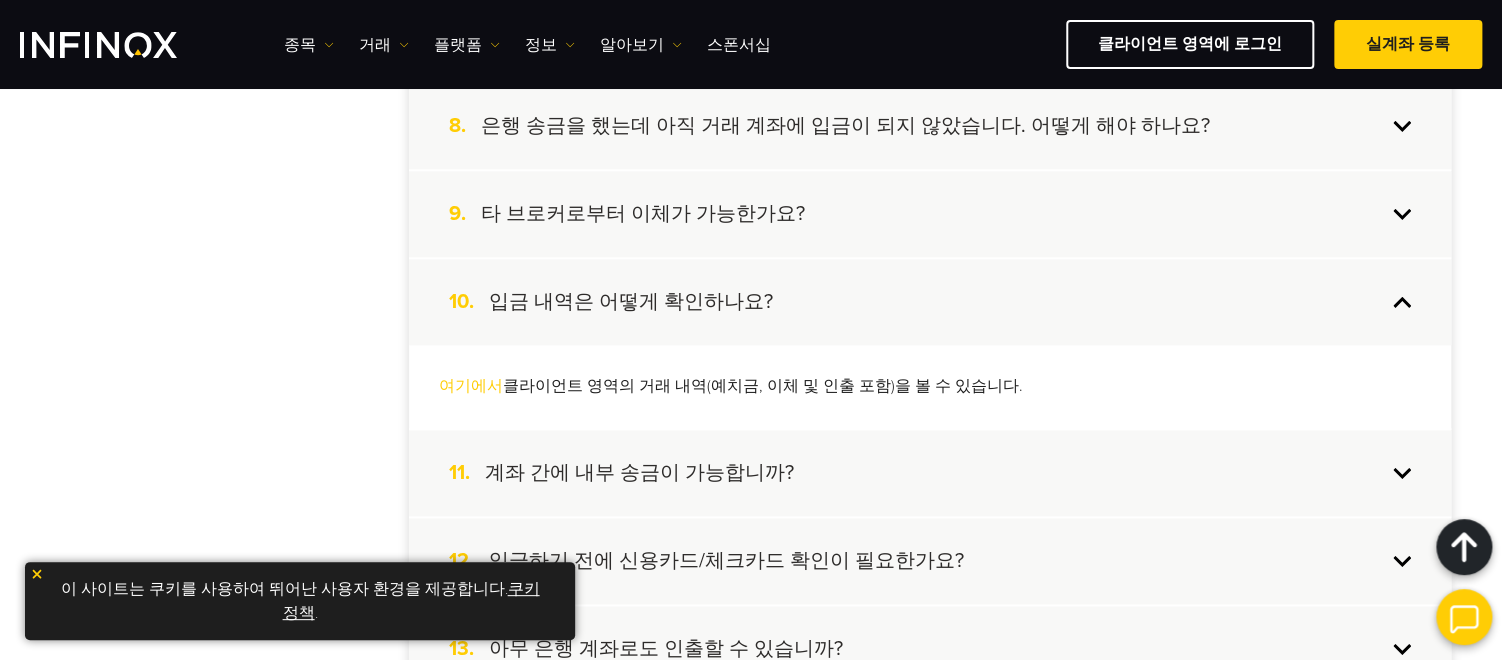 scroll, scrollTop: 0, scrollLeft: 0, axis: both 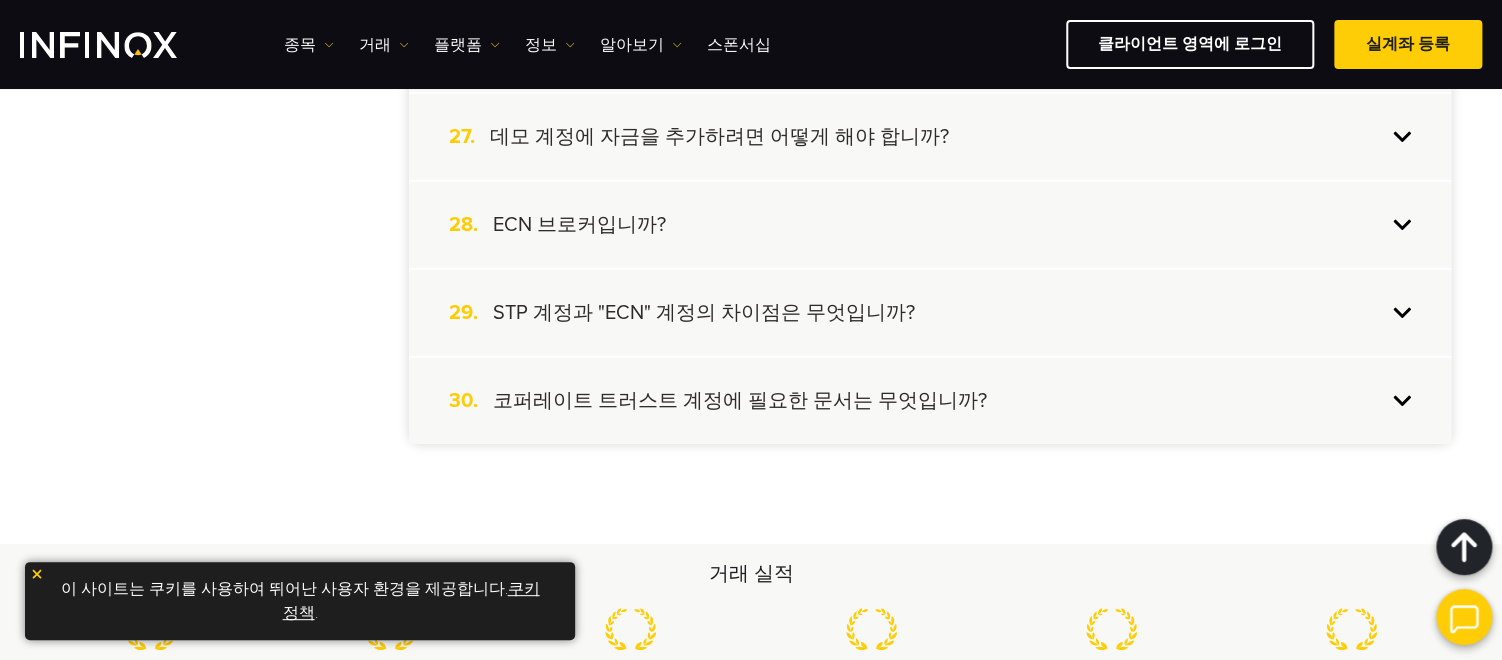 click on "STP 계정과 "ECN" 계정의 차이점은 무엇입니까?" at bounding box center (704, 313) 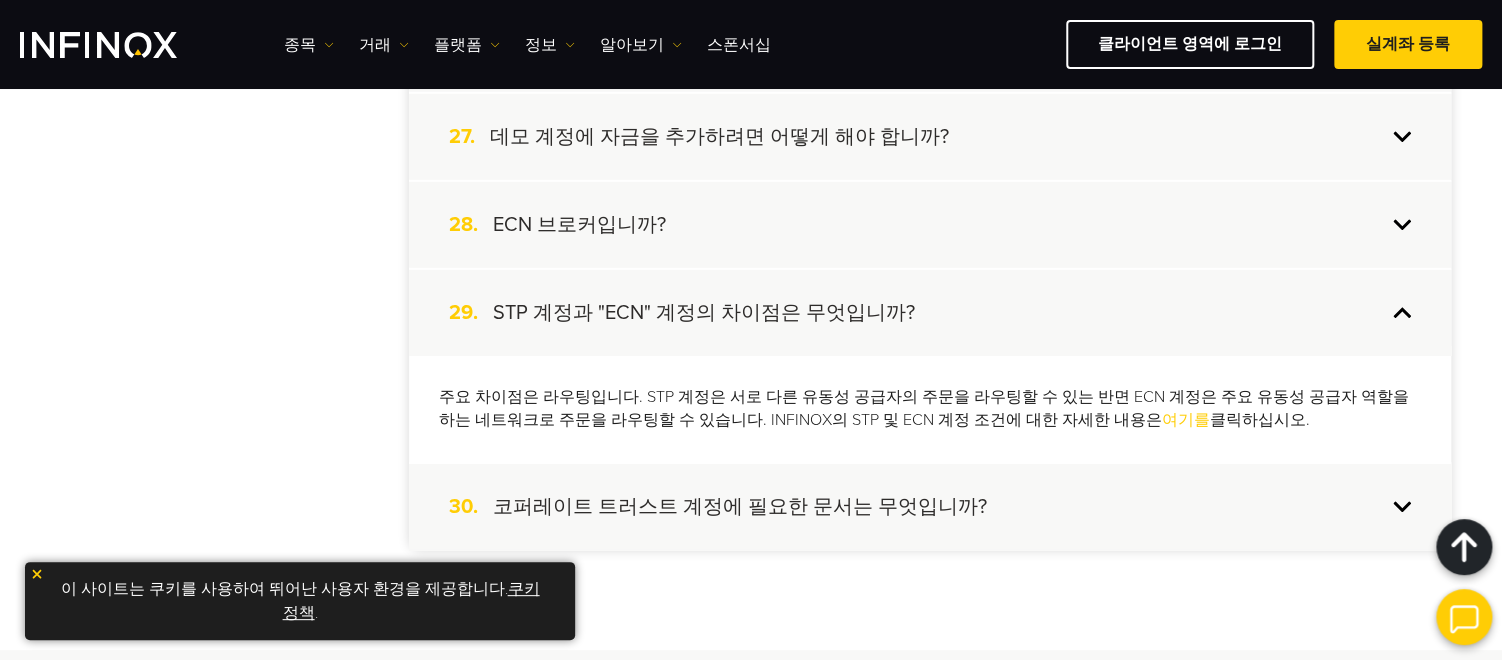 click on "코퍼레이트 트러스트 계정에 필요한 문서는 무엇입니까?" at bounding box center (740, 507) 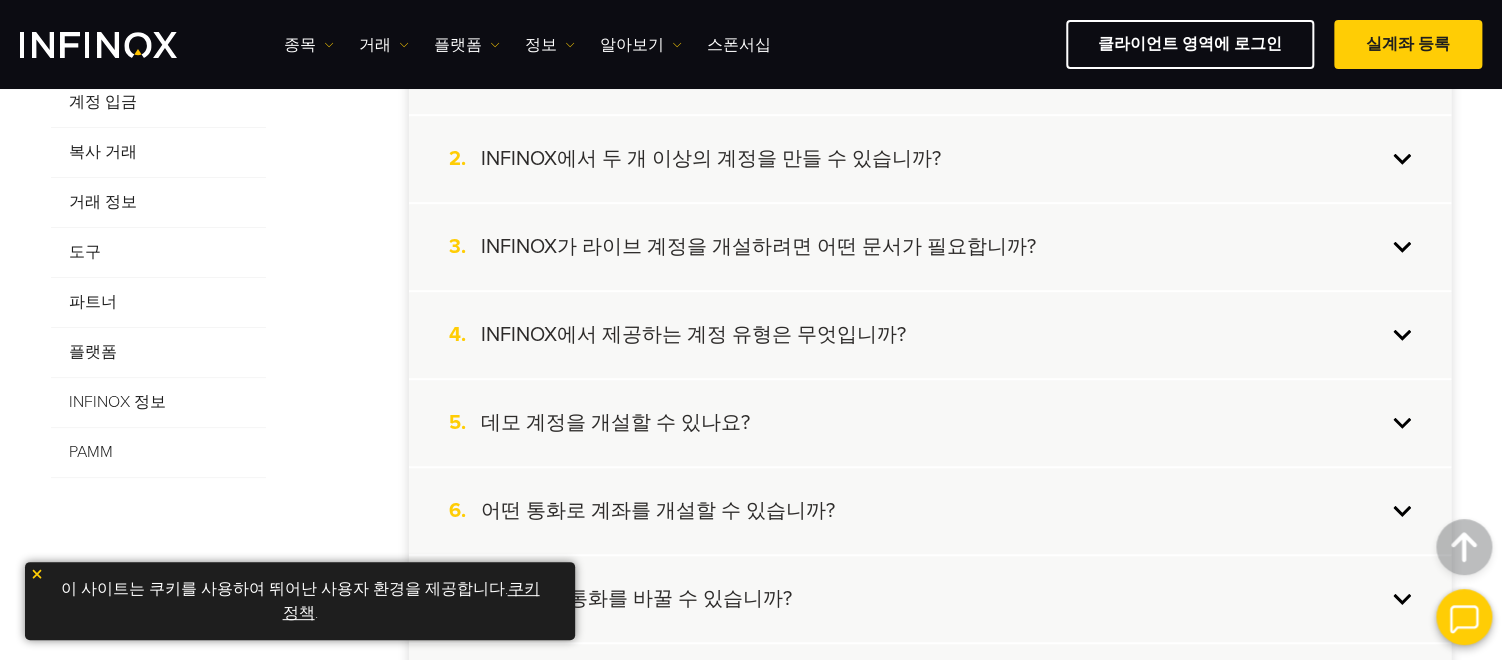 scroll, scrollTop: 395, scrollLeft: 0, axis: vertical 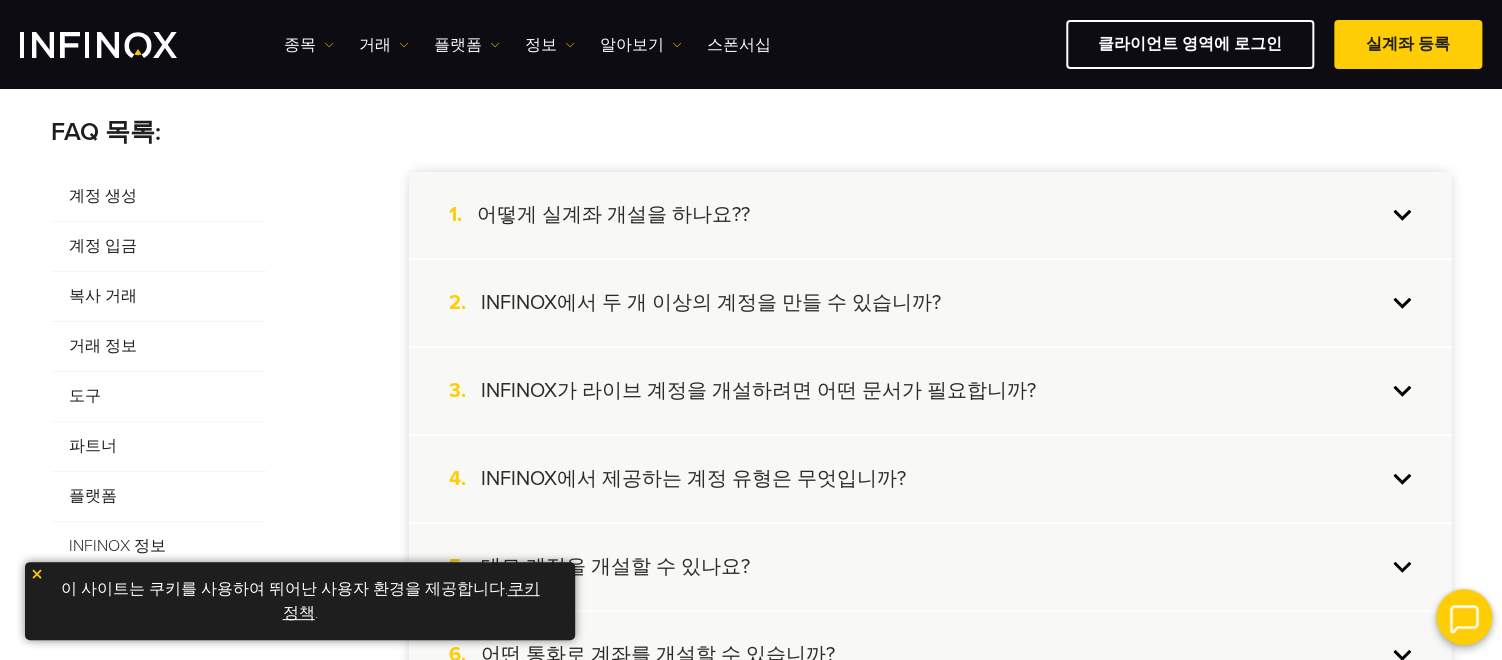 click on "복사 거래" at bounding box center [158, 297] 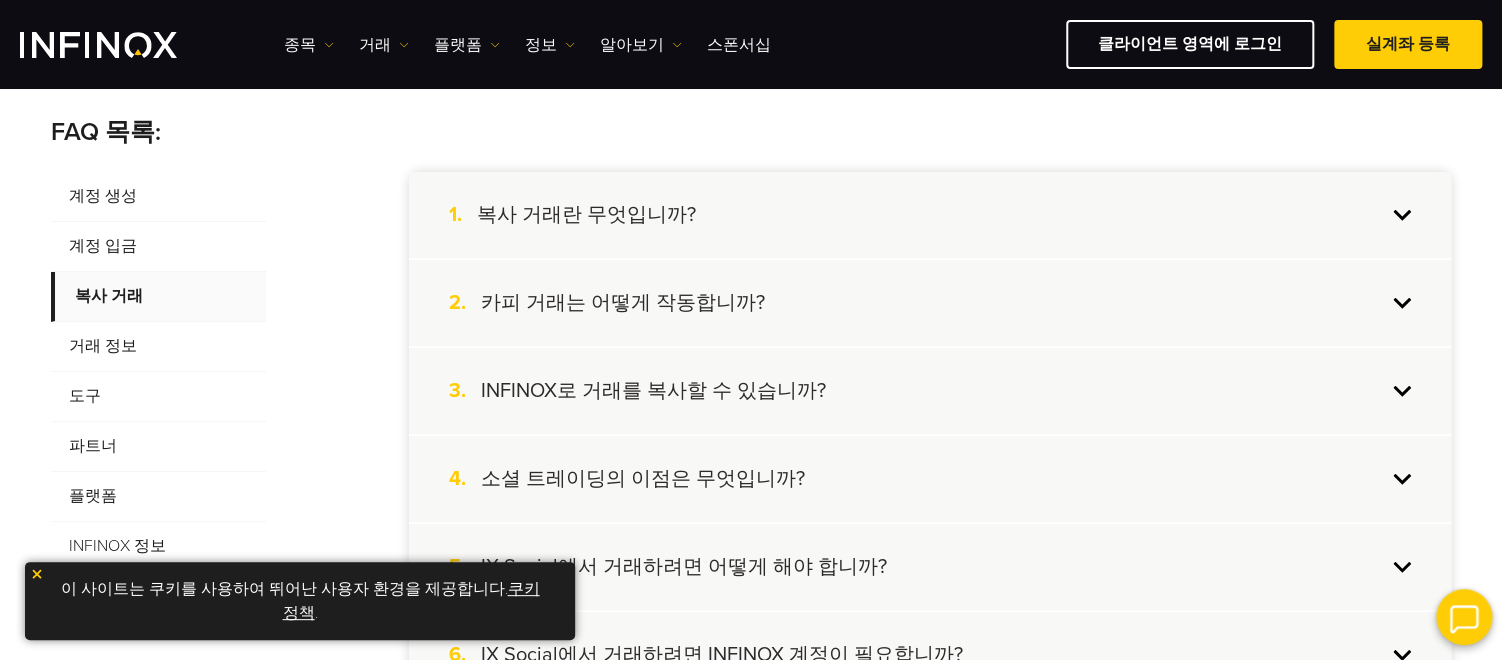 click on "복사 거래란 무엇입니까?" at bounding box center (586, 215) 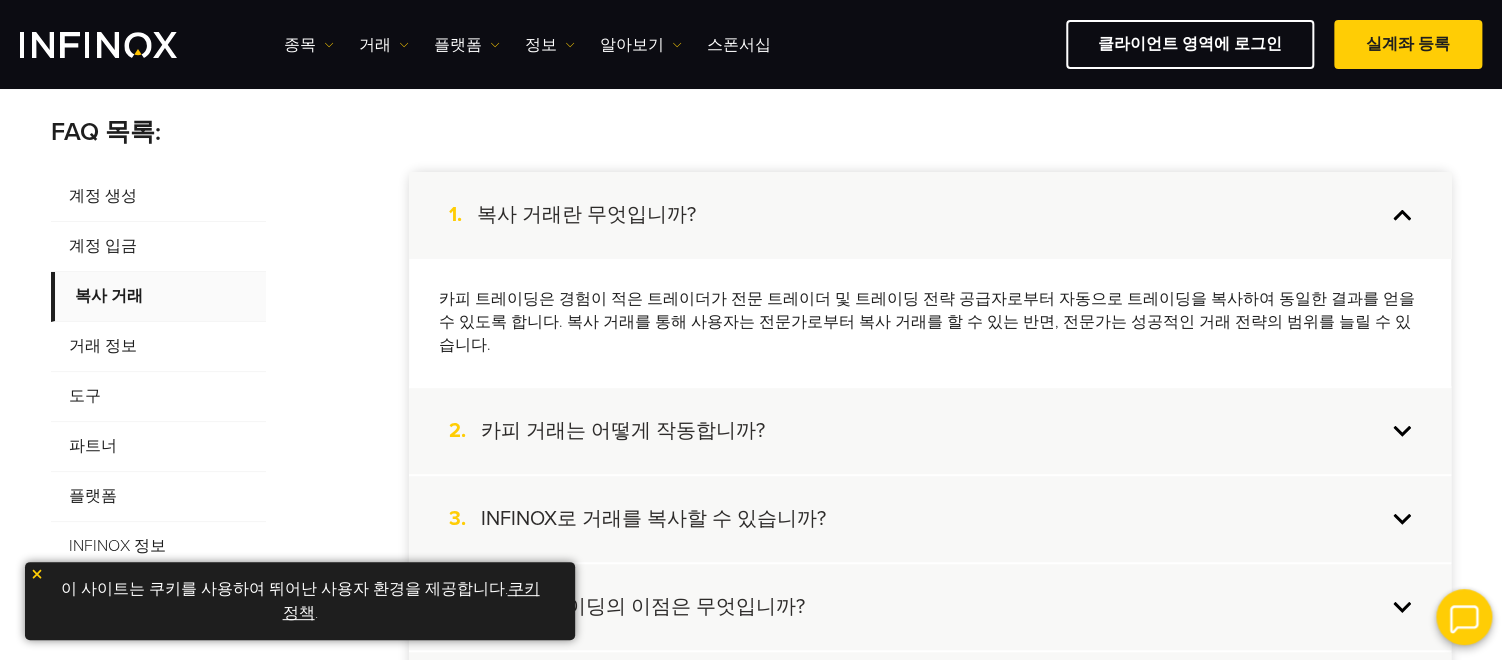 click on "카피 거래는 어떻게 작동합니까?" at bounding box center (623, 431) 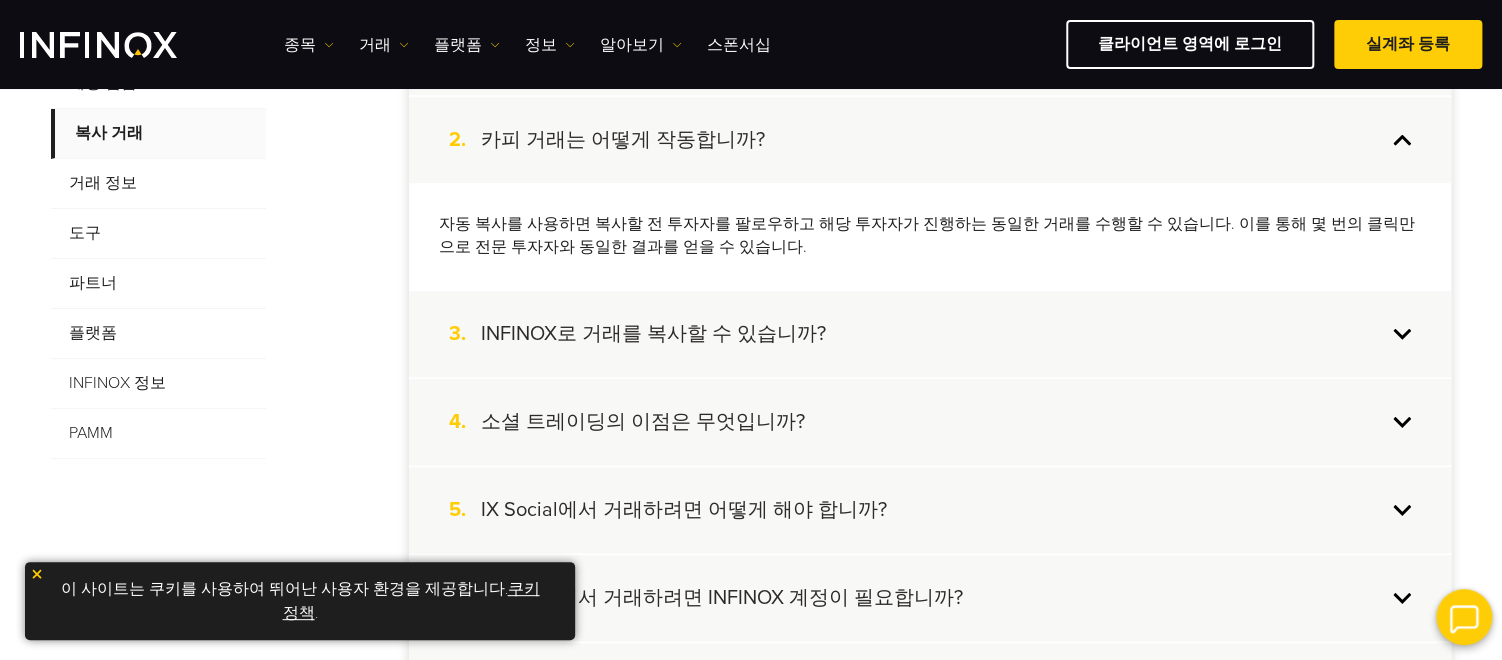 scroll, scrollTop: 561, scrollLeft: 0, axis: vertical 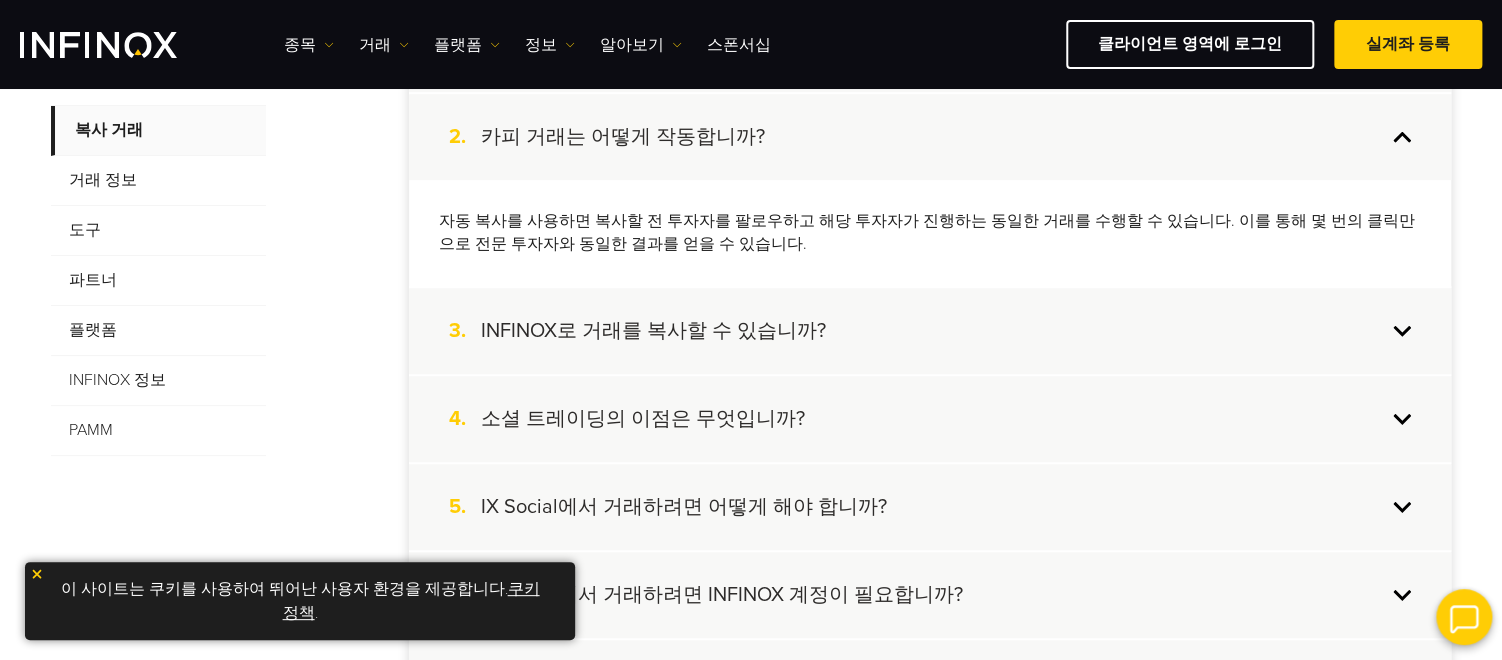 click on "INFINOX로 거래를 복사할 수 있습니까?" at bounding box center [653, 331] 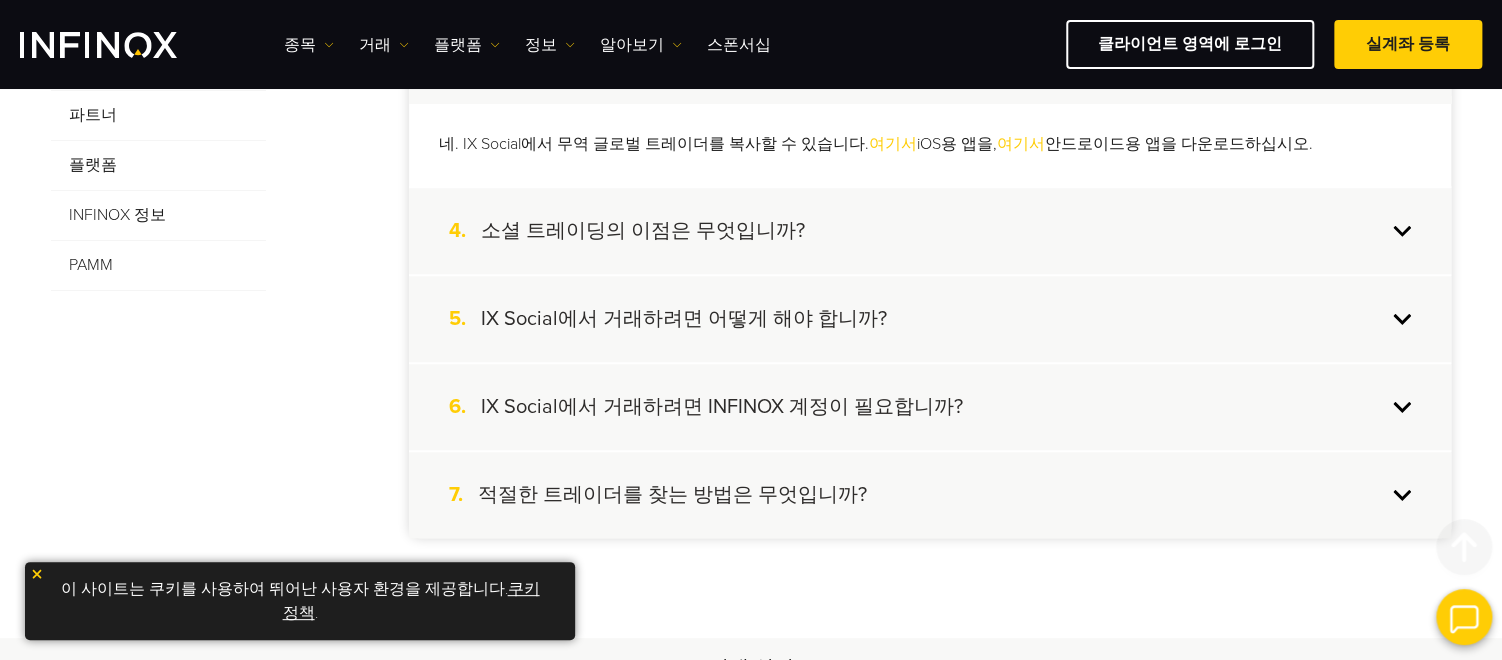 scroll, scrollTop: 728, scrollLeft: 0, axis: vertical 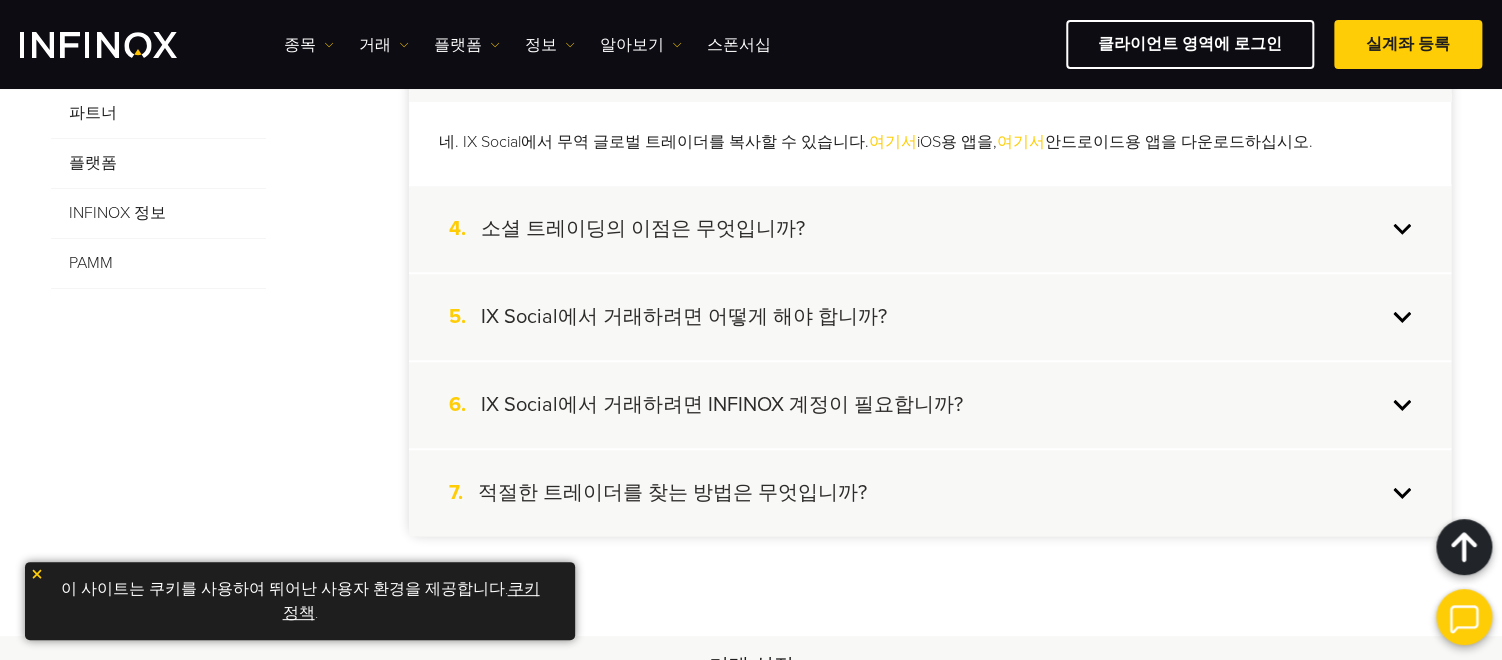 click on "적절한 트레이더를 찾는 방법은 무엇입니까?" at bounding box center [672, 493] 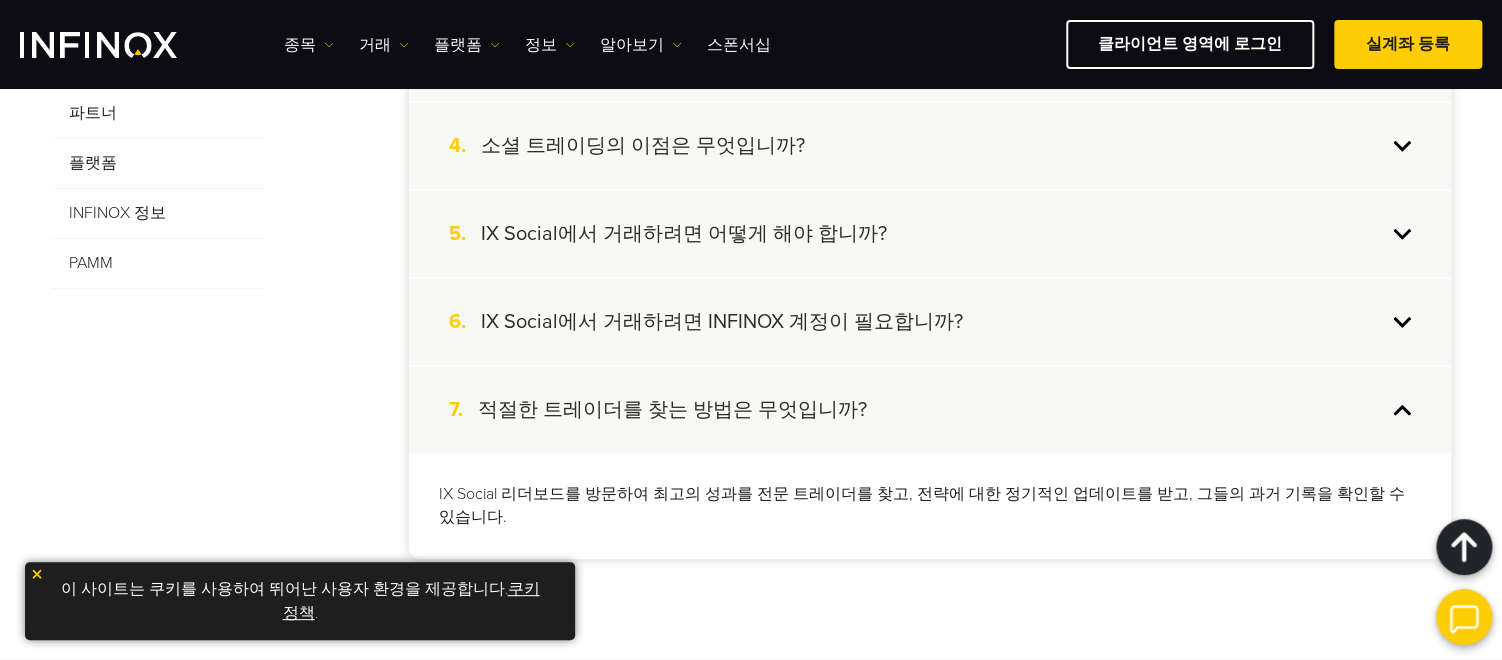 click on "계정 생성
계정 입금
복사 거래
거래 정보
도구
파트너
플랫폼
INFINOX 정보
PAMM
1. 복사 거래란 무엇입니까?
카피 트레이딩은 경험이 적은 트레이더가 전문 트레이더 및 트레이딩 전략 공급자로부터 자동으로 트레이딩을 복사하여 동일한 결과를 얻을 수 있도록 합니다. 복사 거래를 통해 사용자는 전문가로부터 복사 거래를 할 수 있는 반면, 전문가는 성공적인 거래 전략의 범위를 늘릴 수 있습니다." at bounding box center (751, 199) 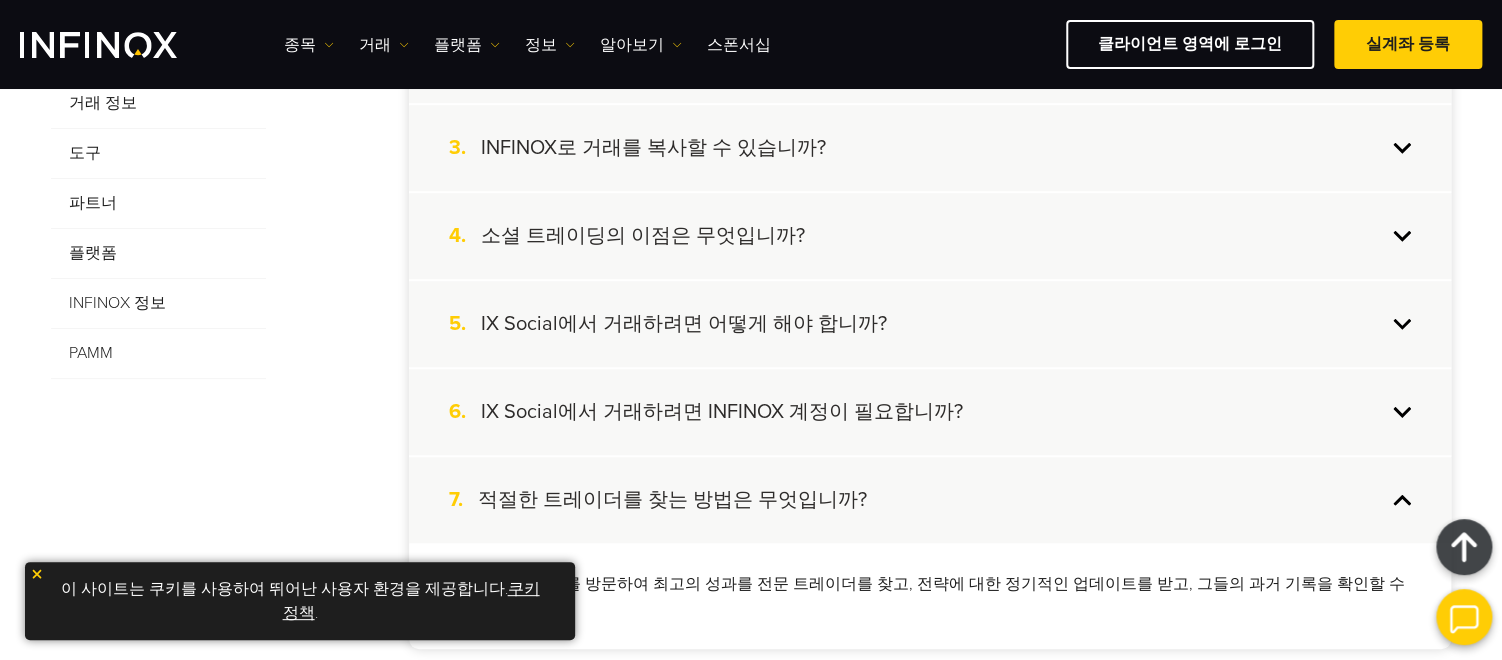 scroll, scrollTop: 595, scrollLeft: 0, axis: vertical 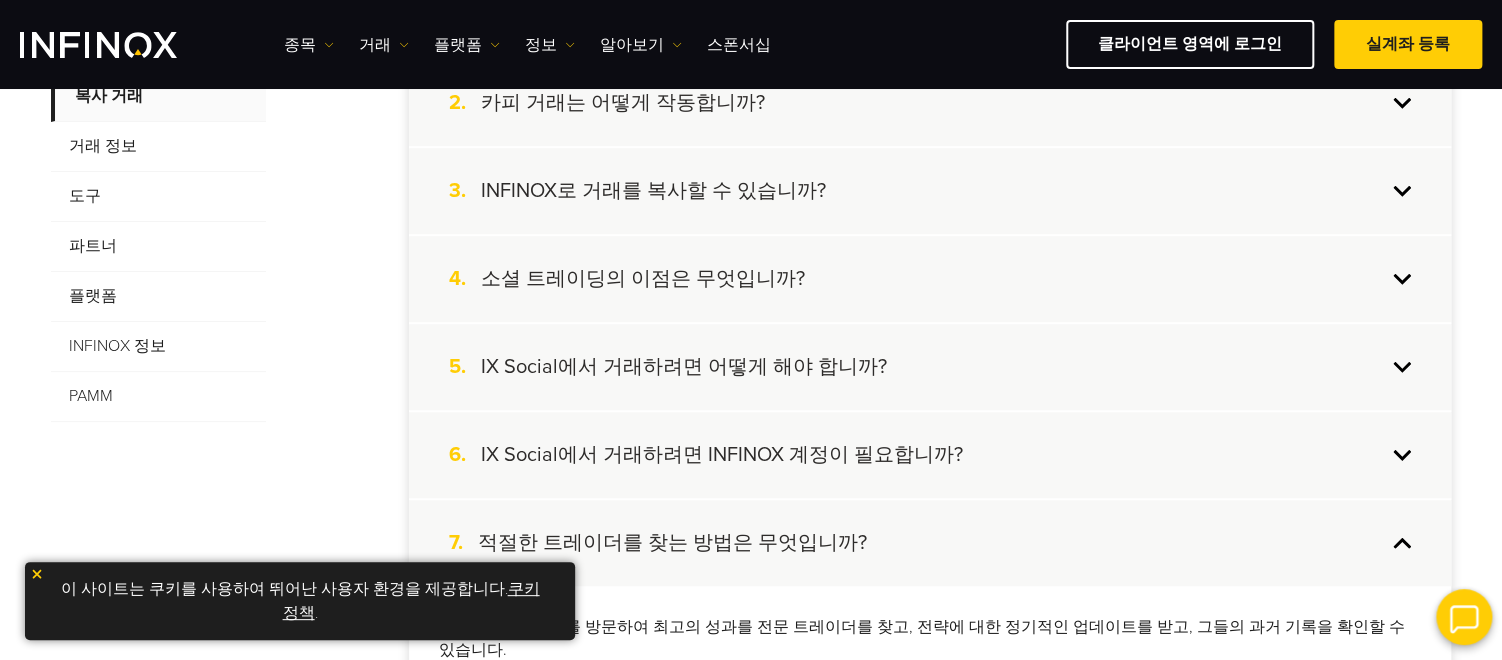 click on "플랫폼" at bounding box center (158, 297) 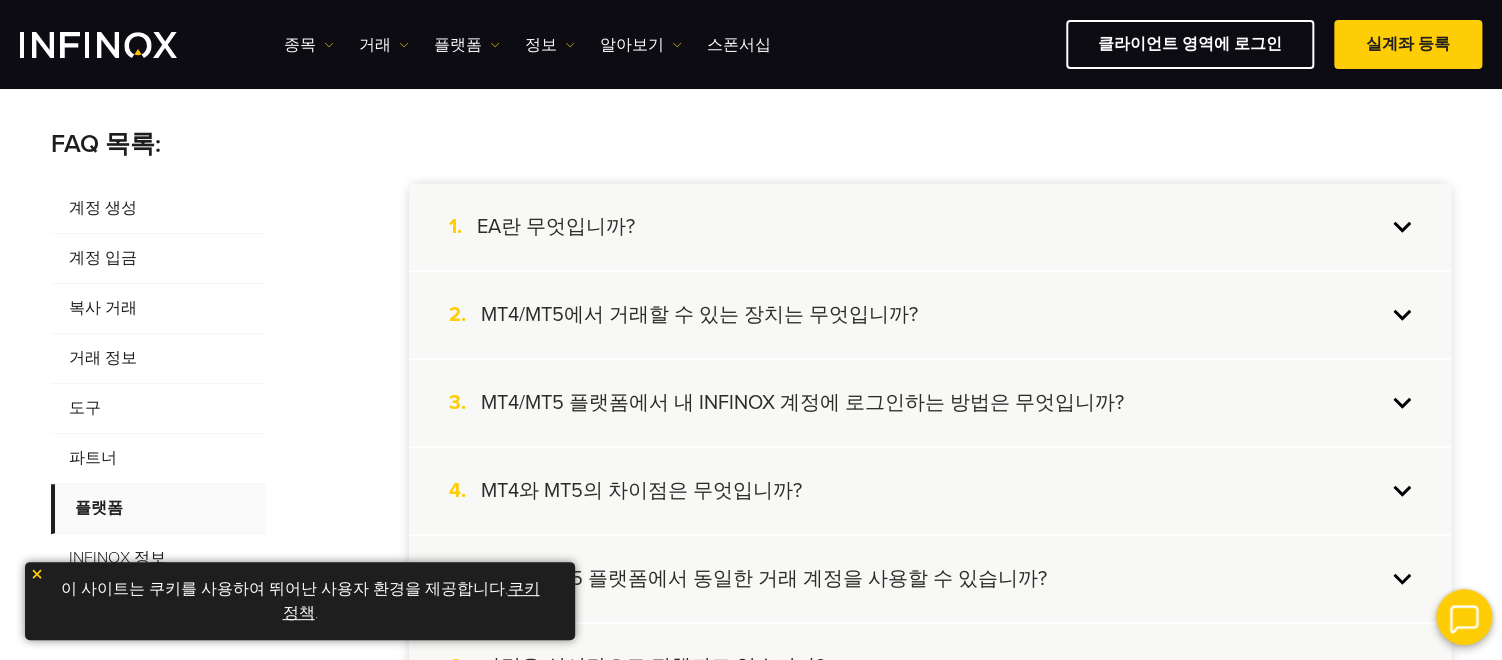 scroll, scrollTop: 395, scrollLeft: 0, axis: vertical 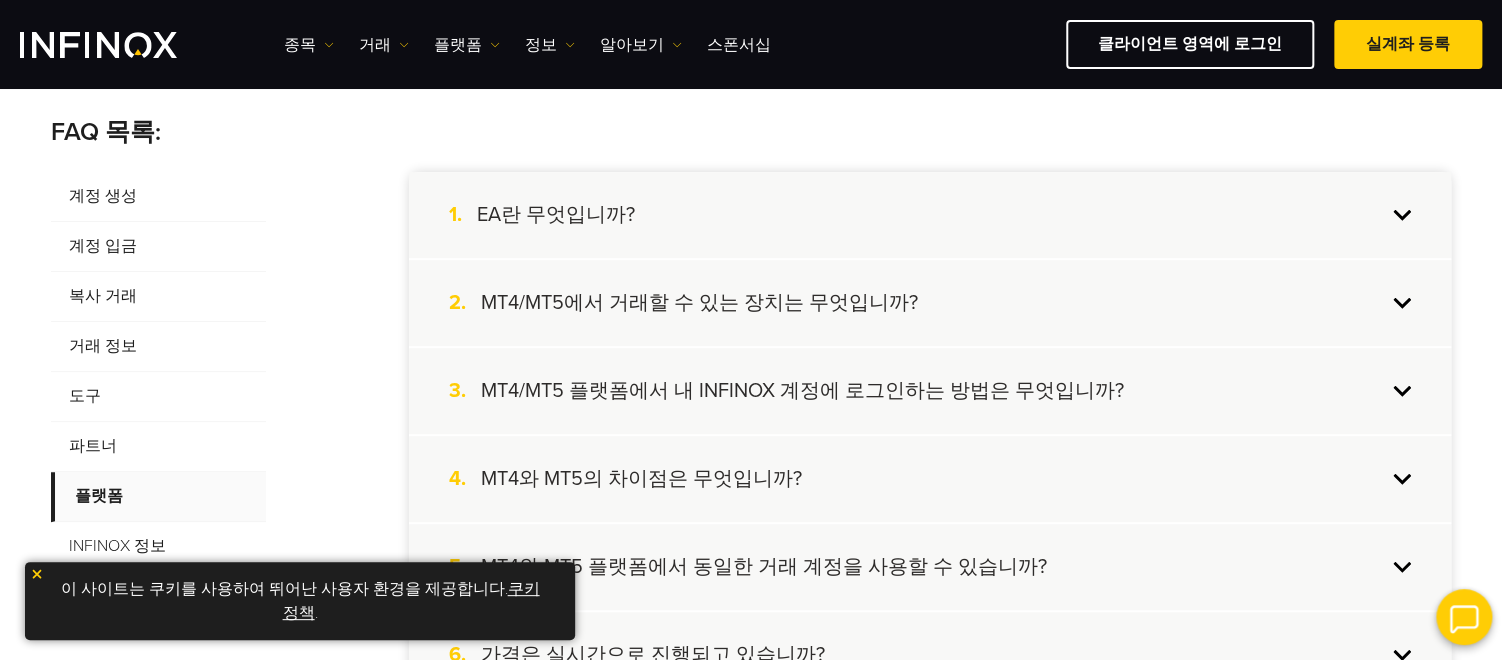click on "EA란 무엇입니까?" at bounding box center [556, 215] 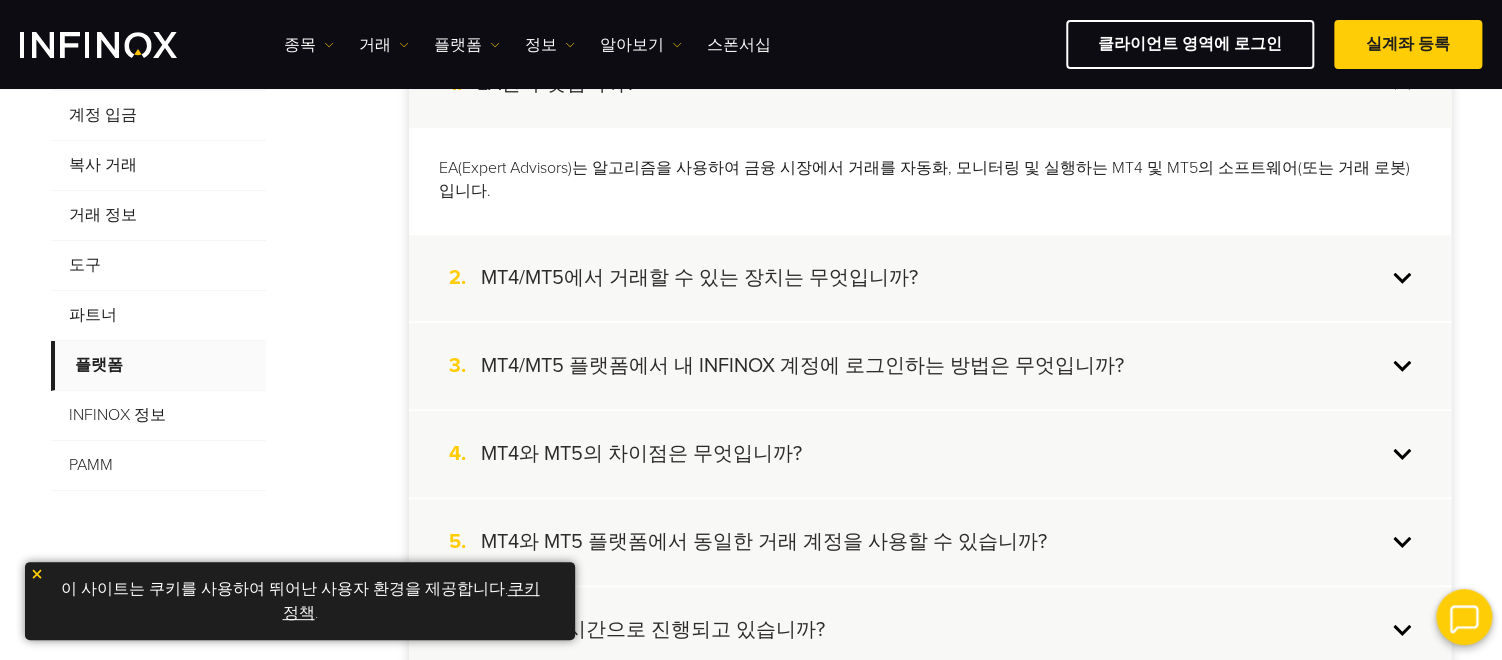 scroll, scrollTop: 528, scrollLeft: 0, axis: vertical 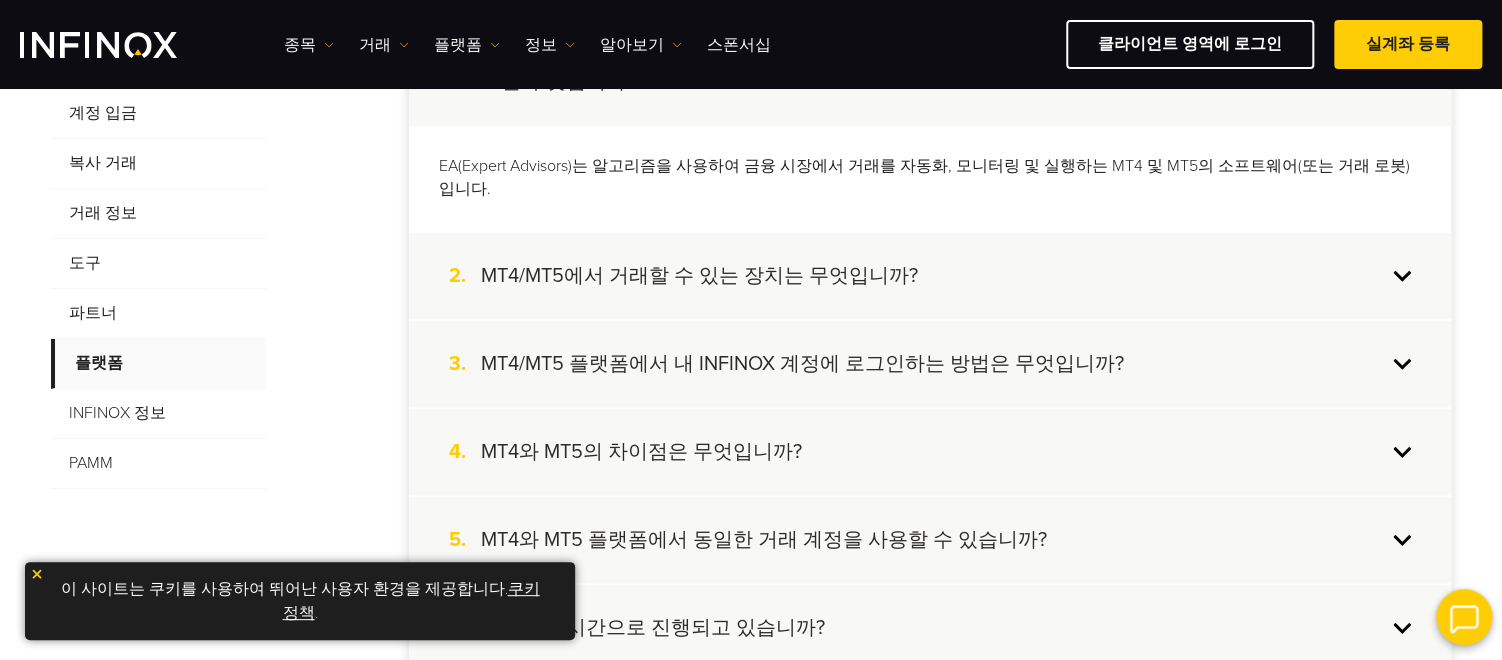 click on "MT4/MT5에서 거래할 수 있는 장치는 무엇입니까?" at bounding box center (699, 276) 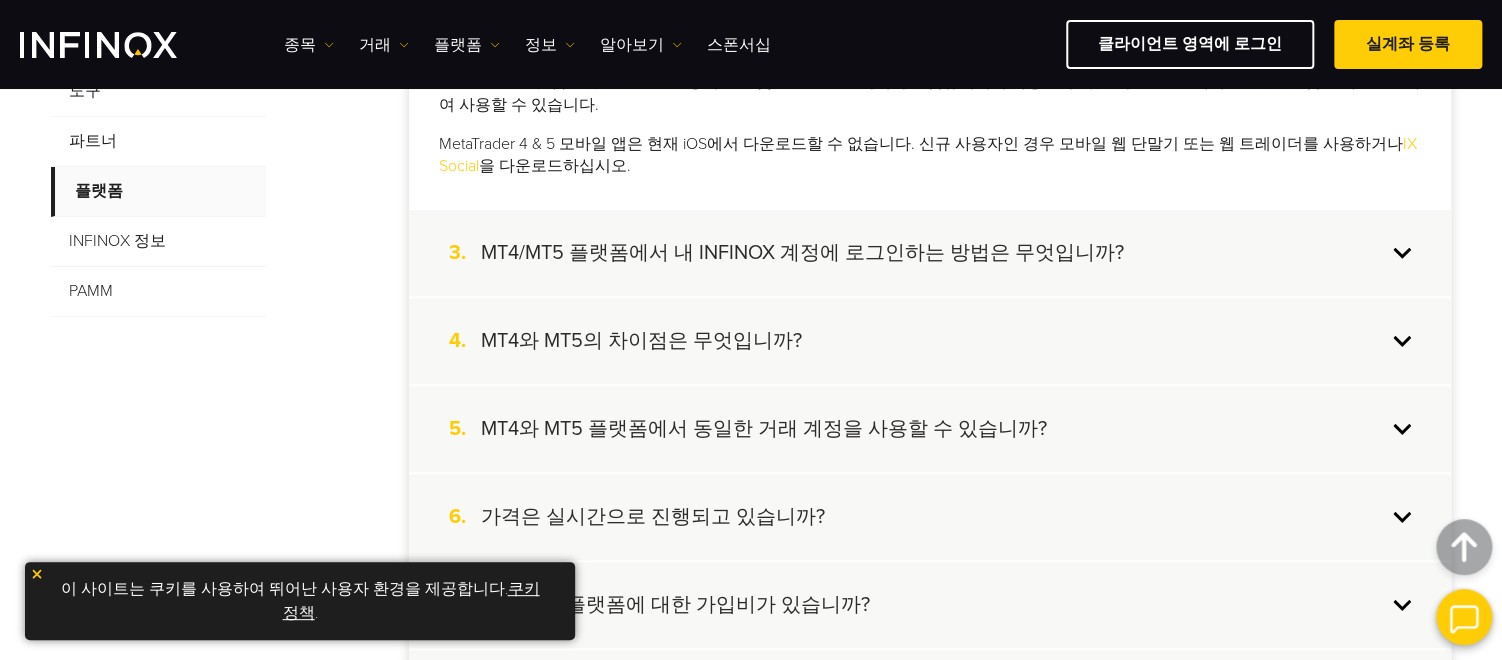 scroll, scrollTop: 728, scrollLeft: 0, axis: vertical 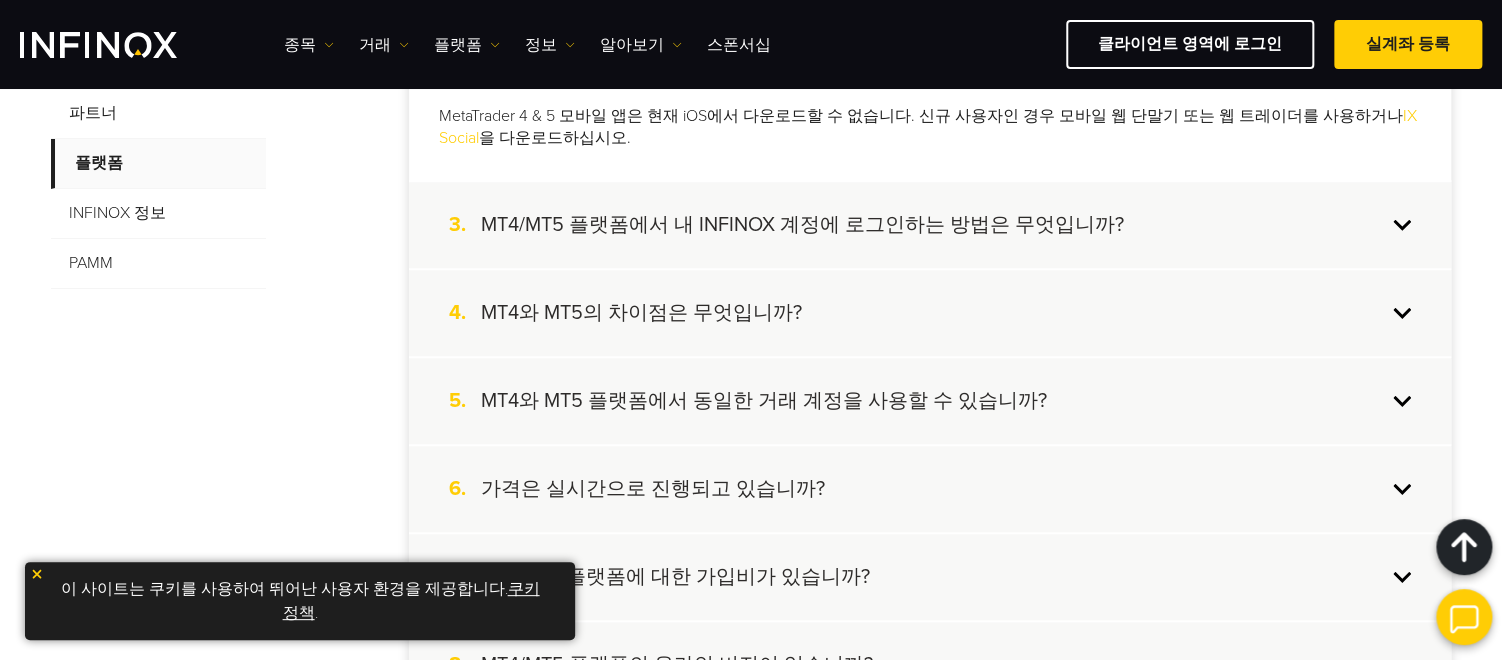 click on "MT4/MT5 플랫폼에서 내 INFINOX 계정에 로그인하는 방법은 무엇입니까?" at bounding box center (802, 225) 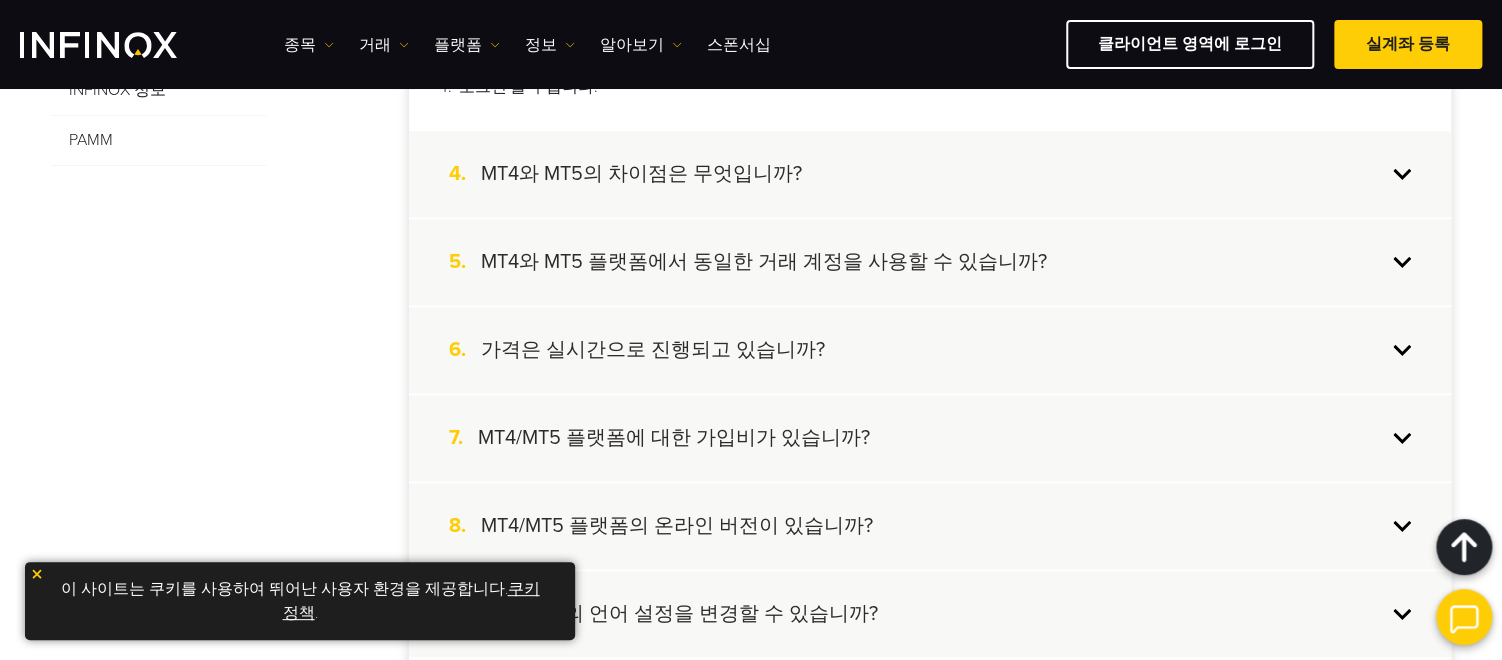 scroll, scrollTop: 861, scrollLeft: 0, axis: vertical 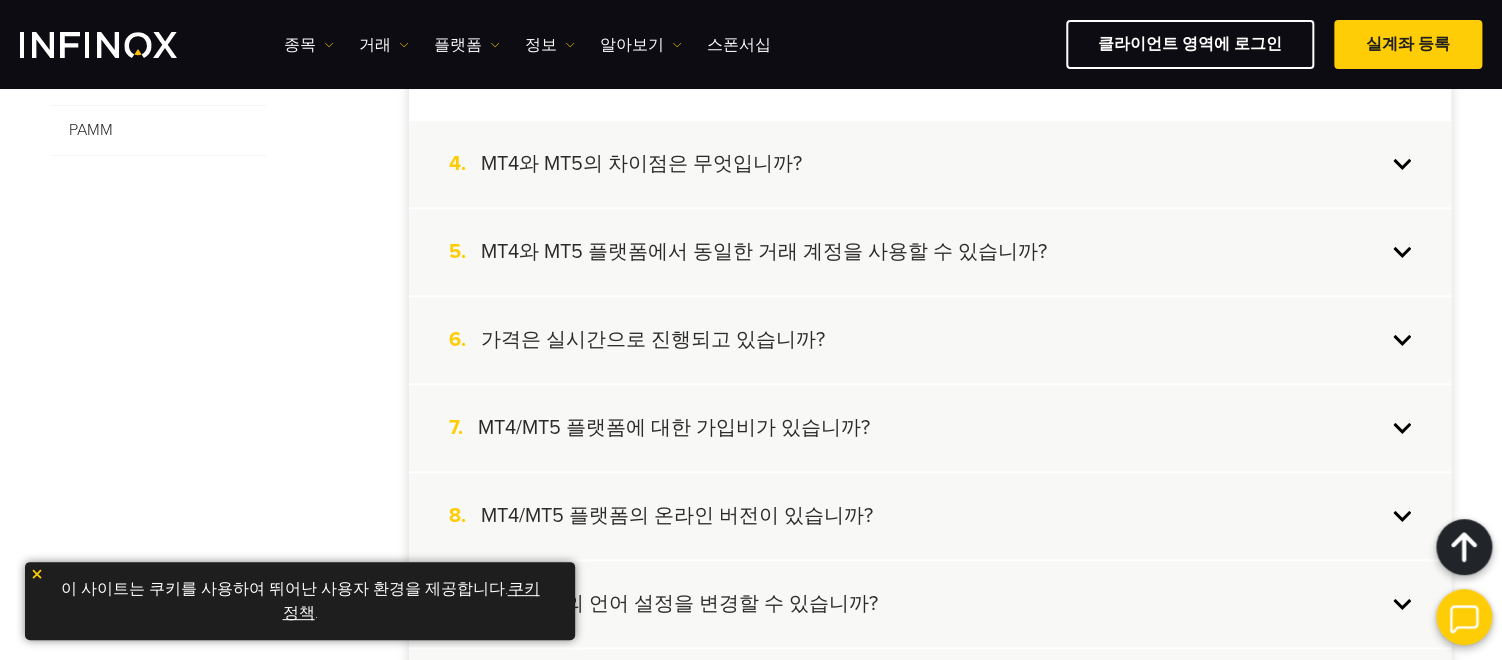 click on "가격은 실시간으로 진행되고 있습니까?" at bounding box center (653, 340) 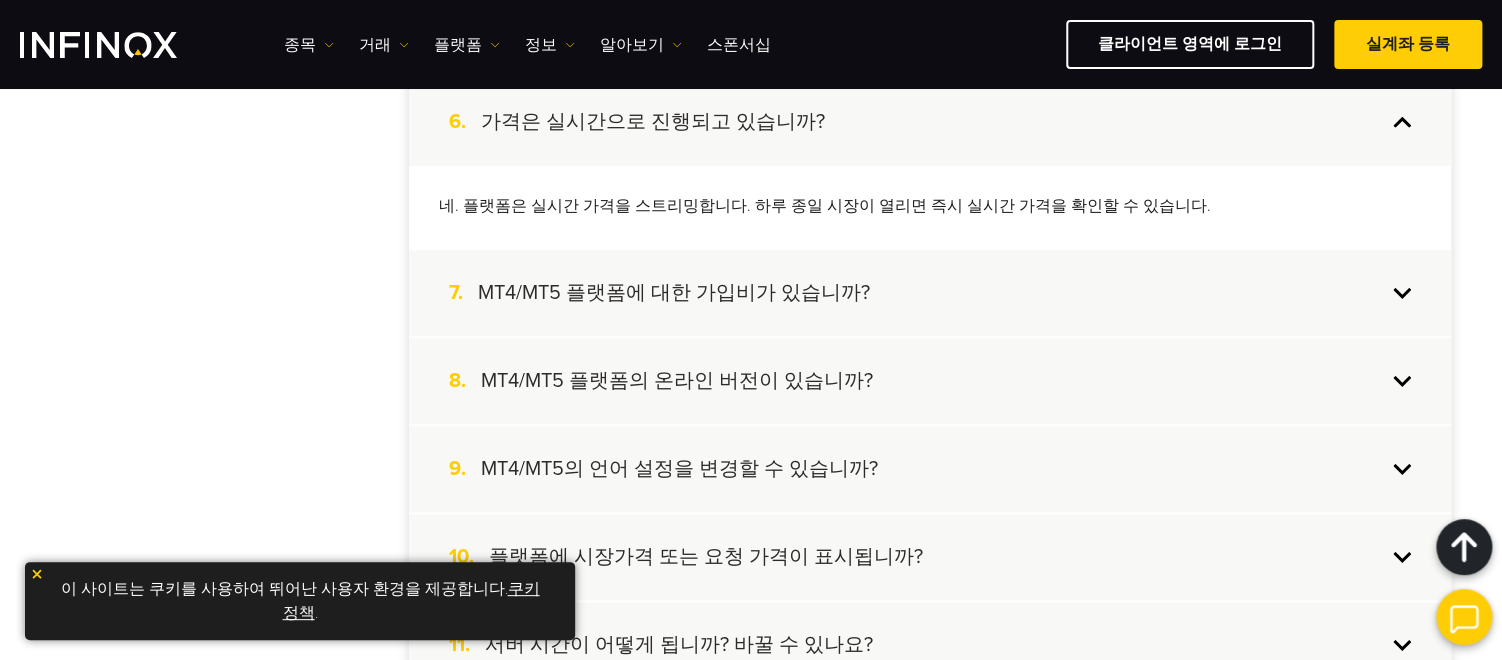 scroll, scrollTop: 928, scrollLeft: 0, axis: vertical 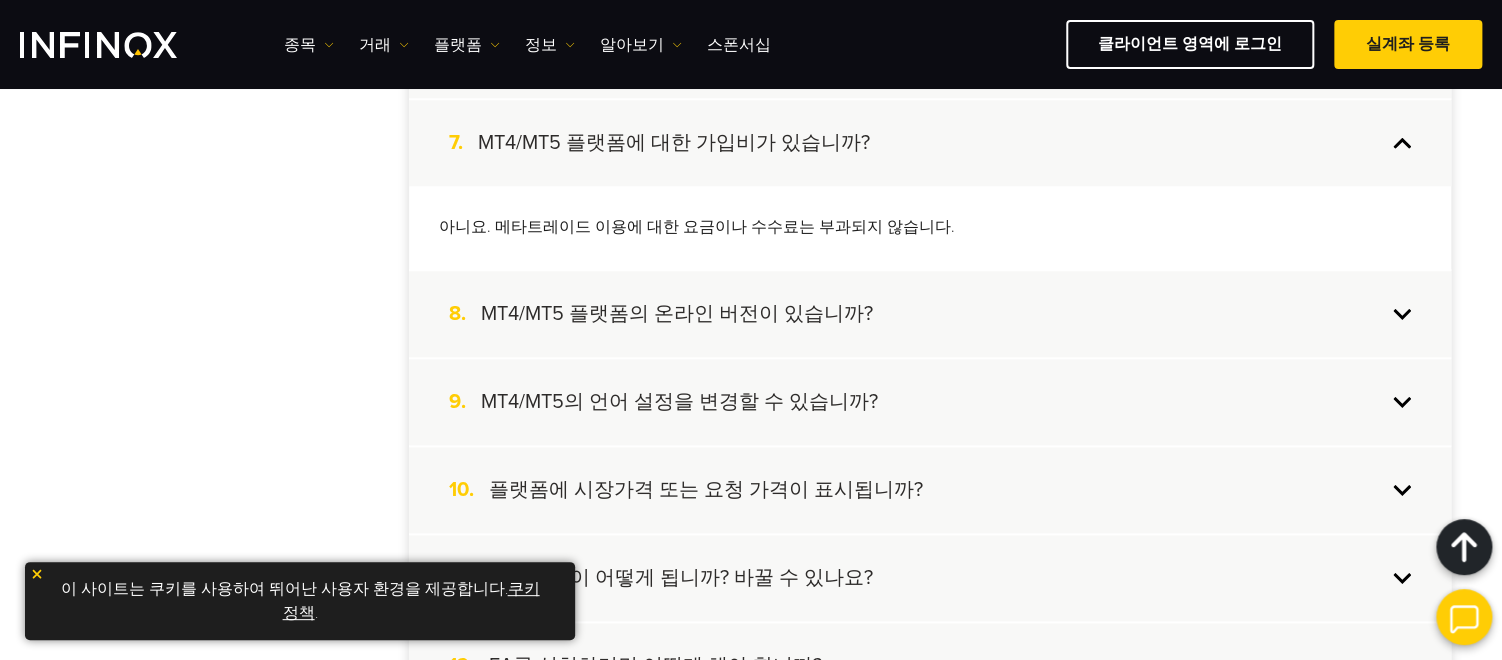 click on "MT4/MT5 플랫폼의 온라인 버전이 있습니까?" at bounding box center [677, 314] 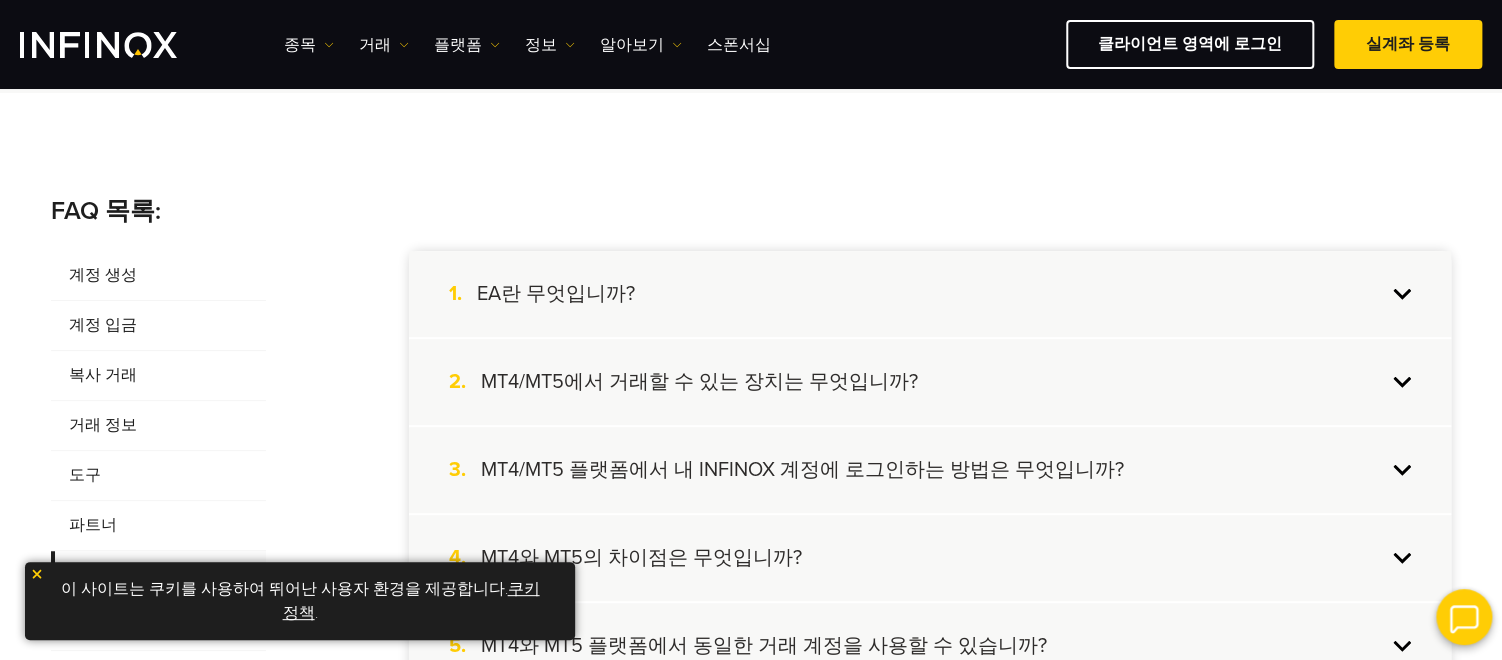 scroll, scrollTop: 295, scrollLeft: 0, axis: vertical 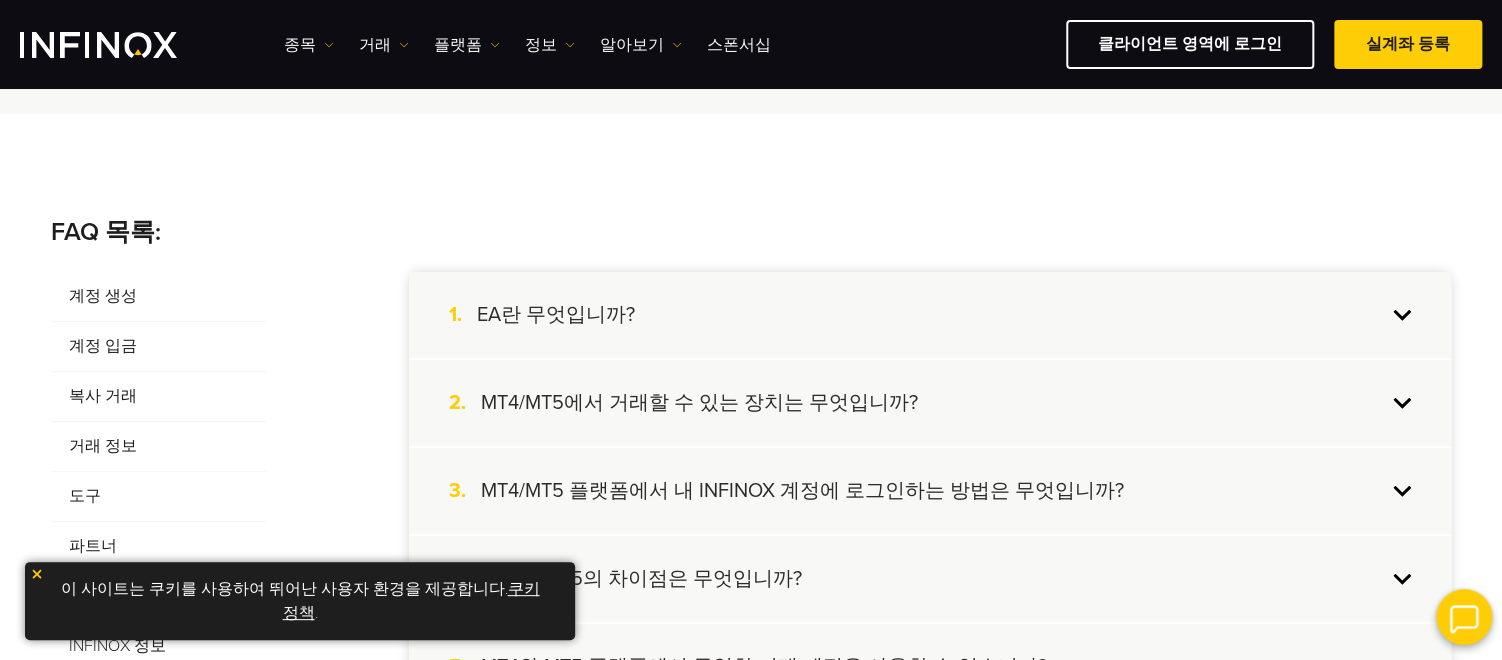 click on "거래 정보" at bounding box center (158, 447) 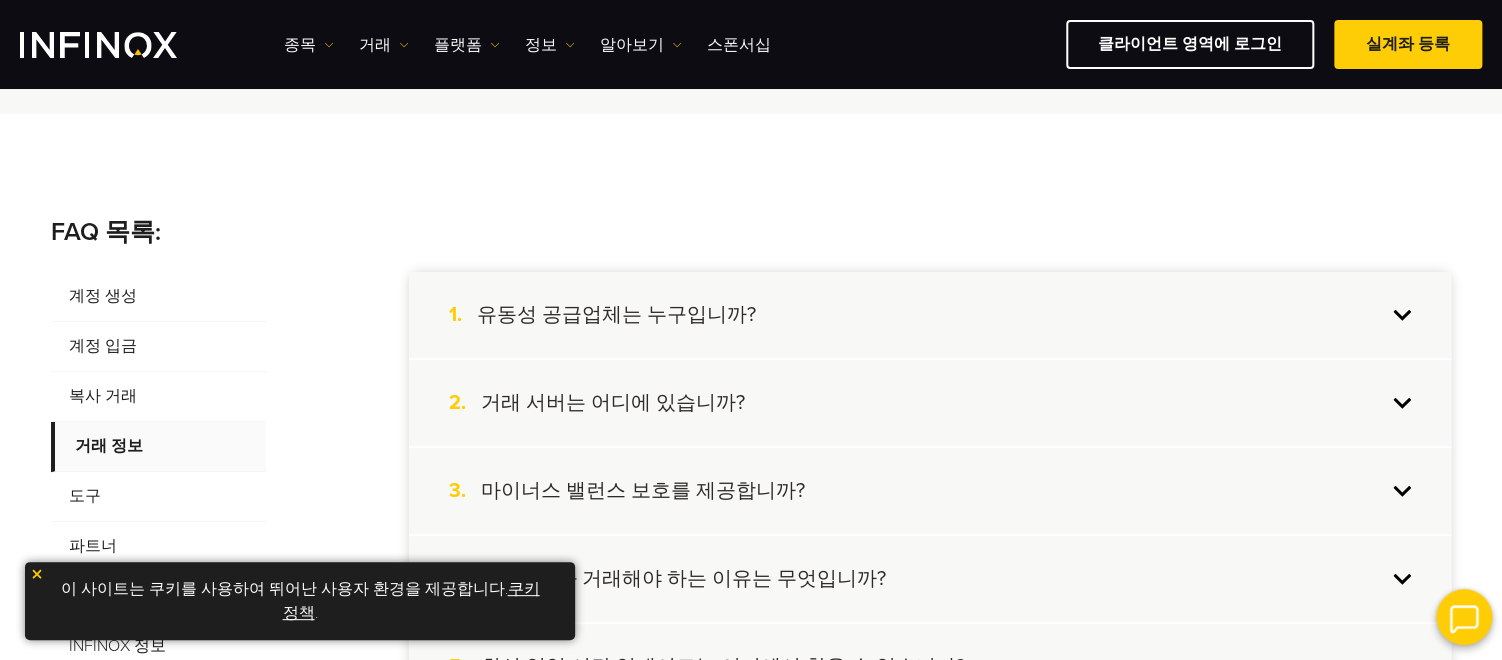 click at bounding box center (37, 574) 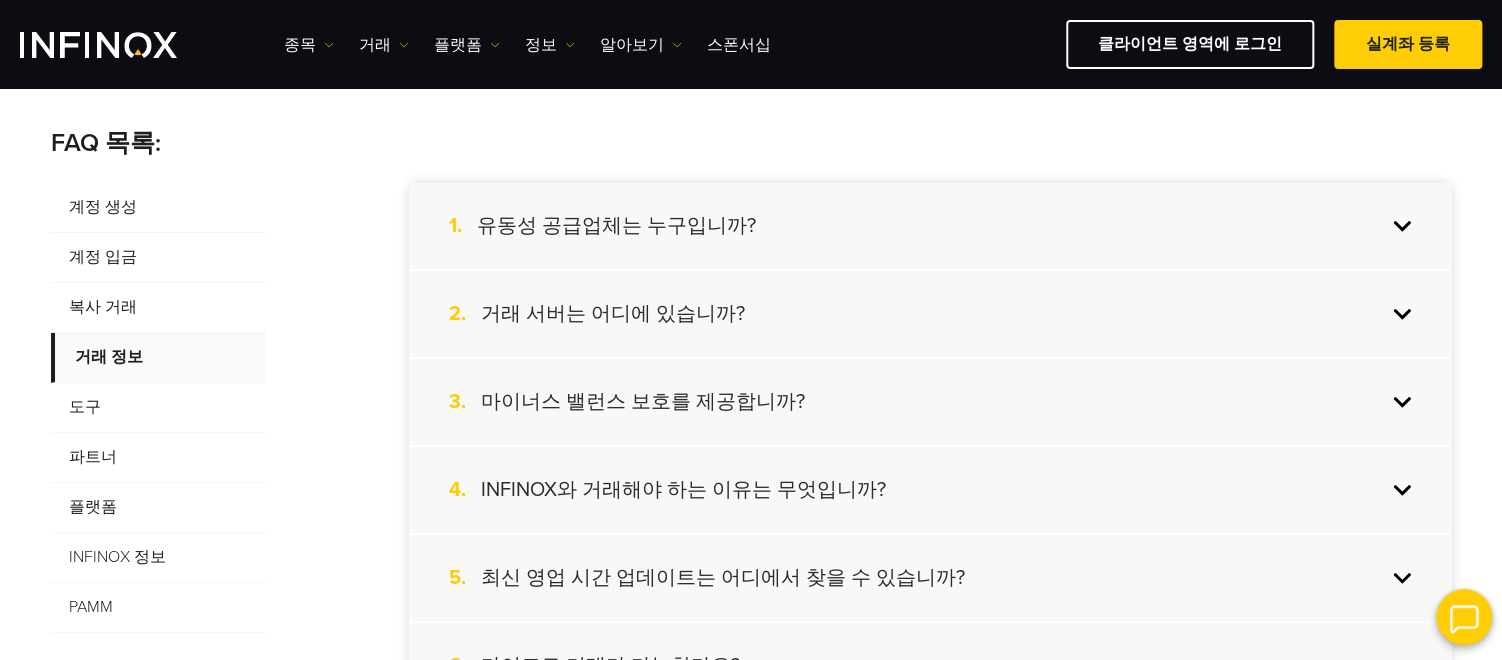 scroll, scrollTop: 395, scrollLeft: 0, axis: vertical 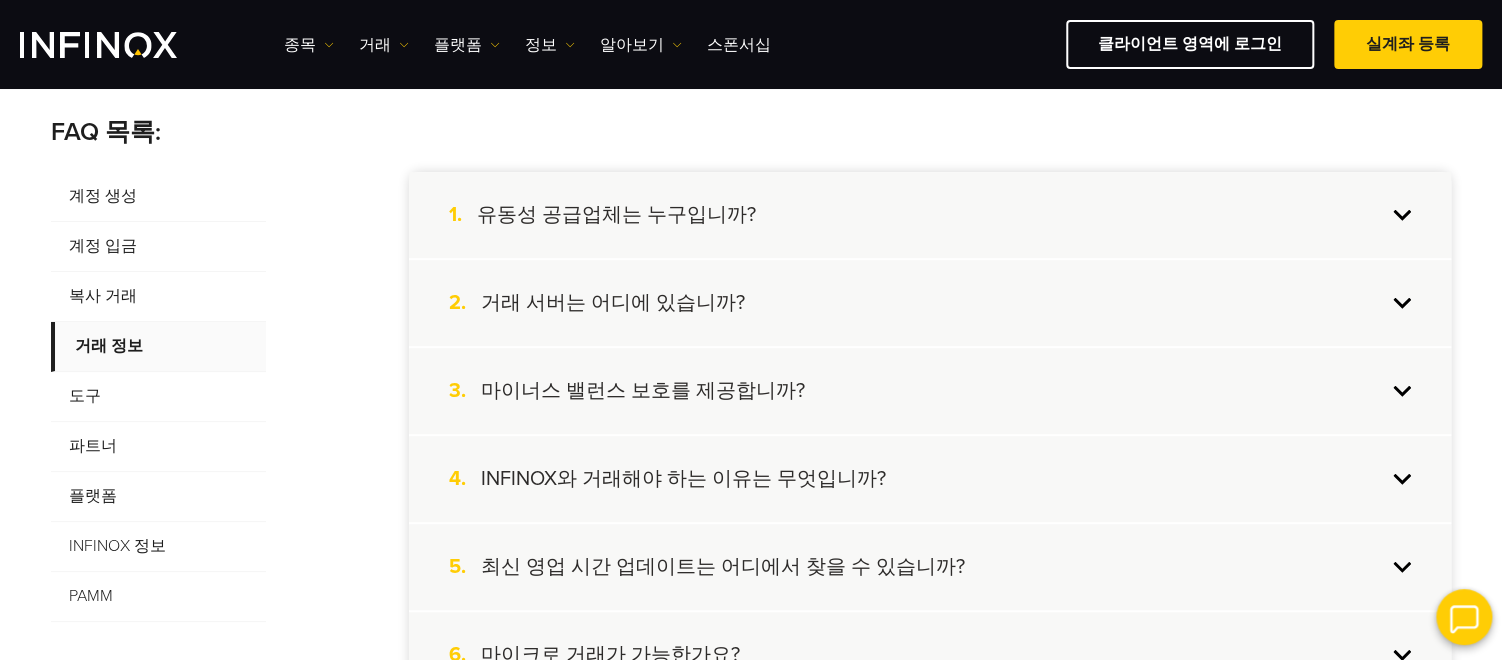 click on "유동성 공급업체는 누구입니까?" at bounding box center [616, 215] 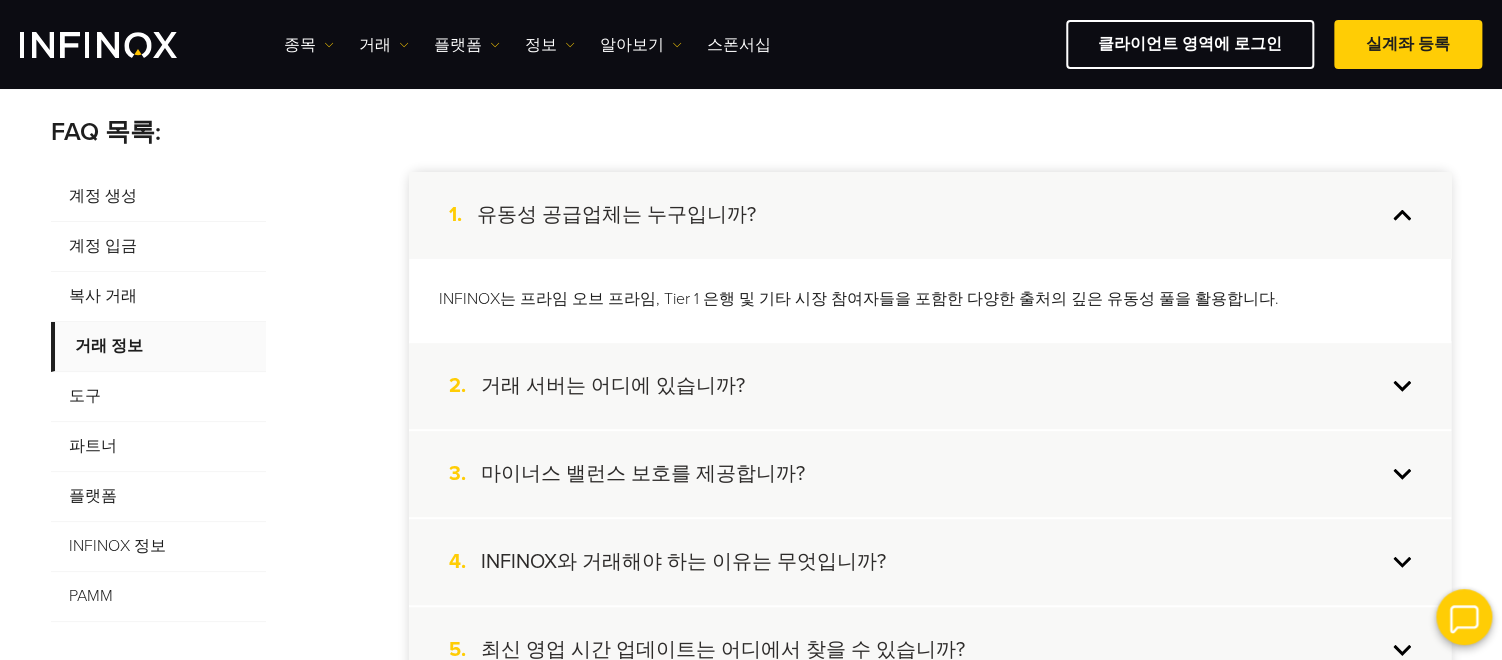 click on "거래 서버는 어디에 있습니까?" at bounding box center [613, 386] 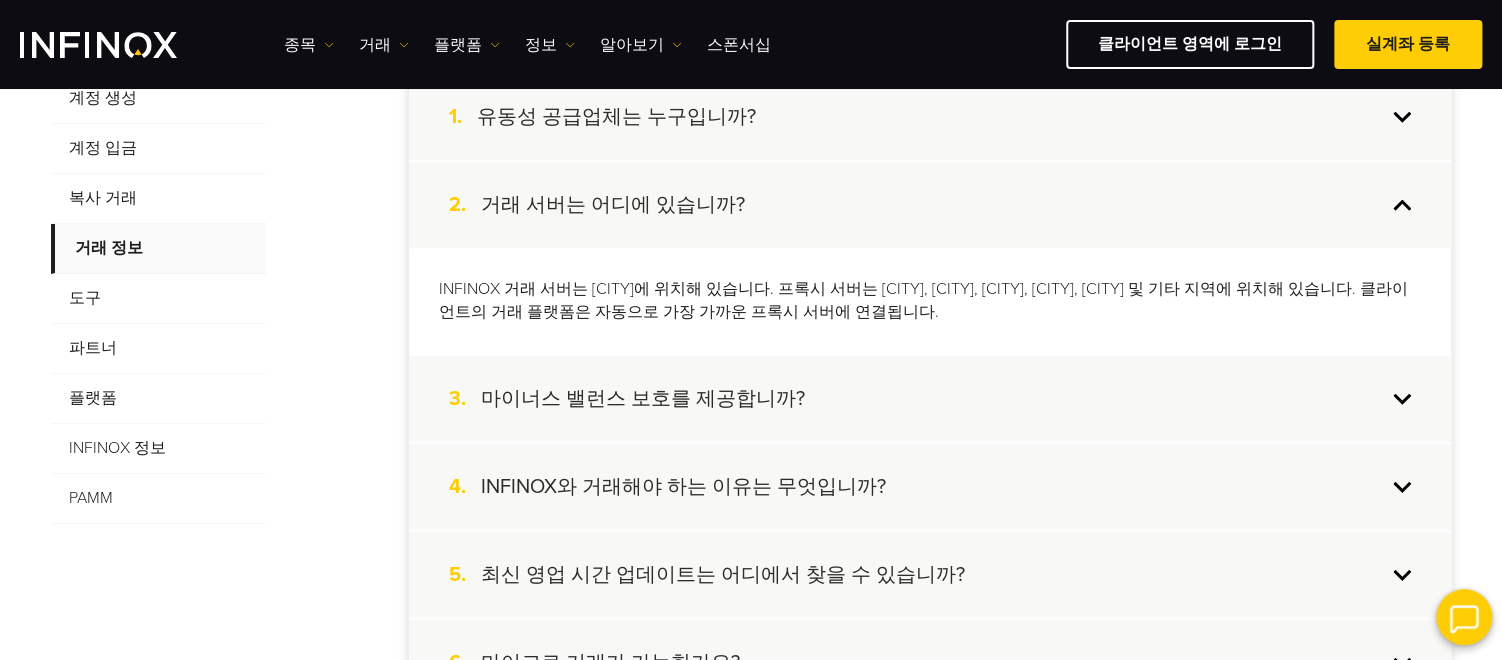 scroll, scrollTop: 528, scrollLeft: 0, axis: vertical 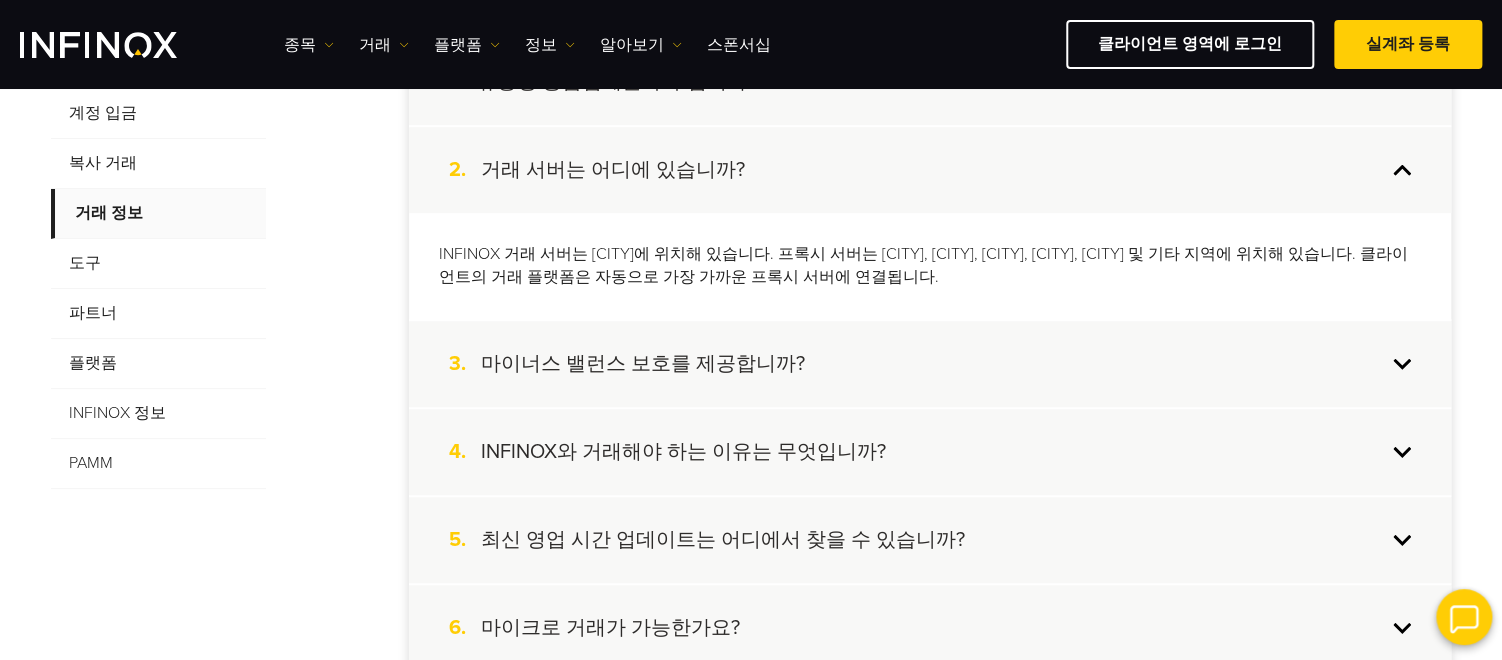 click on "마이너스 밸런스 보호를 제공합니까?" at bounding box center (643, 364) 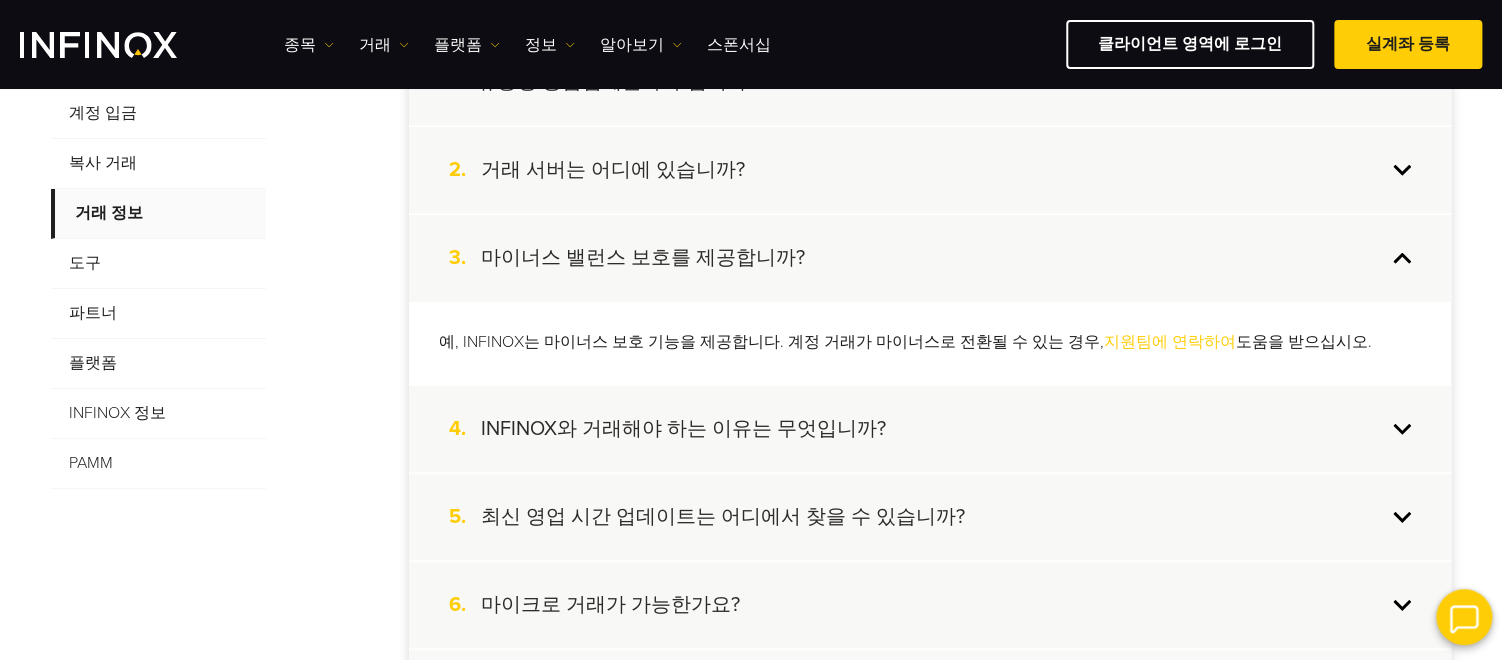 click on "INFINOX와 거래해야 하는 이유는 무엇입니까?" at bounding box center [683, 429] 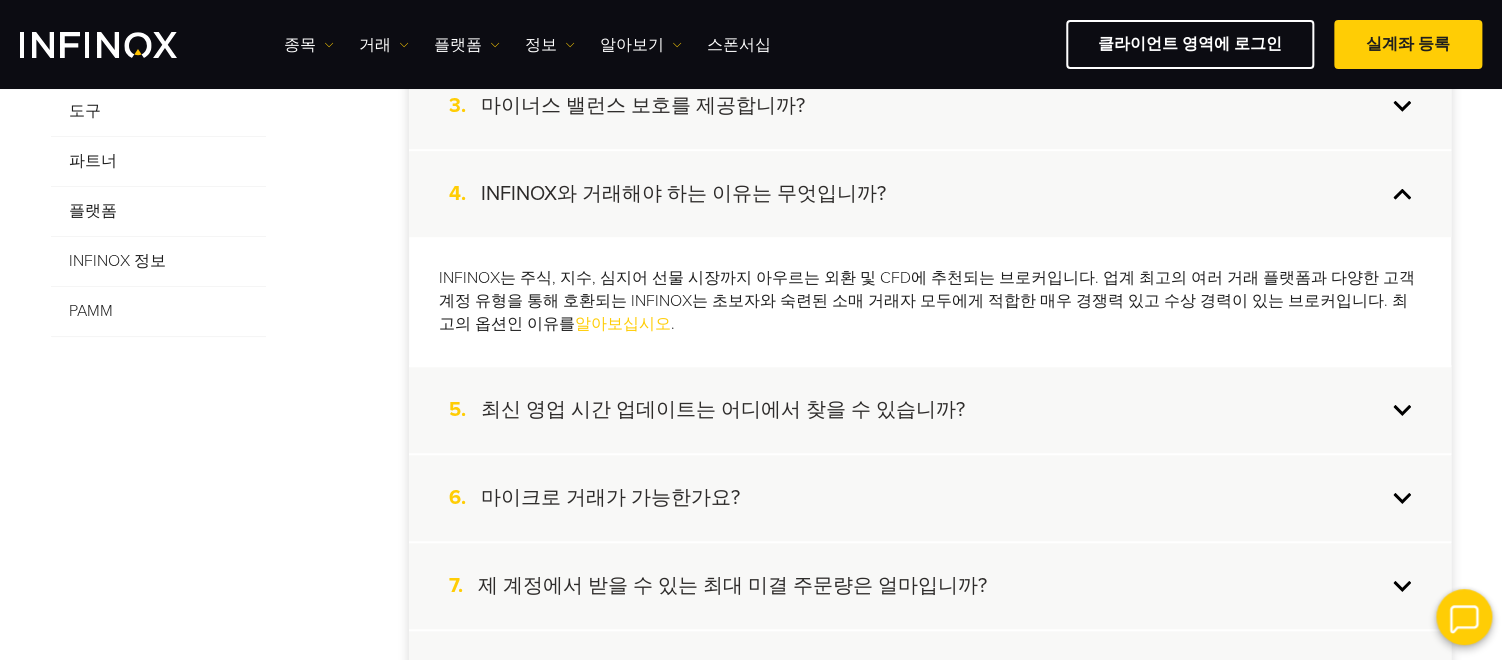 scroll, scrollTop: 695, scrollLeft: 0, axis: vertical 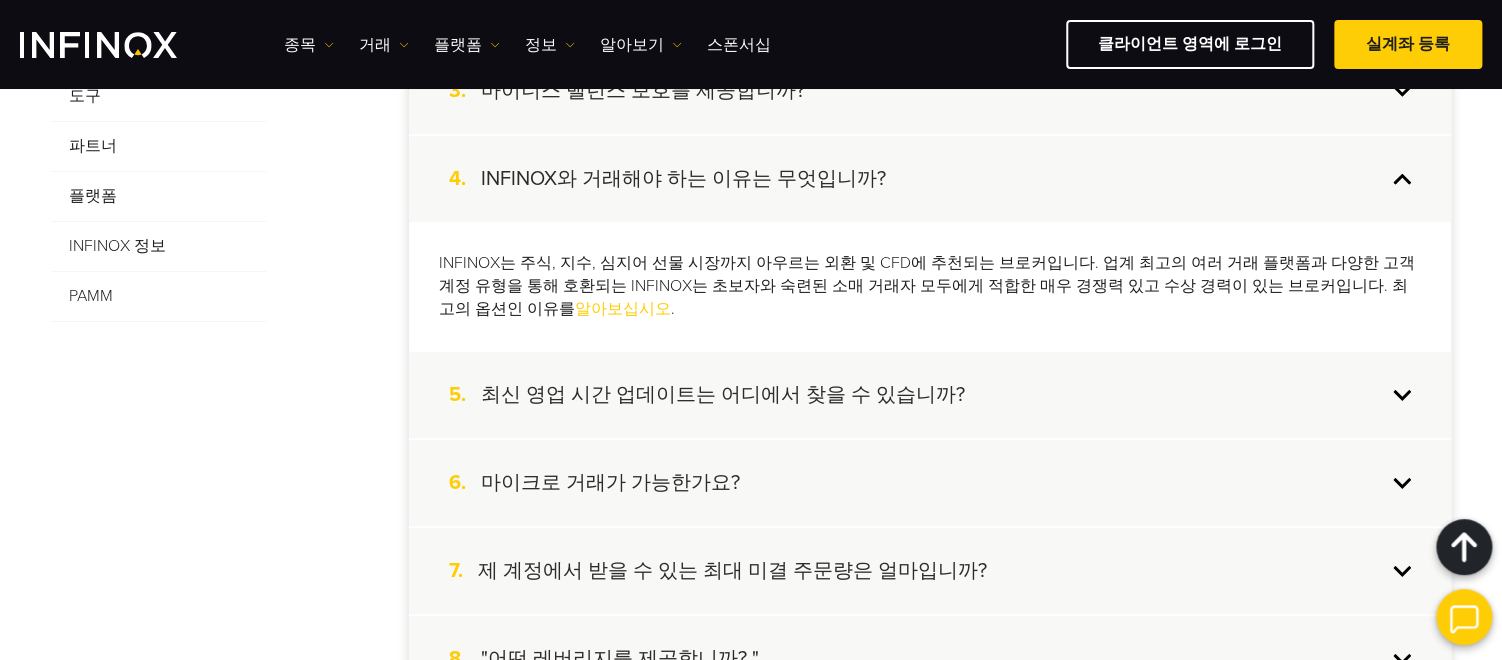 click on "최신 영업 시간 업데이트는 어디에서 찾을 수 있습니까?" at bounding box center [723, 395] 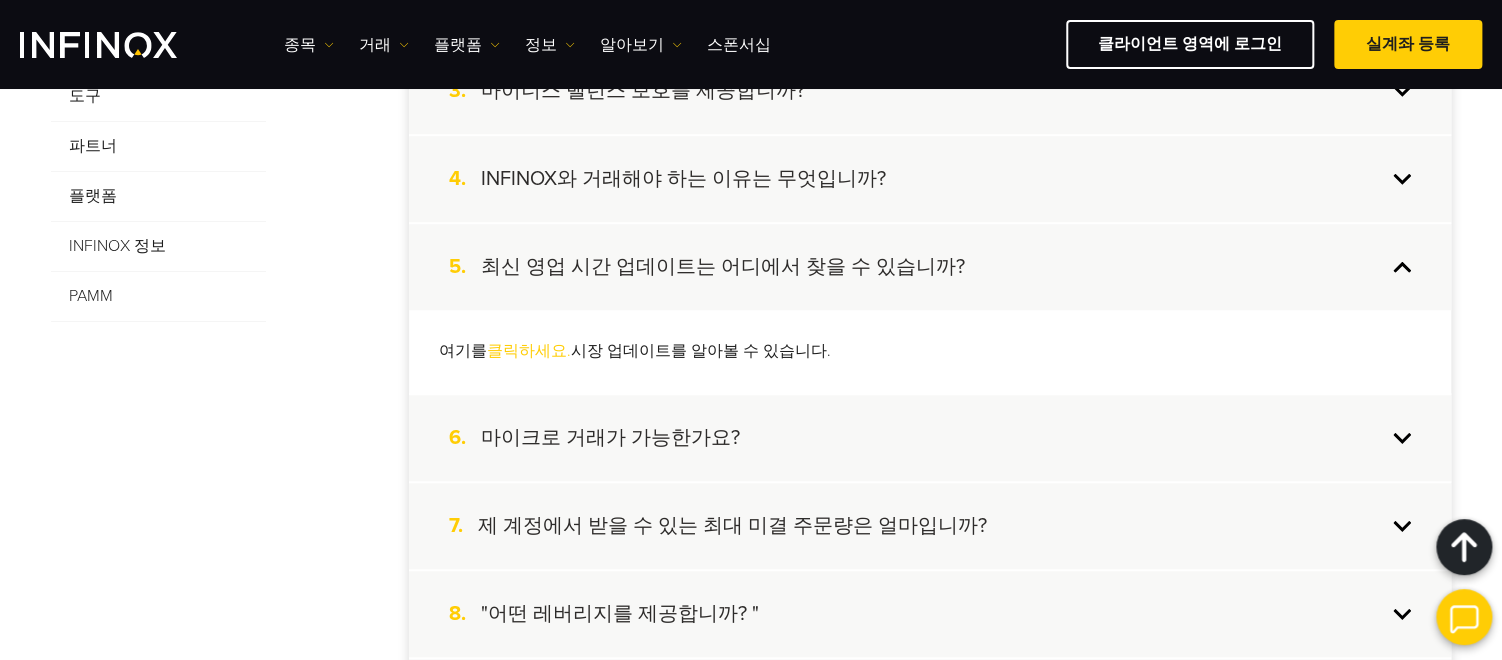 click on "마이크로 거래가 가능한가요?" at bounding box center (610, 438) 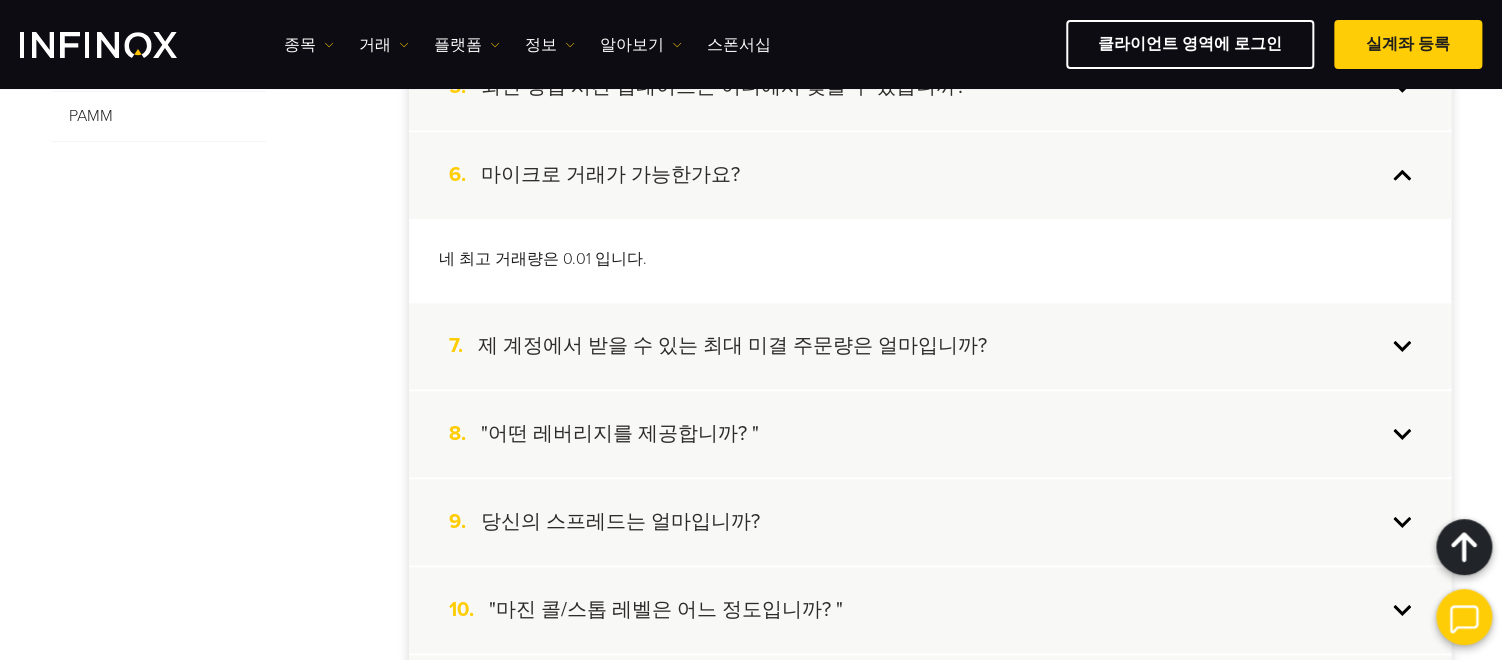 scroll, scrollTop: 895, scrollLeft: 0, axis: vertical 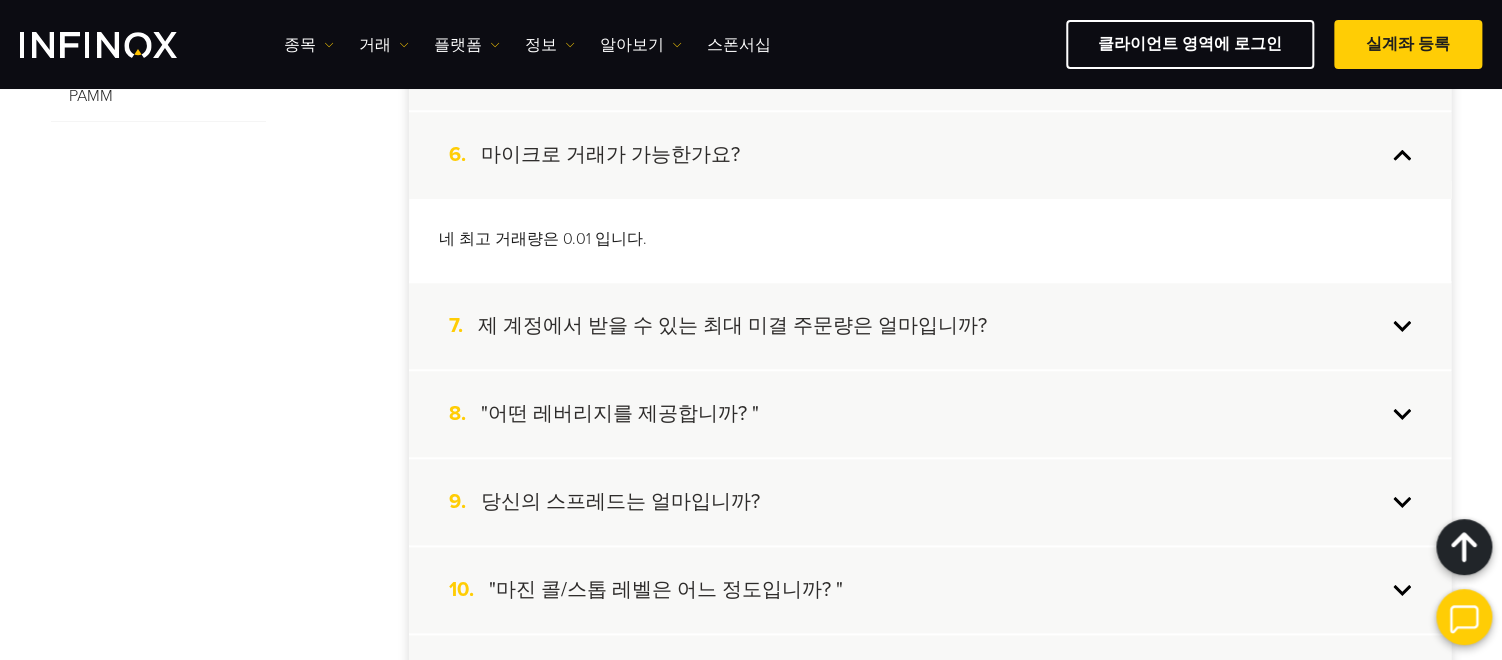 click on "제 계정에서 받을 수 있는 최대 미결 주문량은 얼마입니까?" at bounding box center (732, 326) 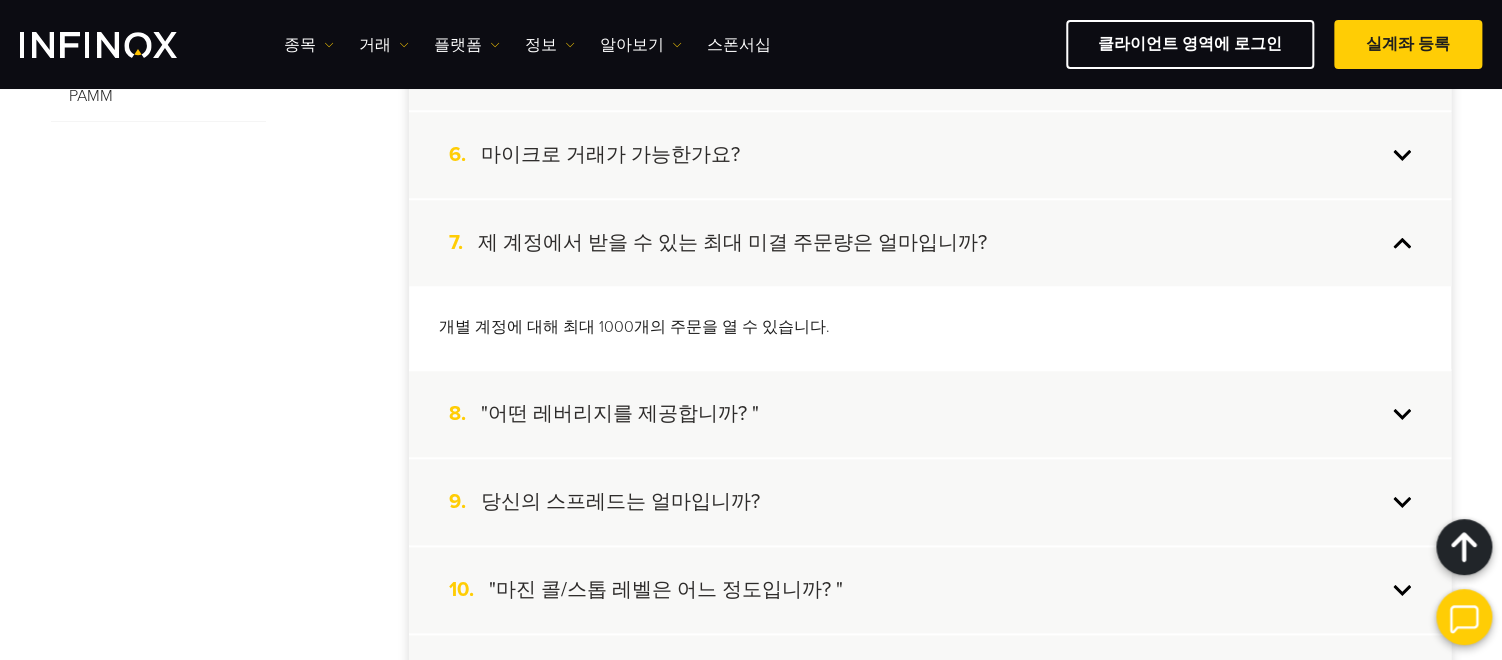 click on ""어떤 레버리지를 제공합니까? "" at bounding box center (620, 414) 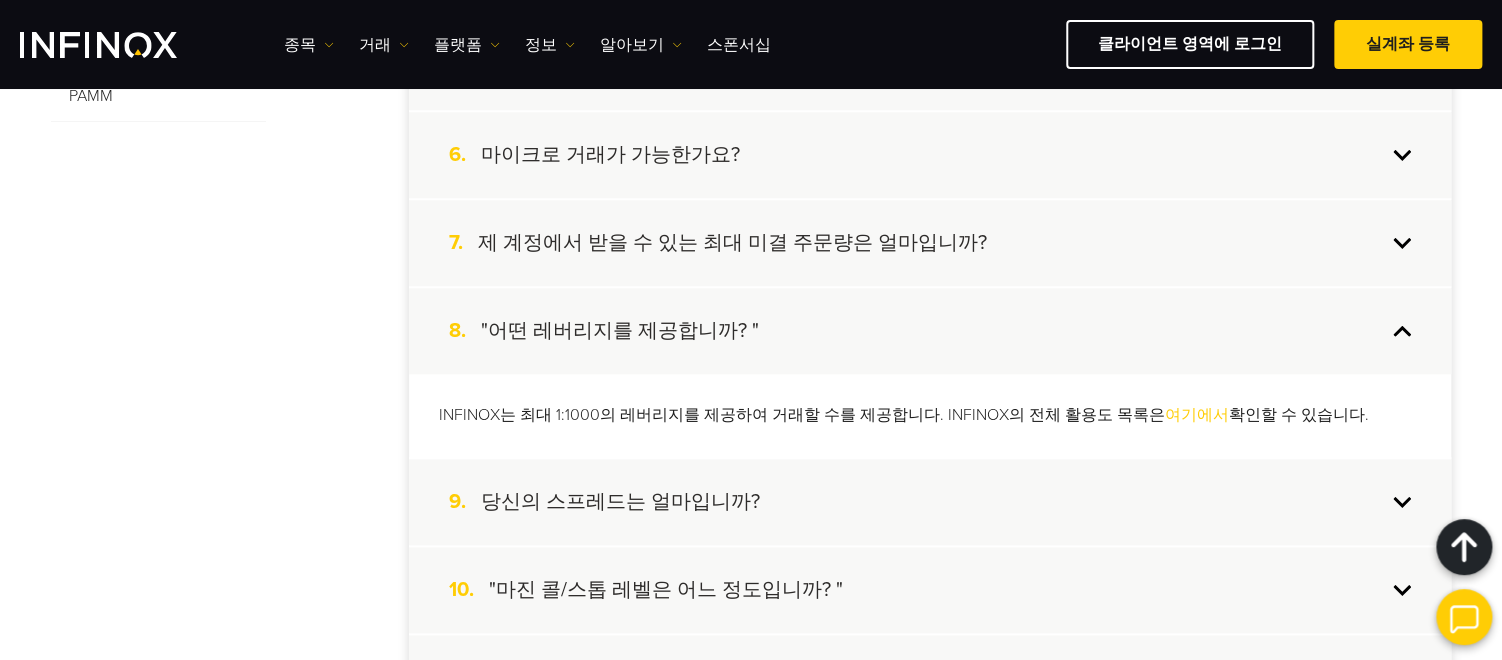 scroll, scrollTop: 0, scrollLeft: 0, axis: both 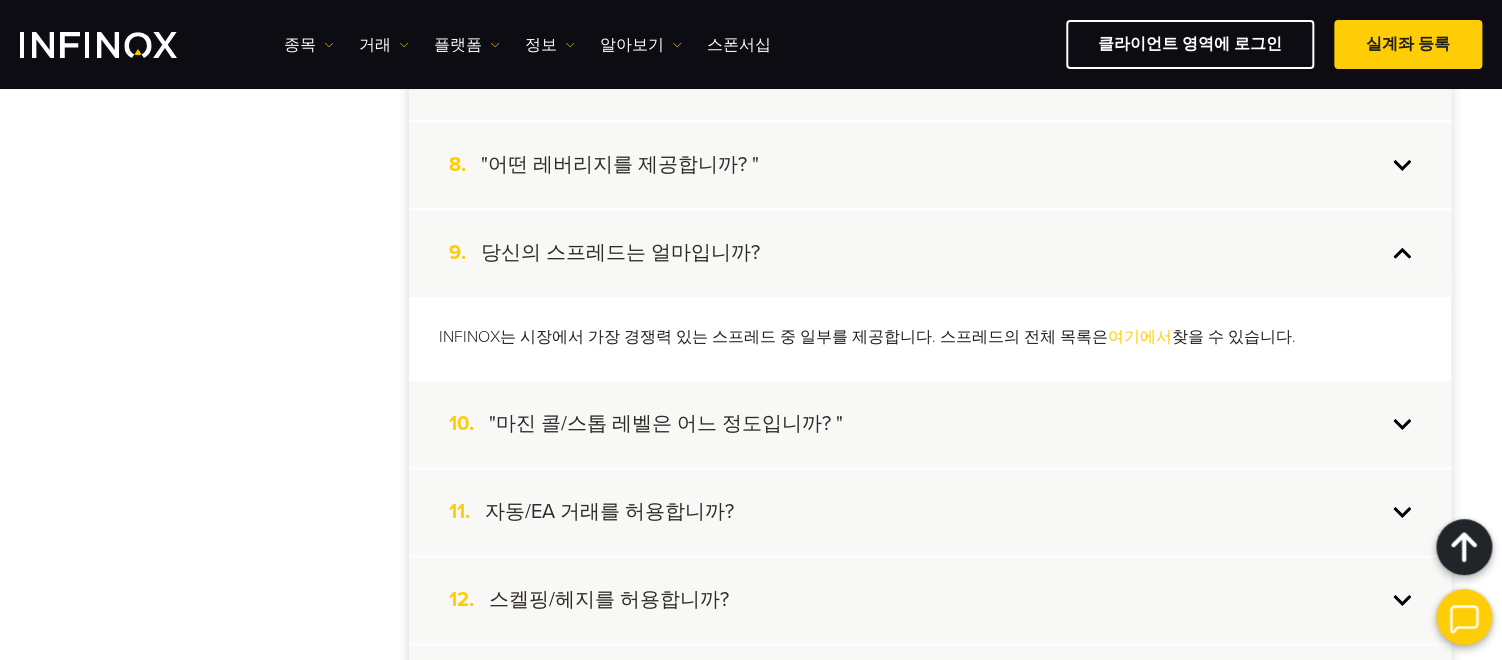 click on ""마진 콜/스톱 레벨은 어느 정도입니까? "" at bounding box center (666, 424) 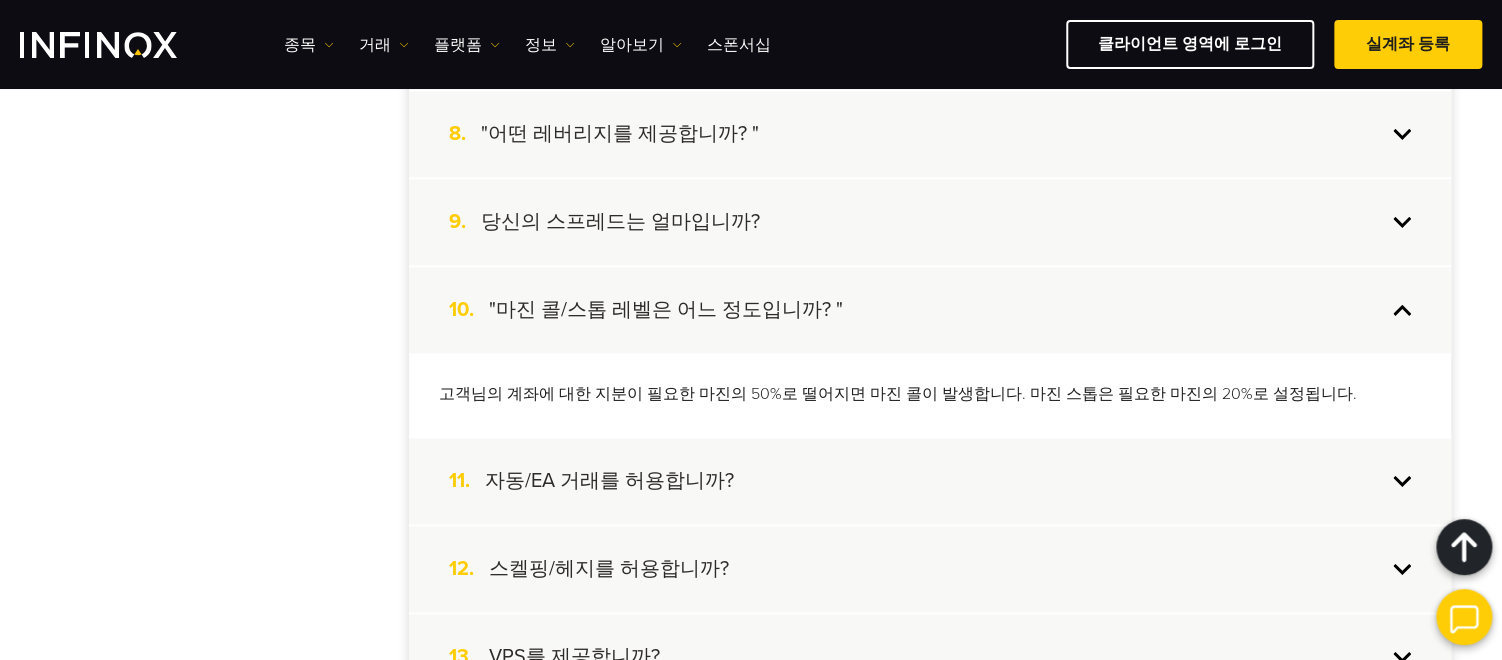scroll, scrollTop: 1195, scrollLeft: 0, axis: vertical 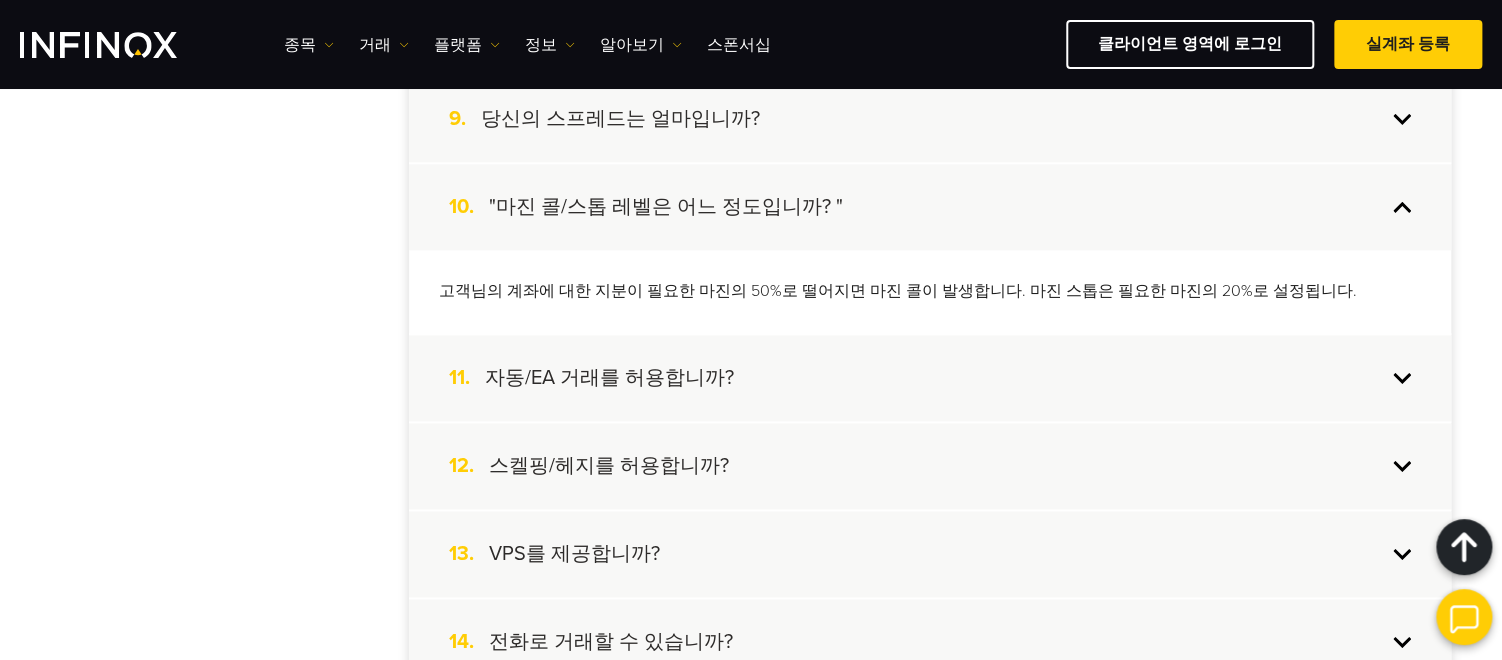click on "자동/EA 거래를 허용합니까?" at bounding box center [609, 378] 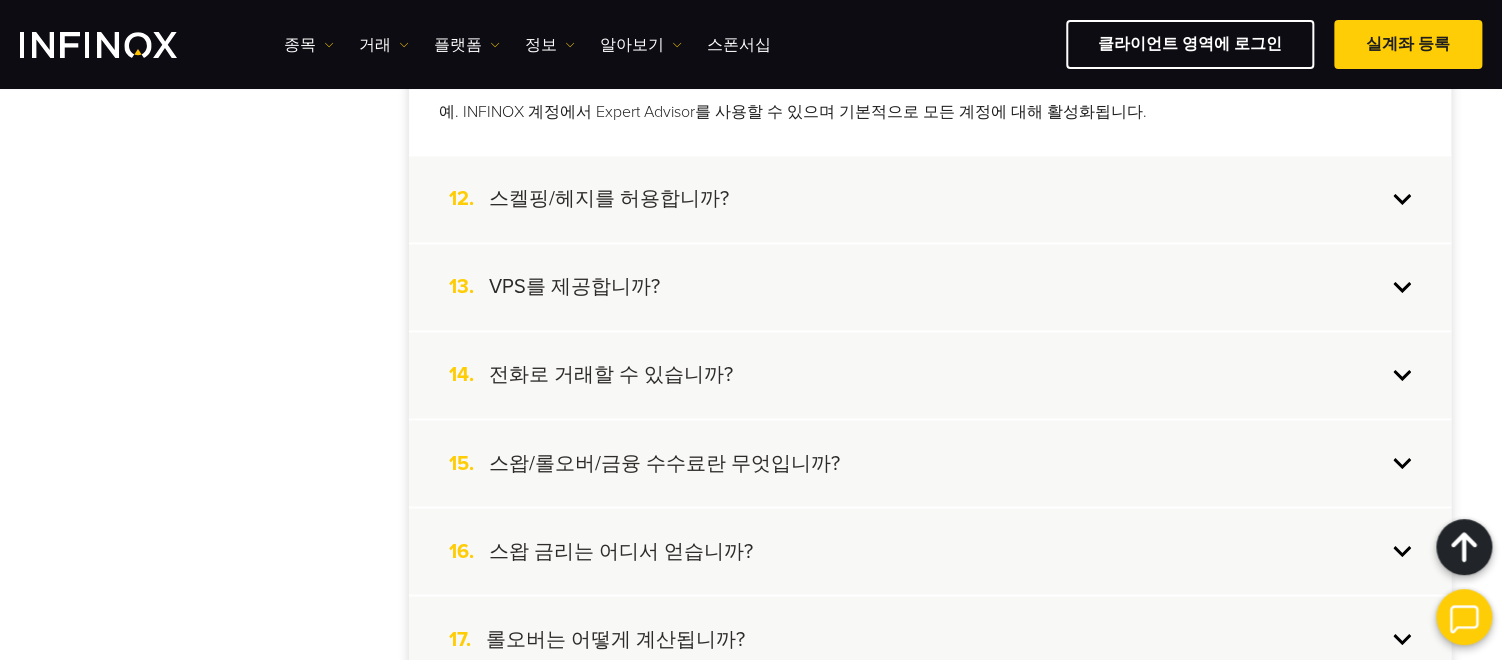 scroll, scrollTop: 1495, scrollLeft: 0, axis: vertical 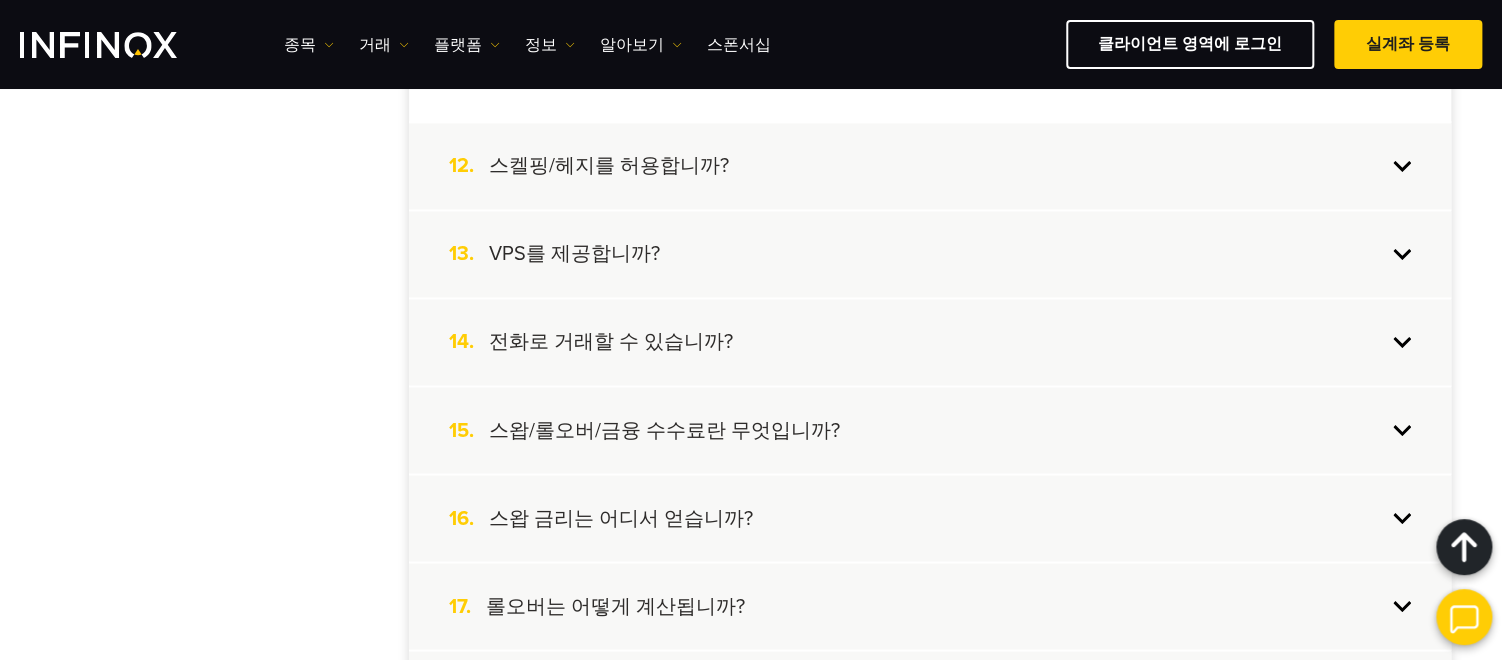 click on "전화로 거래할 수 있습니까?" at bounding box center (611, 342) 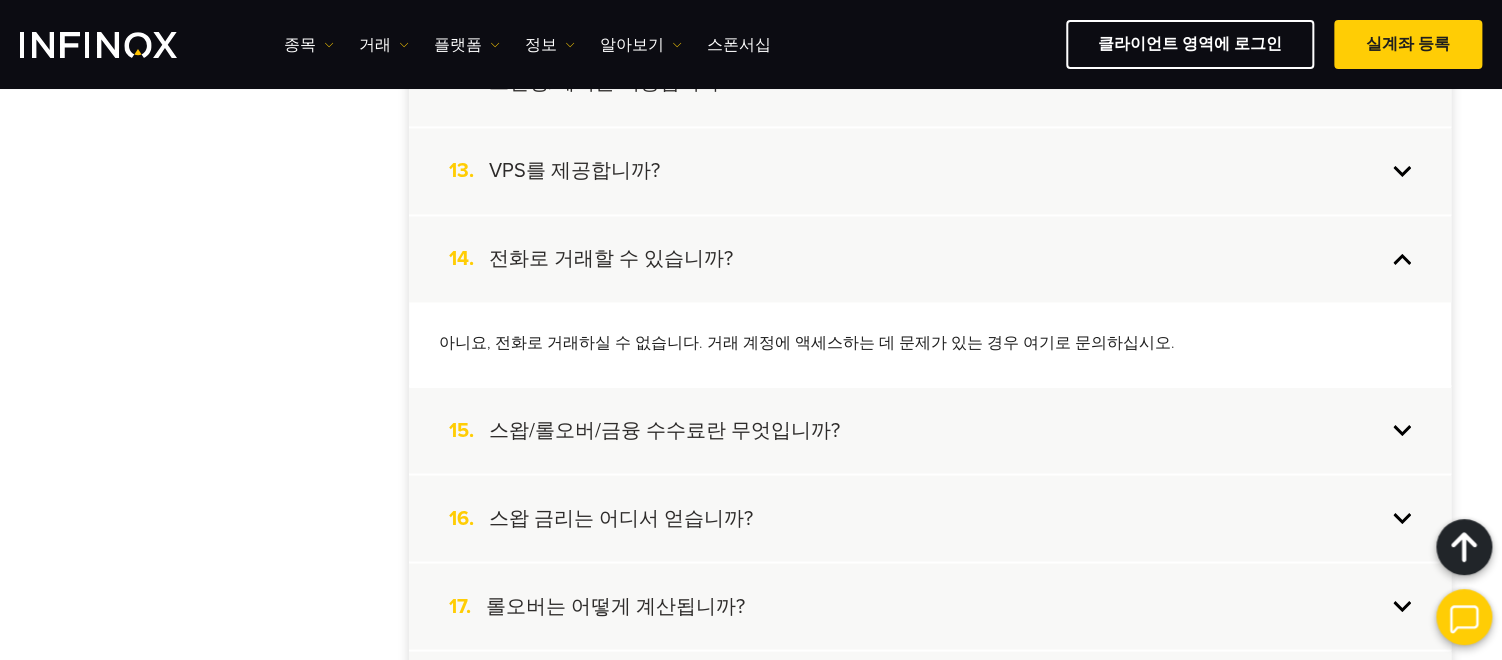 click on "스왑/롤오버/금융 수수료란 무엇입니까?" at bounding box center (664, 430) 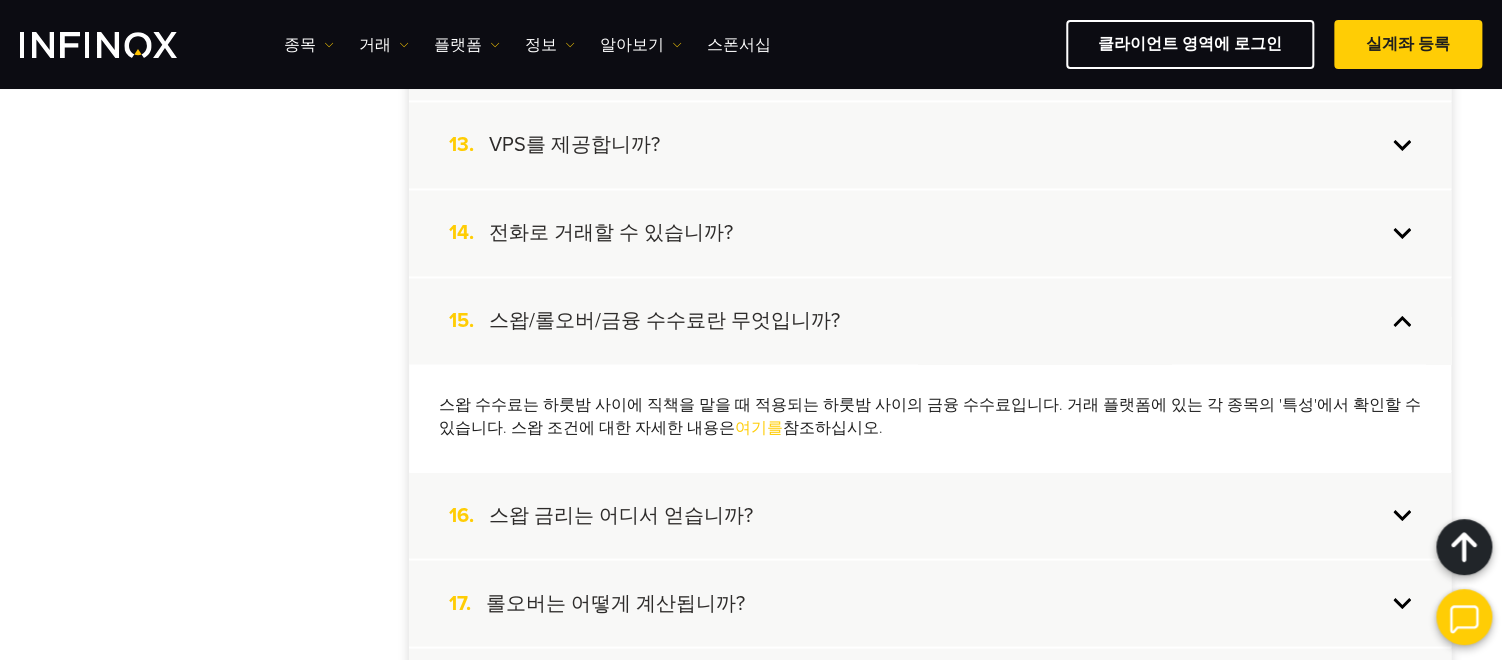 scroll, scrollTop: 1661, scrollLeft: 0, axis: vertical 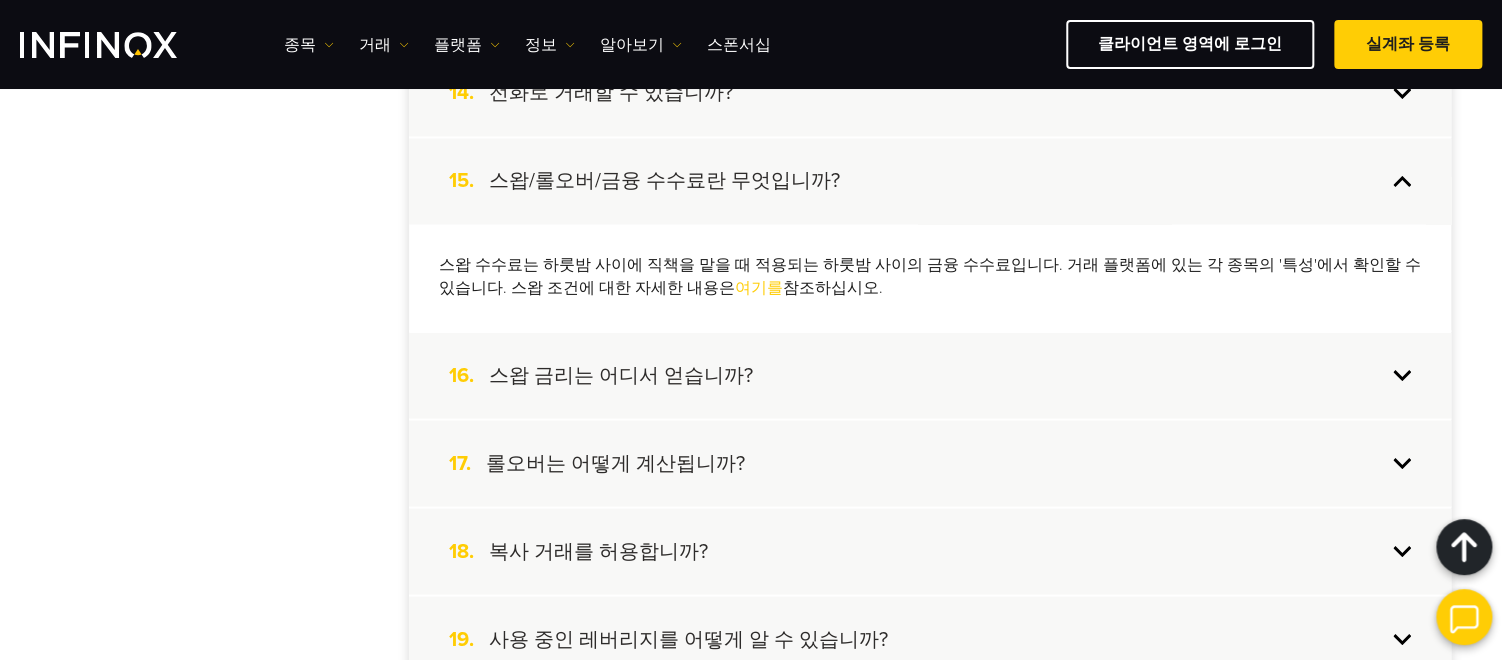 click on "스왑 금리는 어디서 얻습니까?" at bounding box center [621, 375] 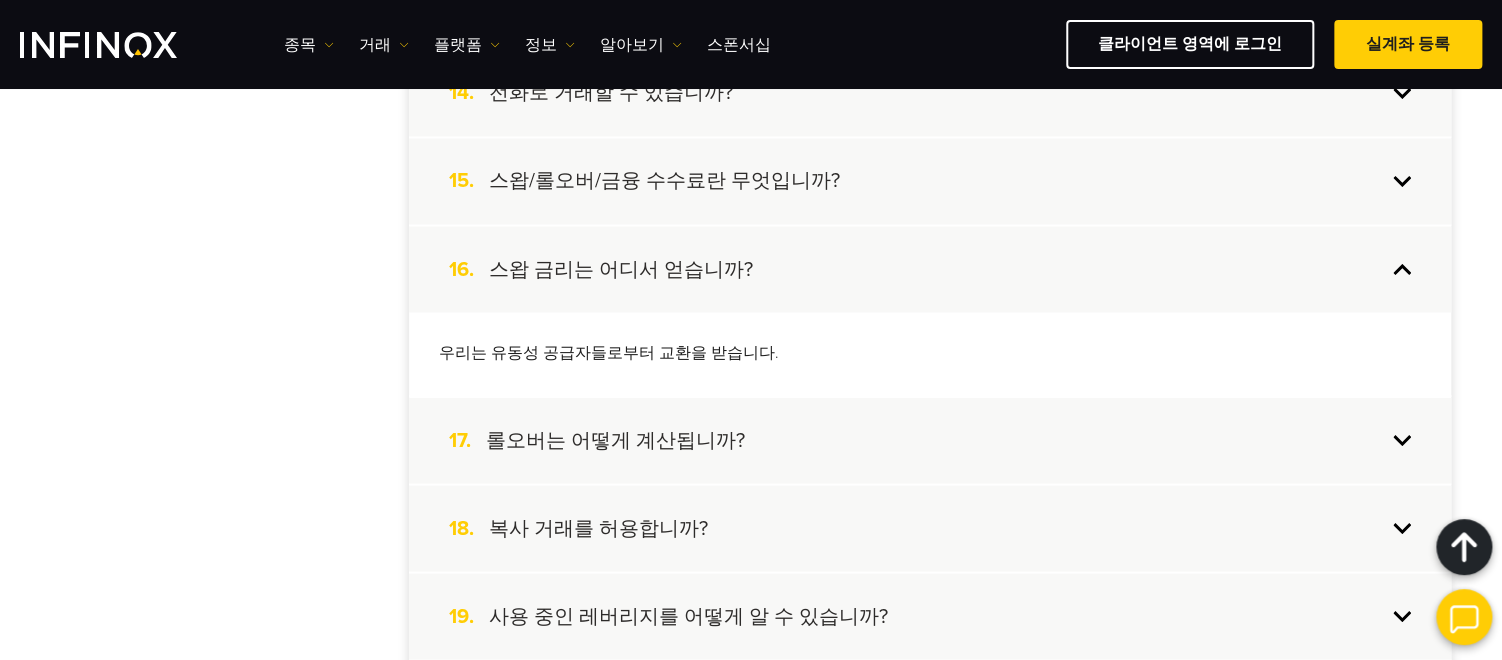 click on "17. 롤오버는 어떻게 계산됩니까?" at bounding box center [930, 440] 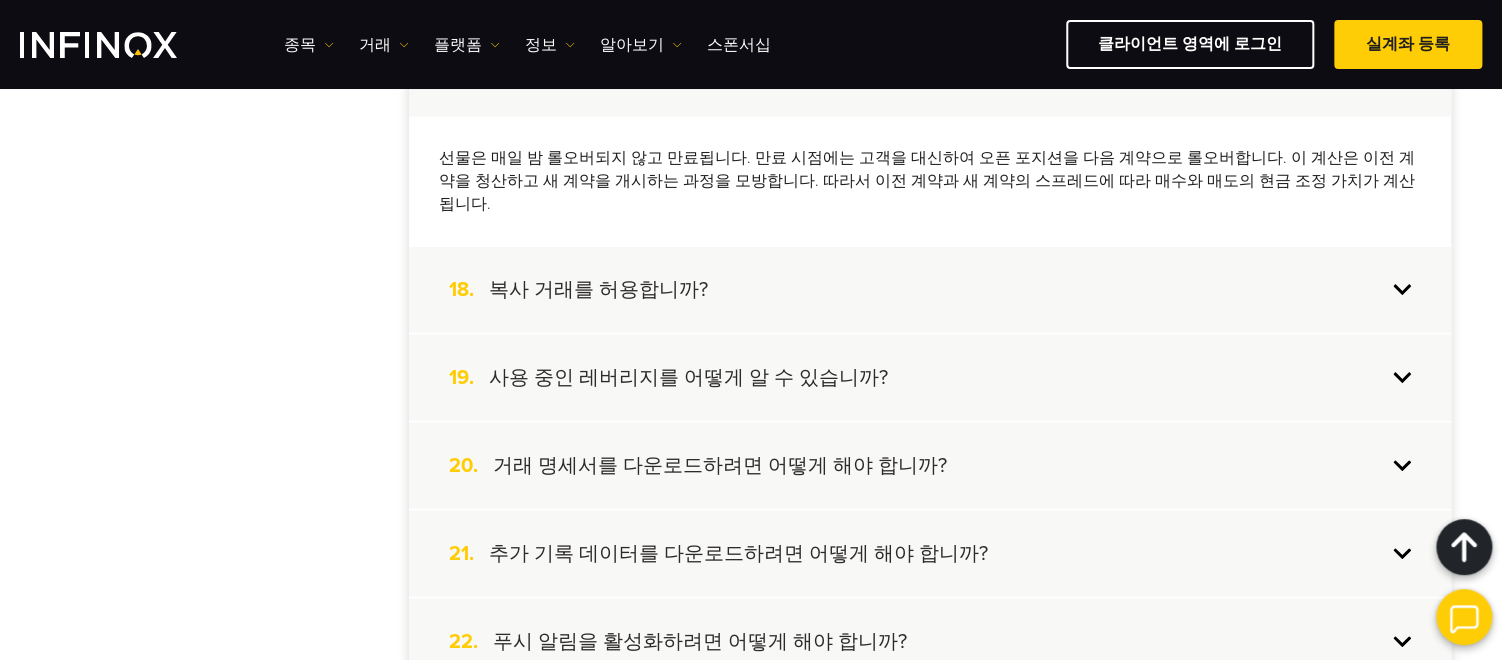 scroll, scrollTop: 1961, scrollLeft: 0, axis: vertical 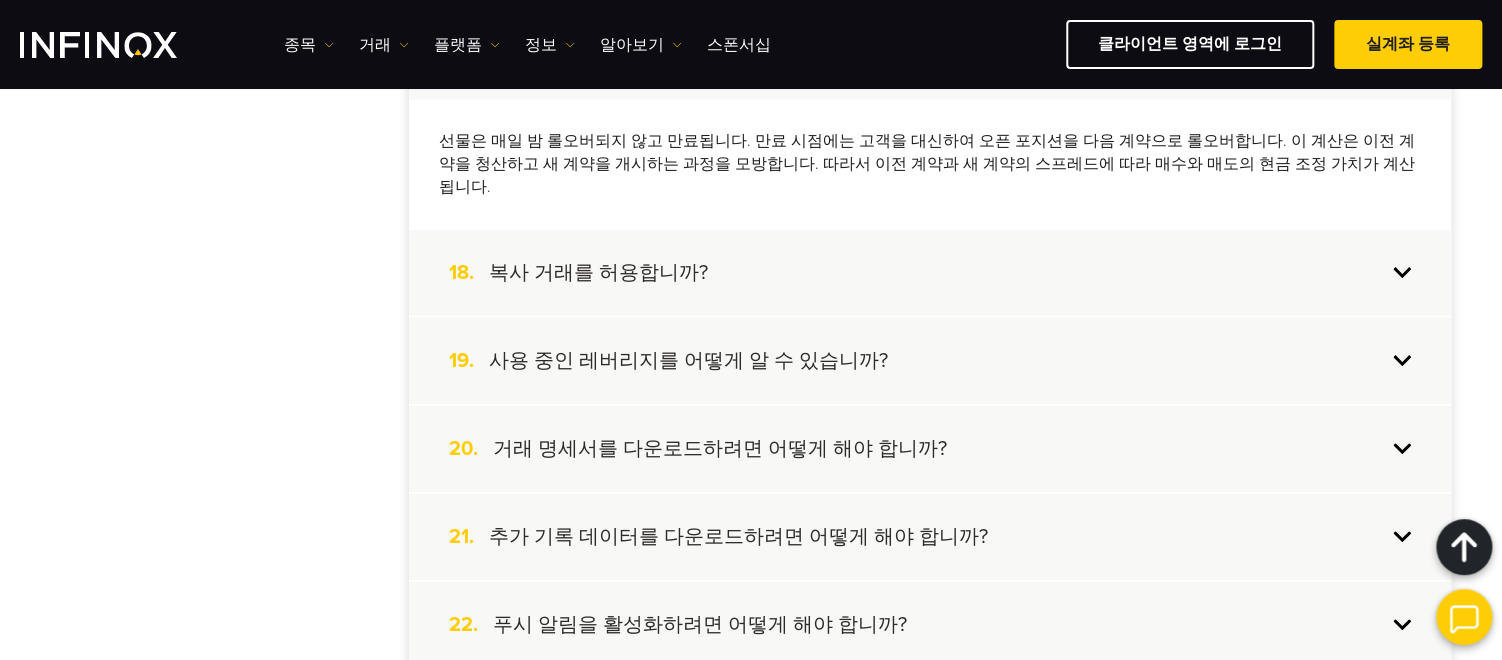 click on "복사 거래를 허용합니까?" at bounding box center [598, 273] 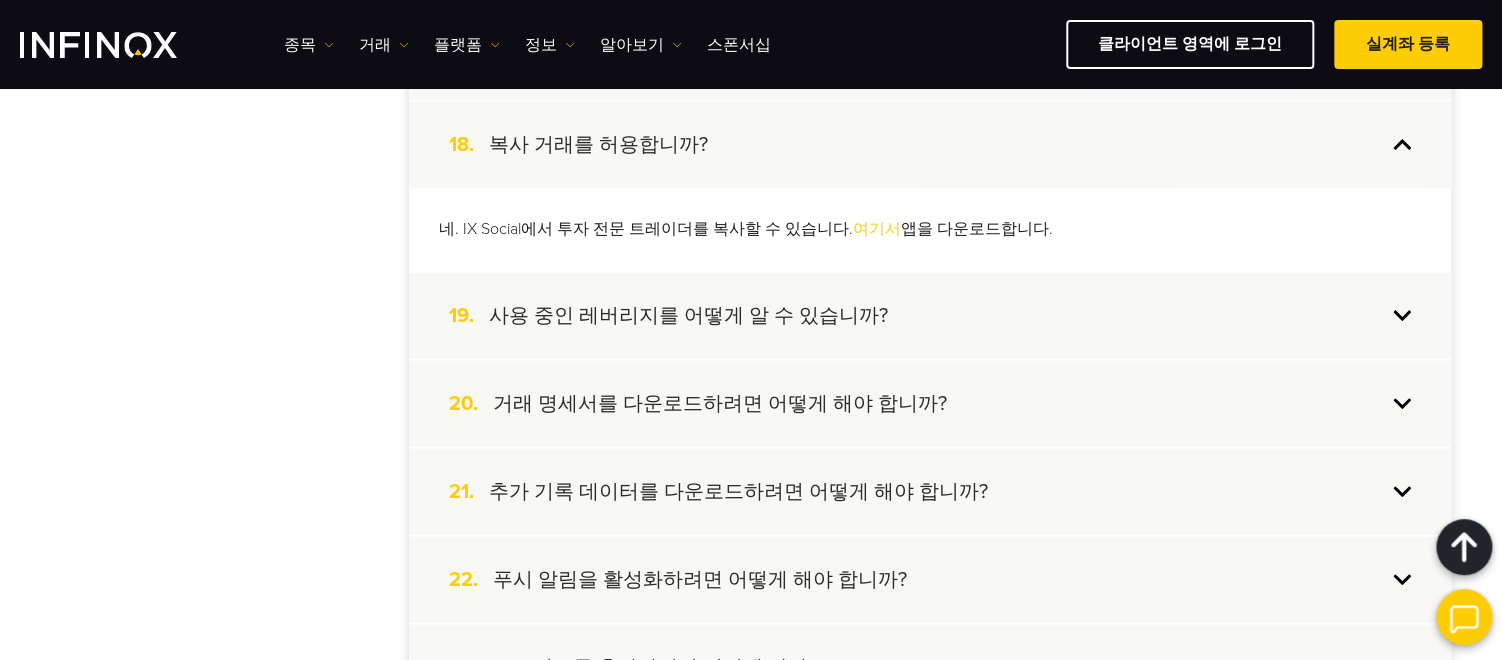 scroll, scrollTop: 0, scrollLeft: 0, axis: both 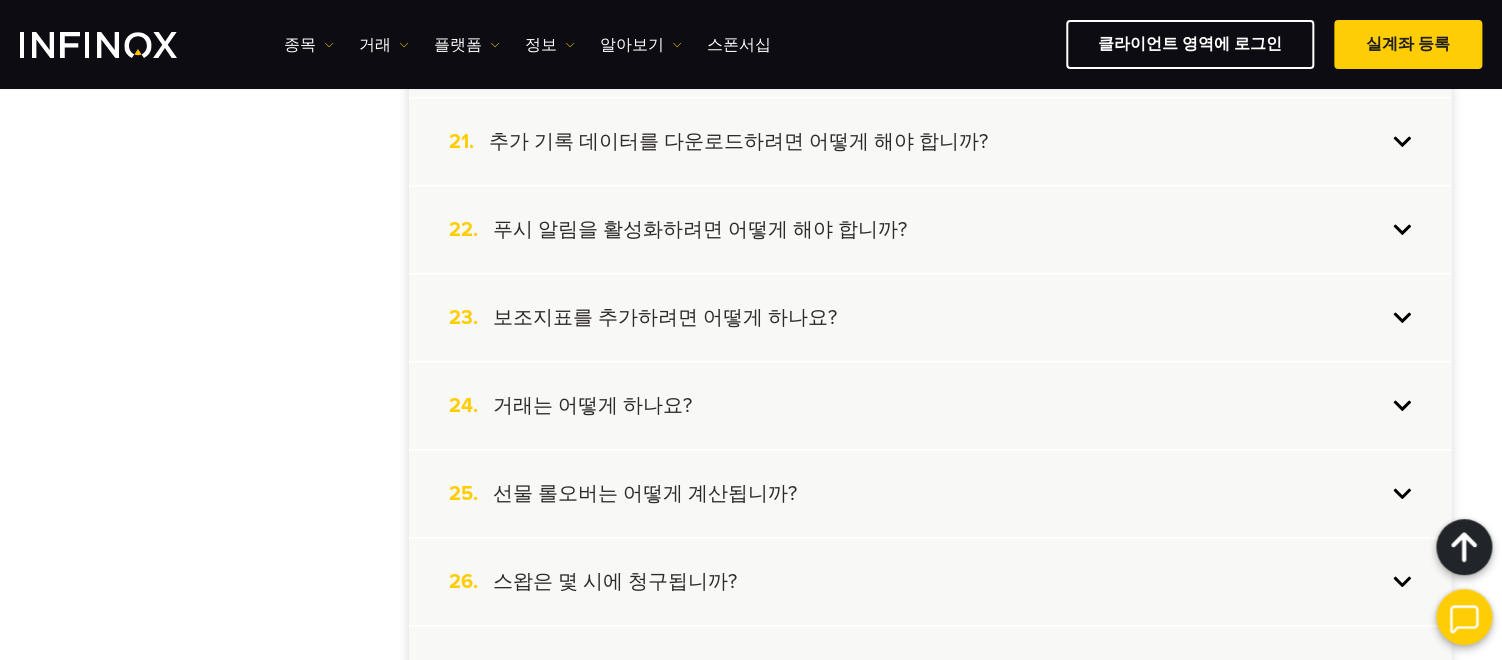 click on "보조지표를 추가하려면 어떻게 하나요?" at bounding box center (665, 318) 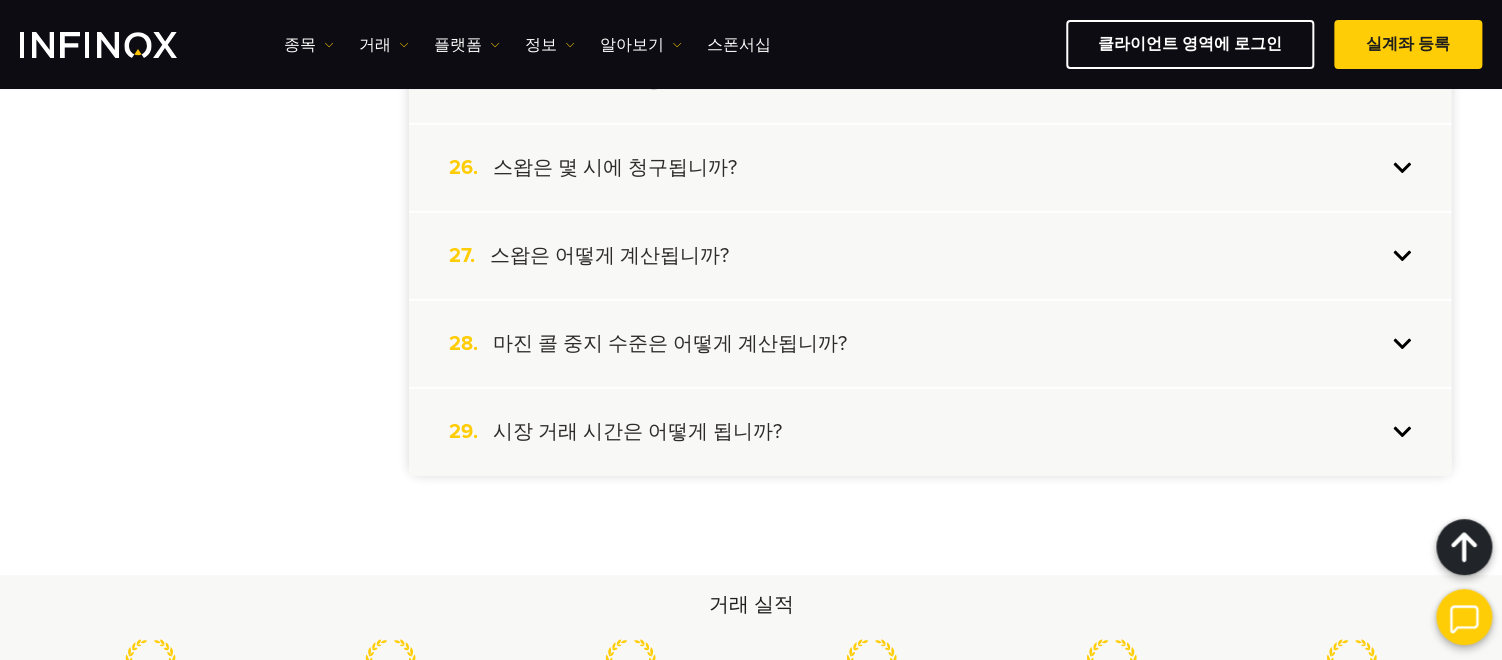 scroll, scrollTop: 2860, scrollLeft: 0, axis: vertical 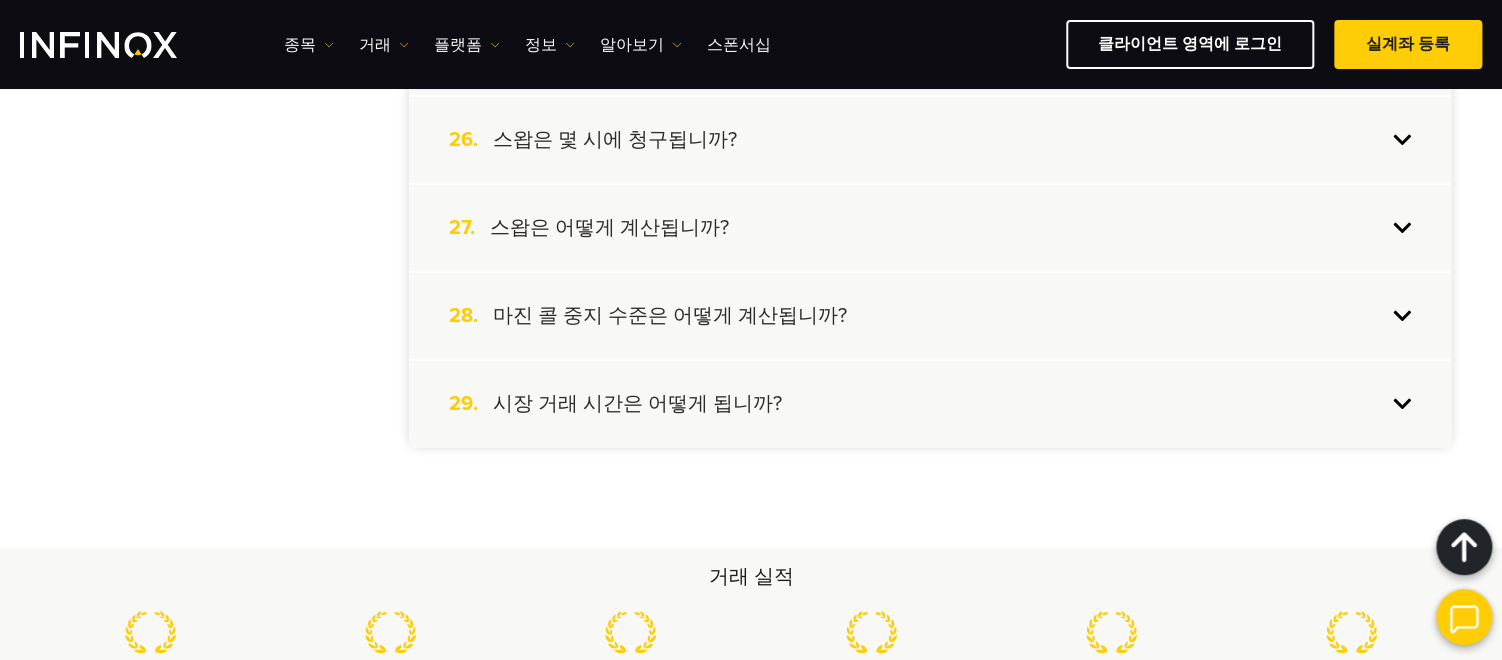 click on "시장 거래 시간은 어떻게 됩니까?" at bounding box center (637, 404) 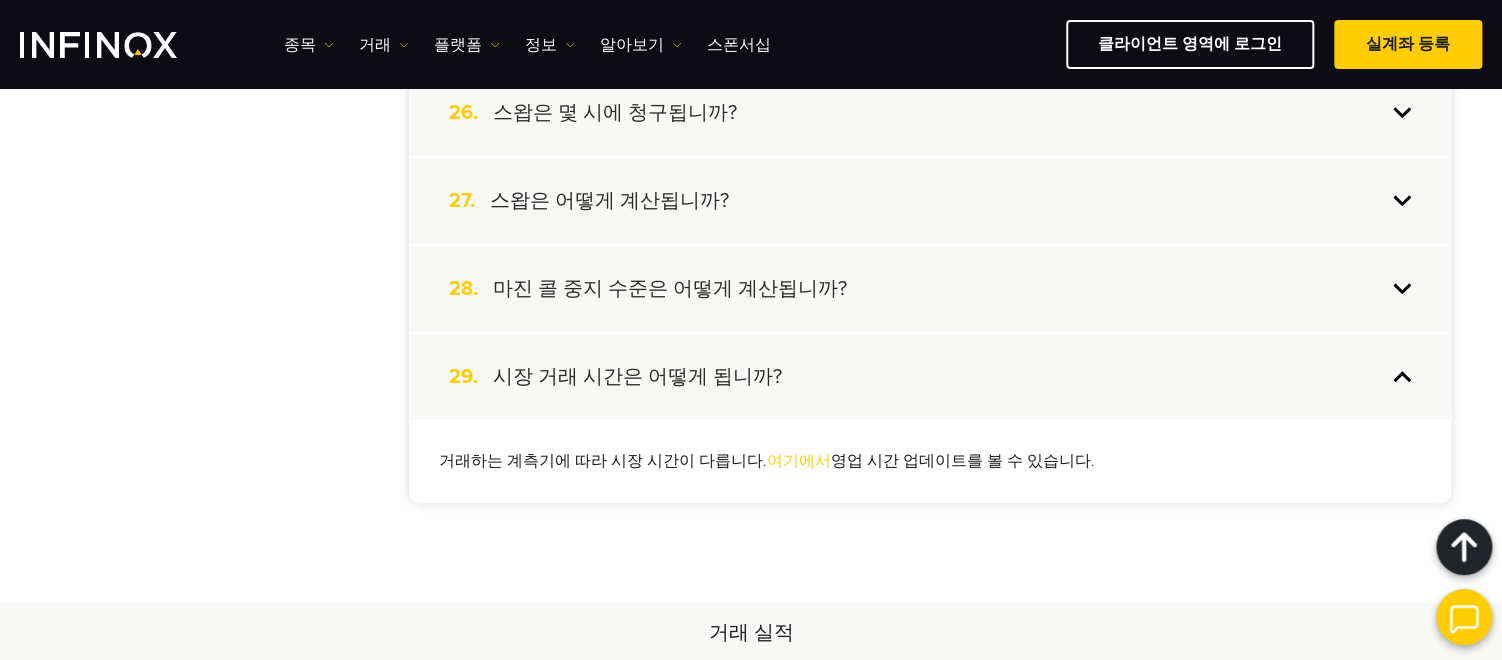 scroll, scrollTop: 2669, scrollLeft: 0, axis: vertical 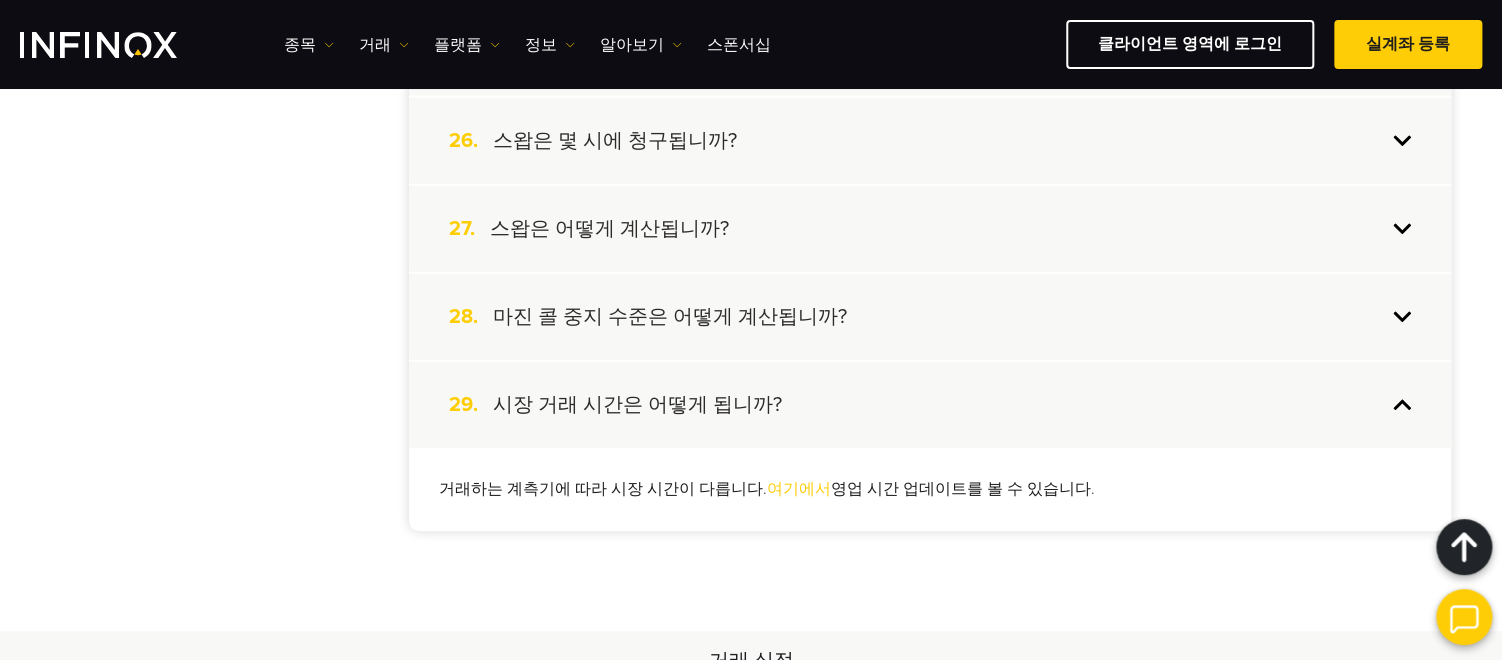 click on "여기에서" at bounding box center (799, 489) 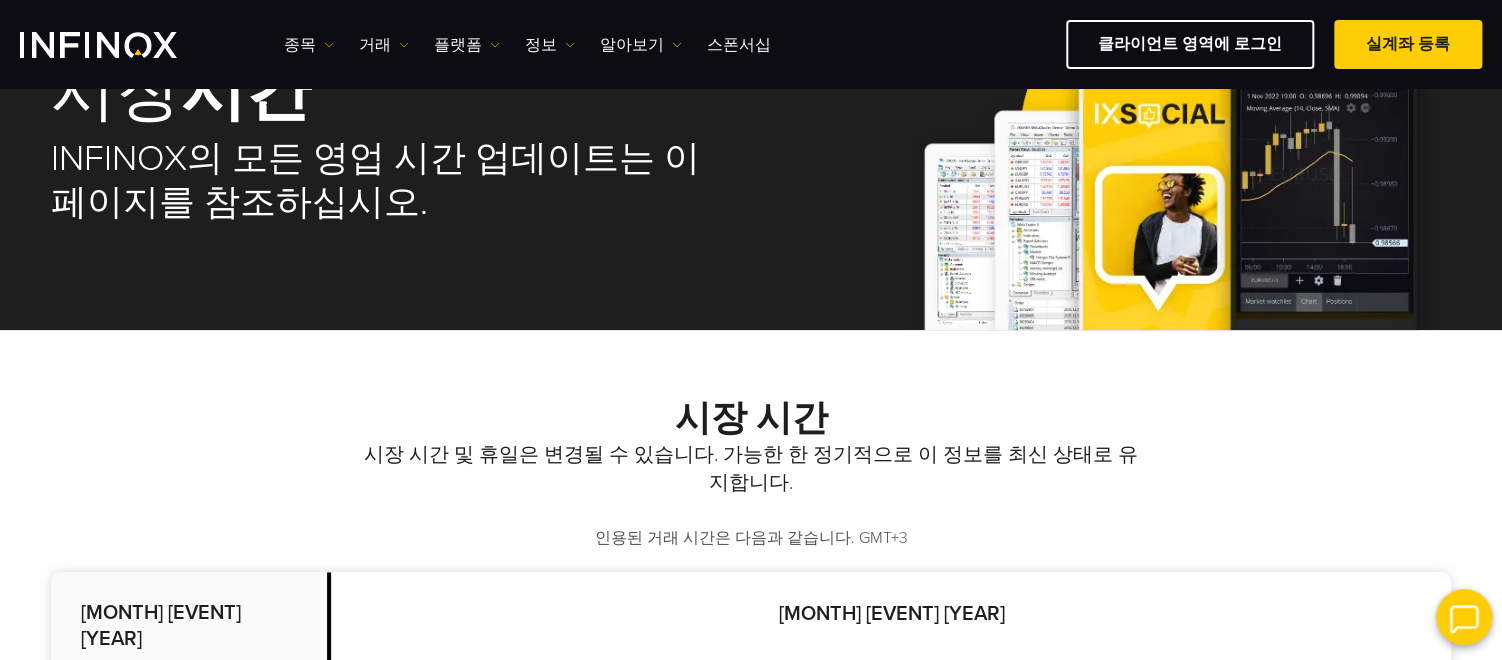scroll, scrollTop: 228, scrollLeft: 0, axis: vertical 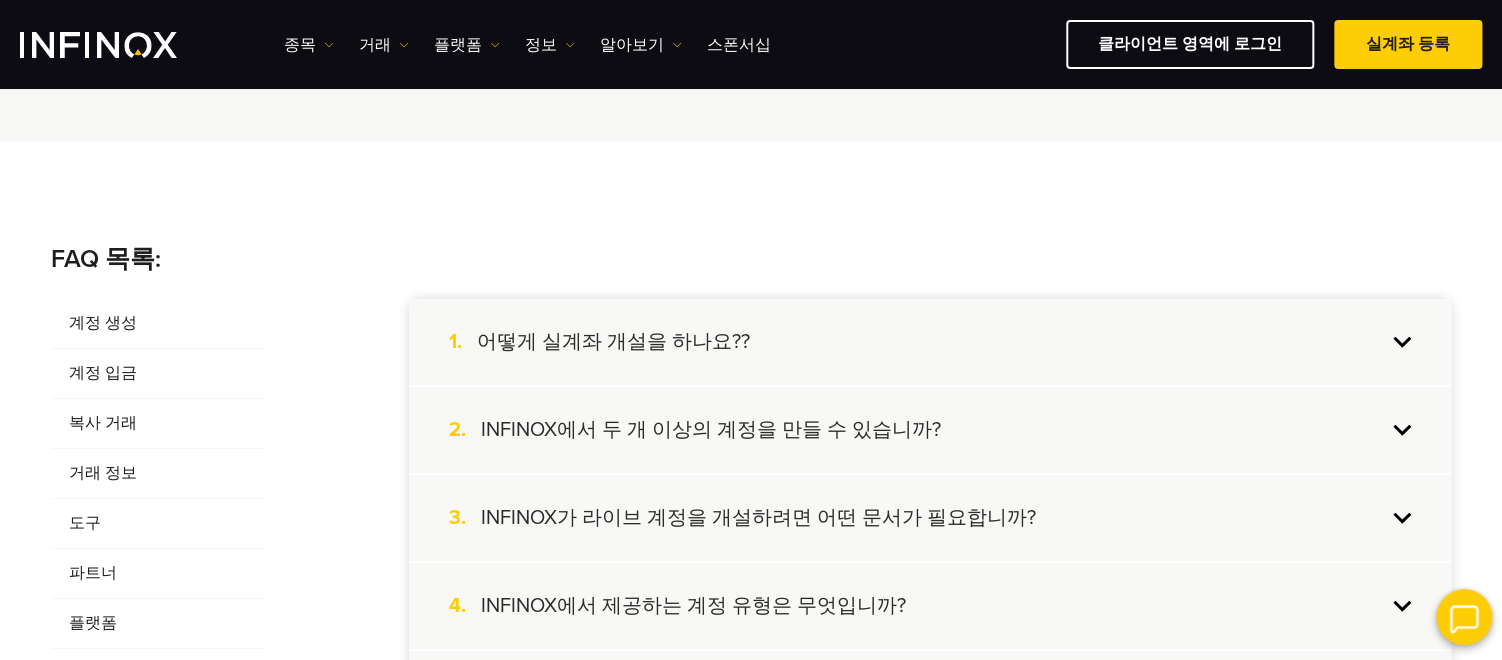 click on "계정 생성" at bounding box center (158, 324) 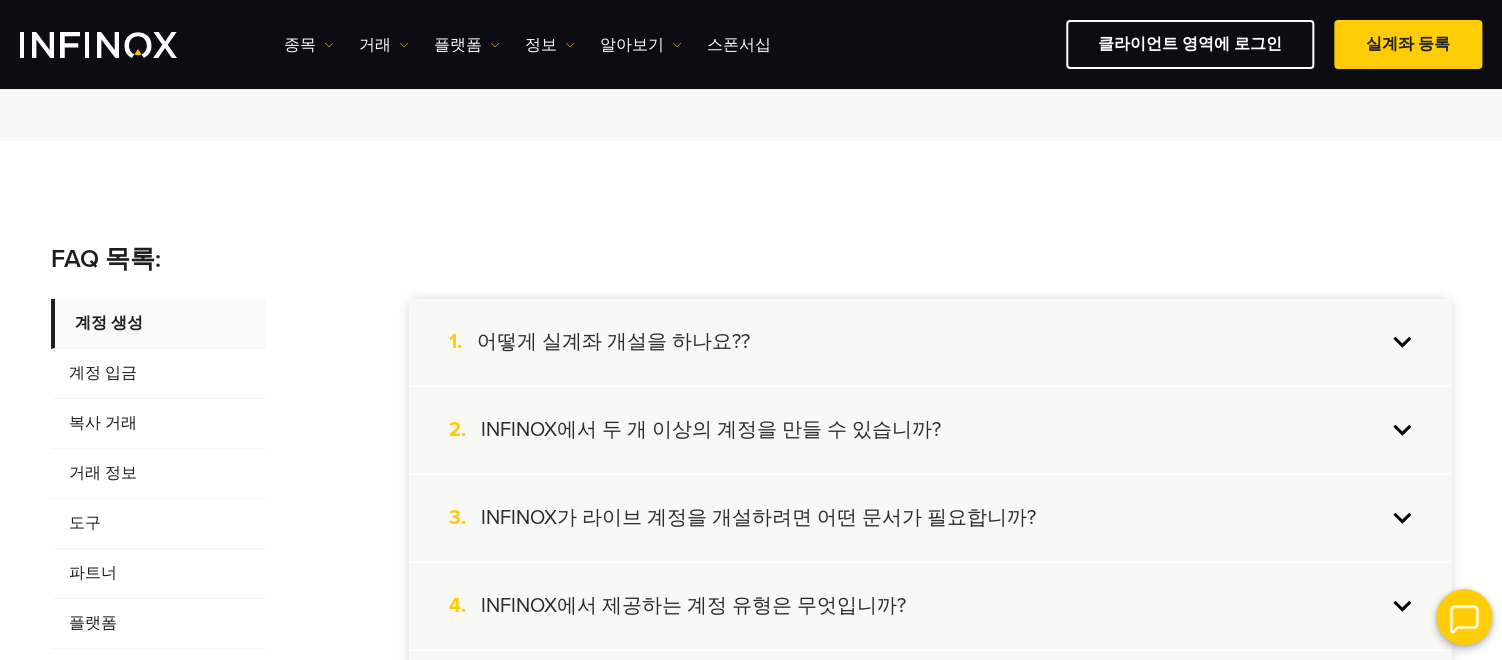 click on "어떻게 실계좌 개설을 하나요??" at bounding box center [613, 342] 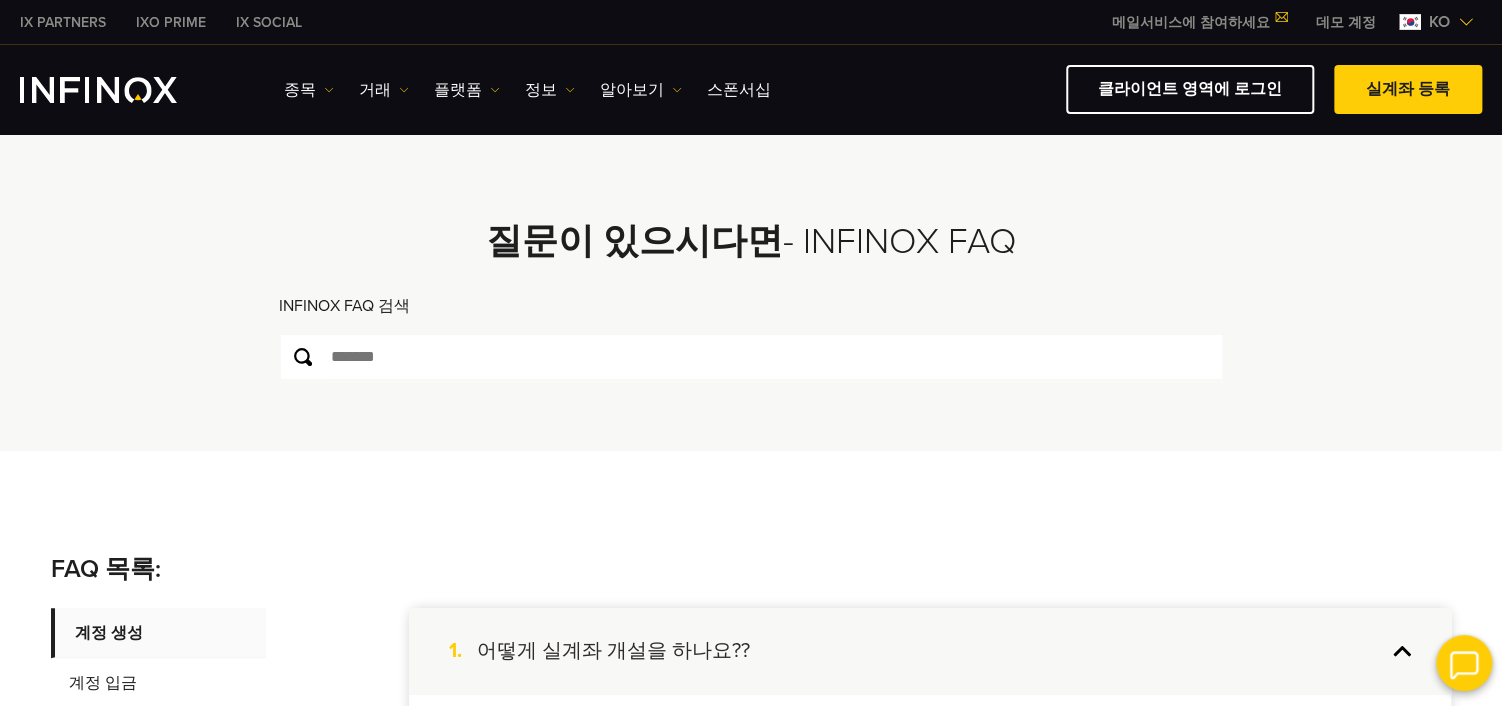 scroll, scrollTop: 0, scrollLeft: 0, axis: both 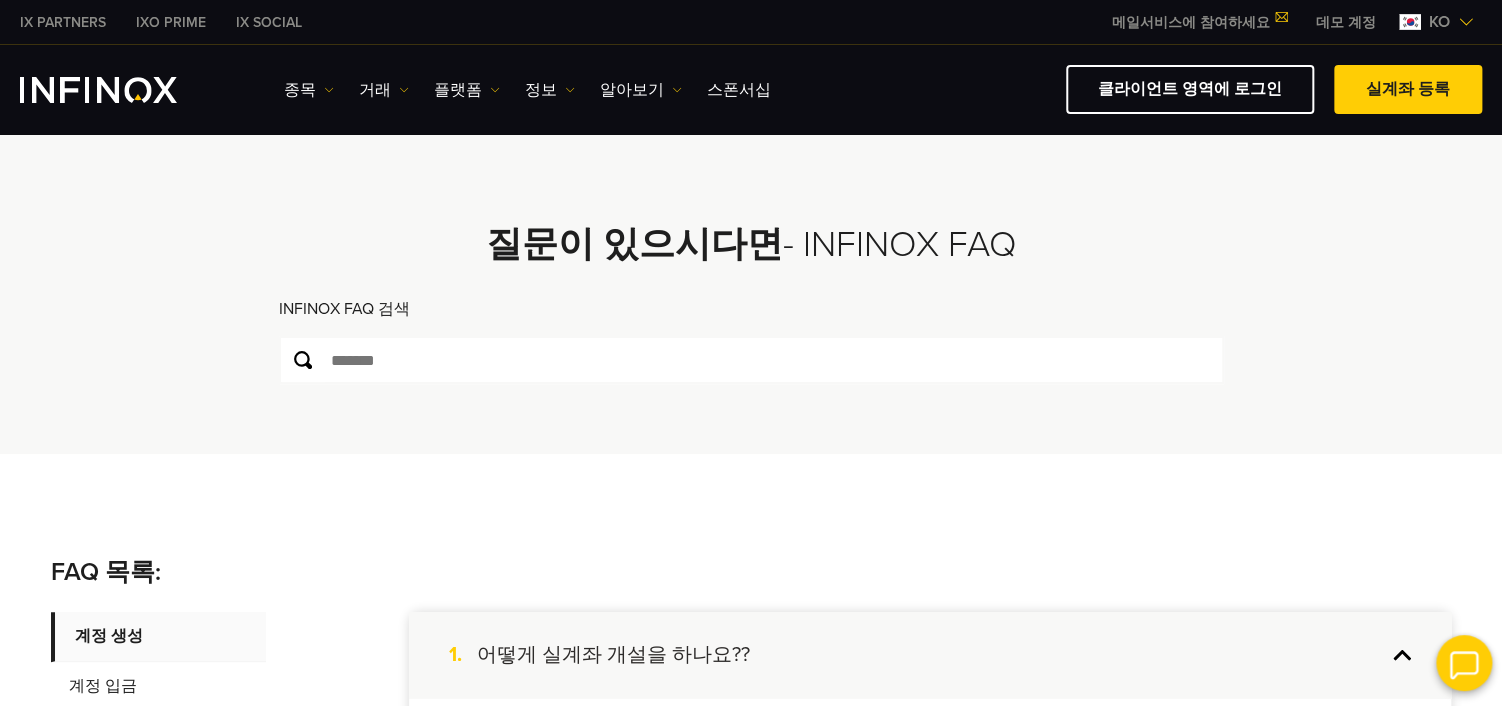click on "데모 계정" at bounding box center (1346, 22) 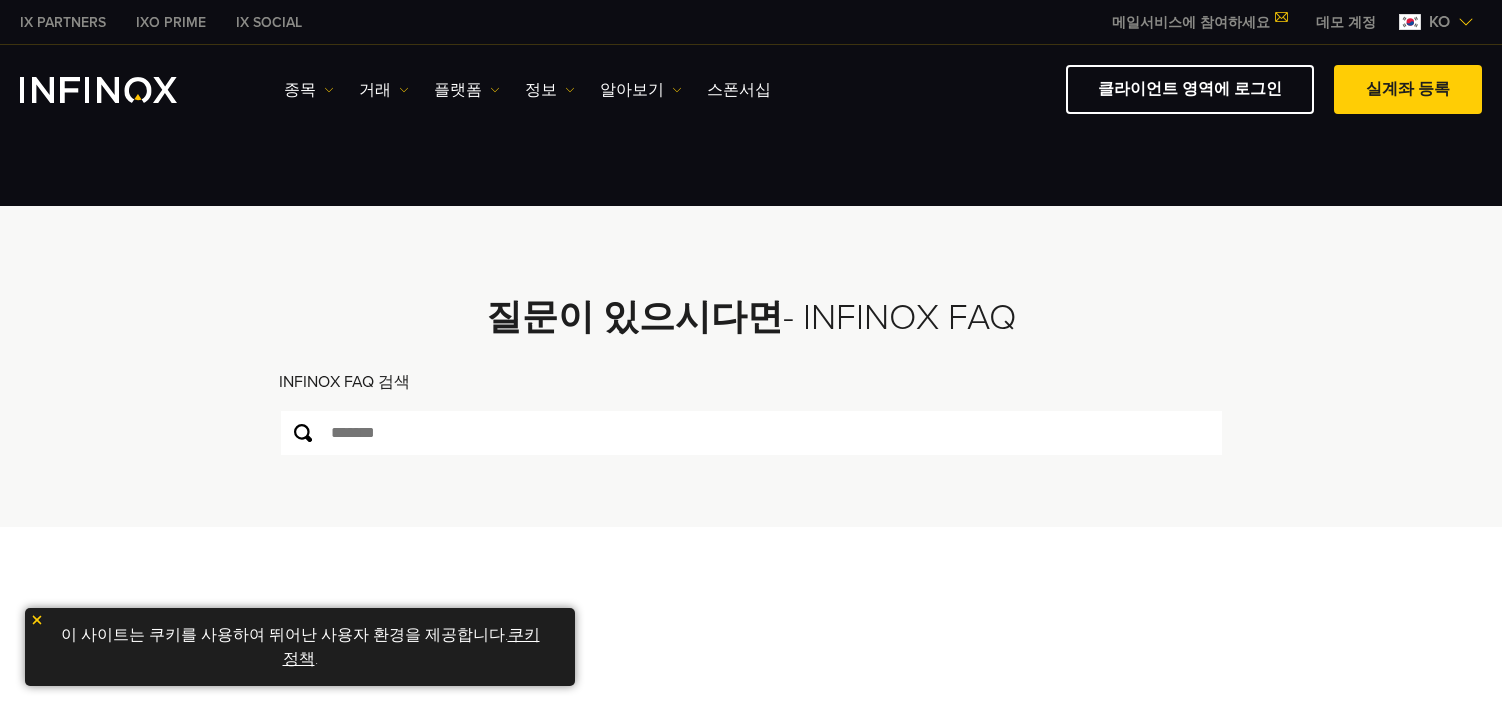 scroll, scrollTop: 0, scrollLeft: 0, axis: both 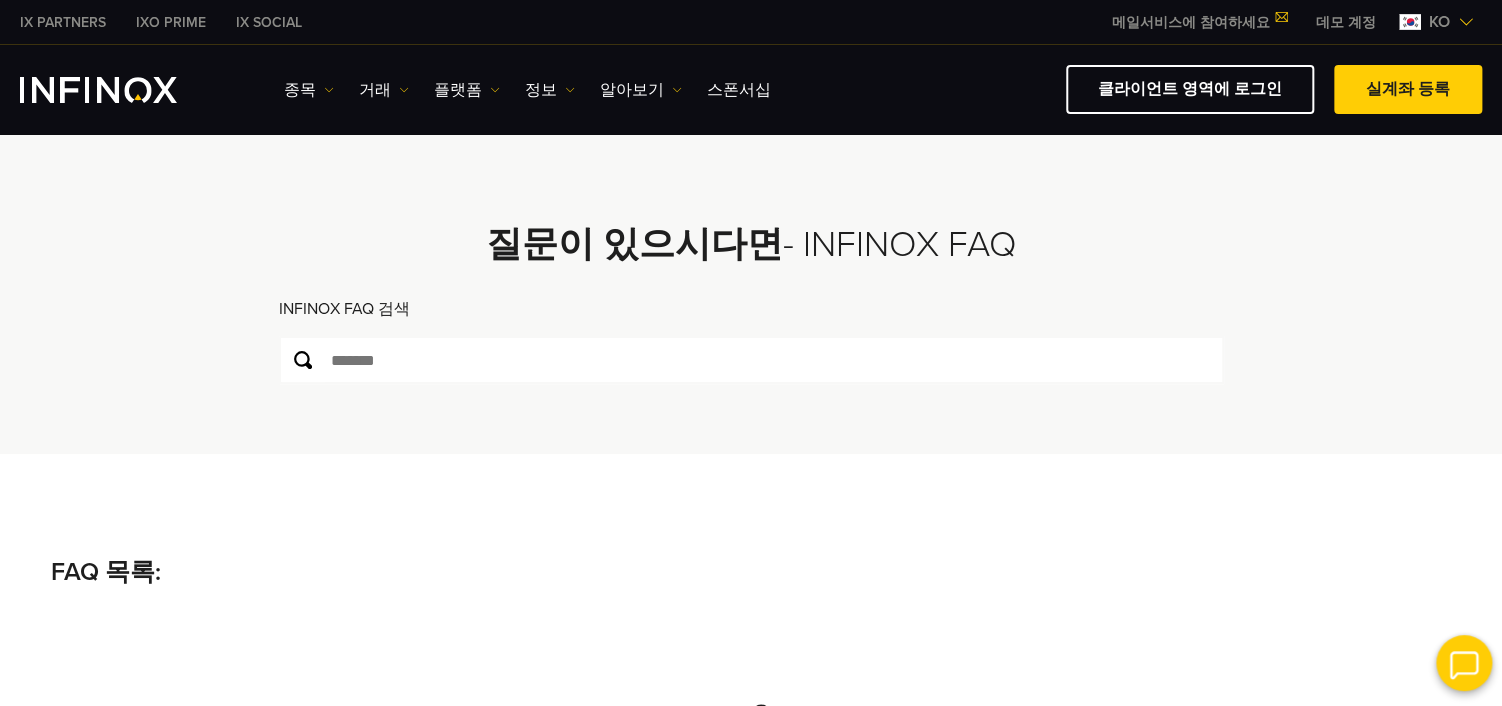 click on "메일서비스에 참여하세요" at bounding box center [1199, 22] 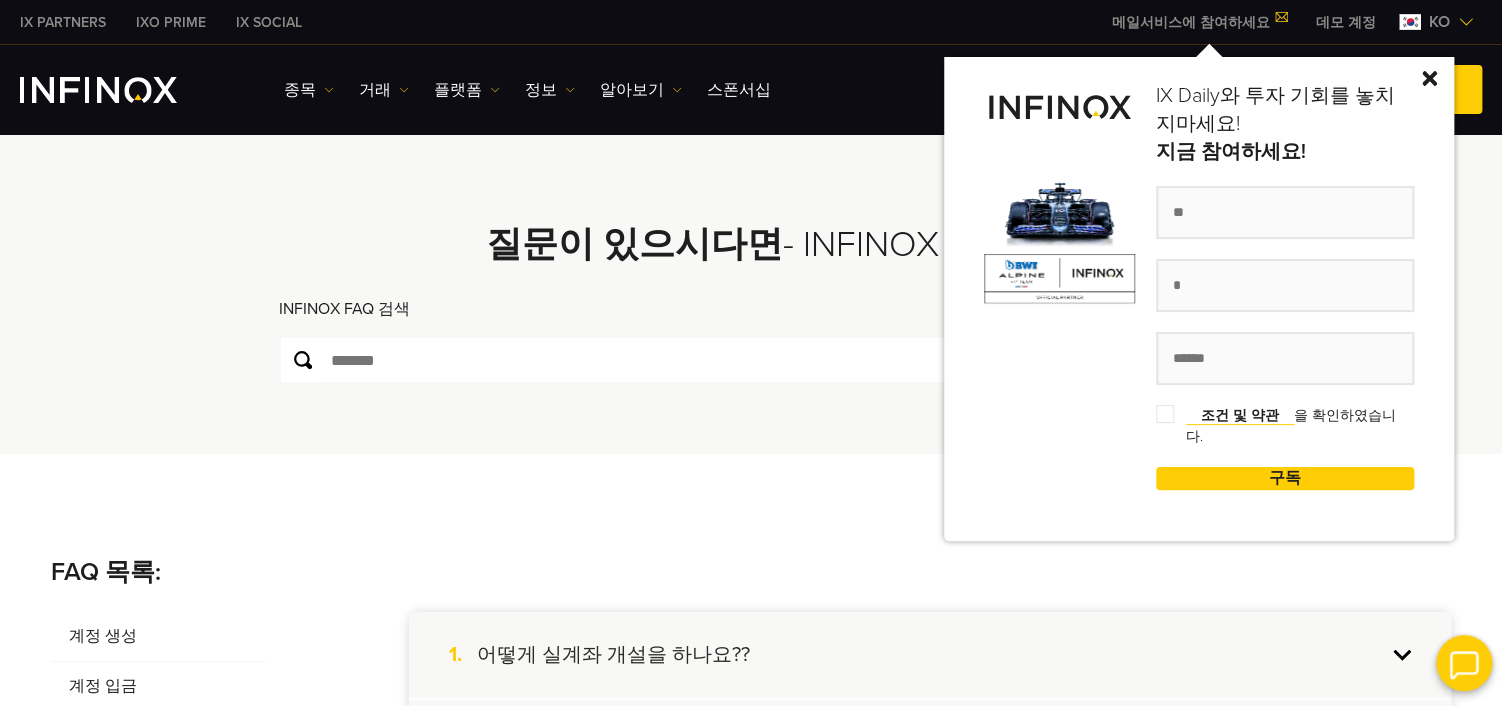 click at bounding box center (1429, 78) 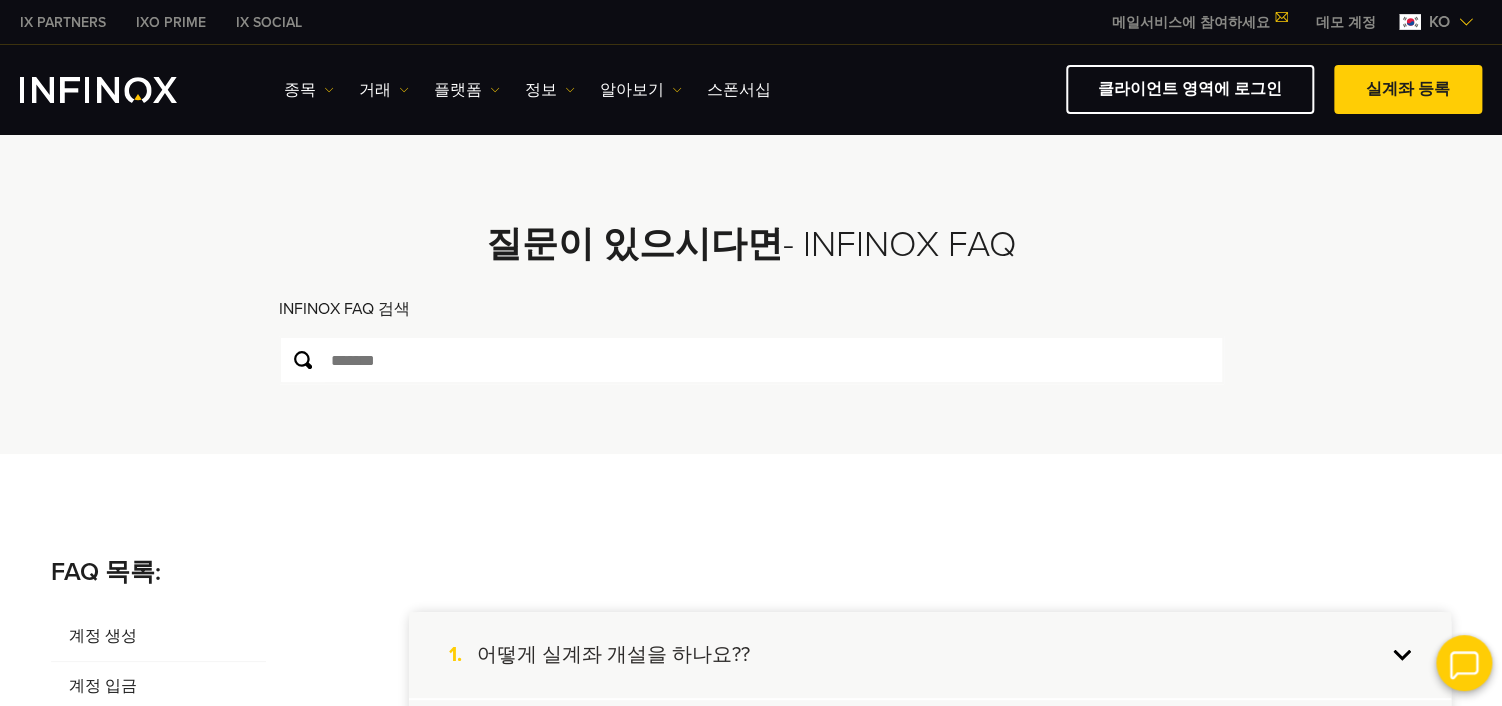 click on "**********" at bounding box center (751, 293) 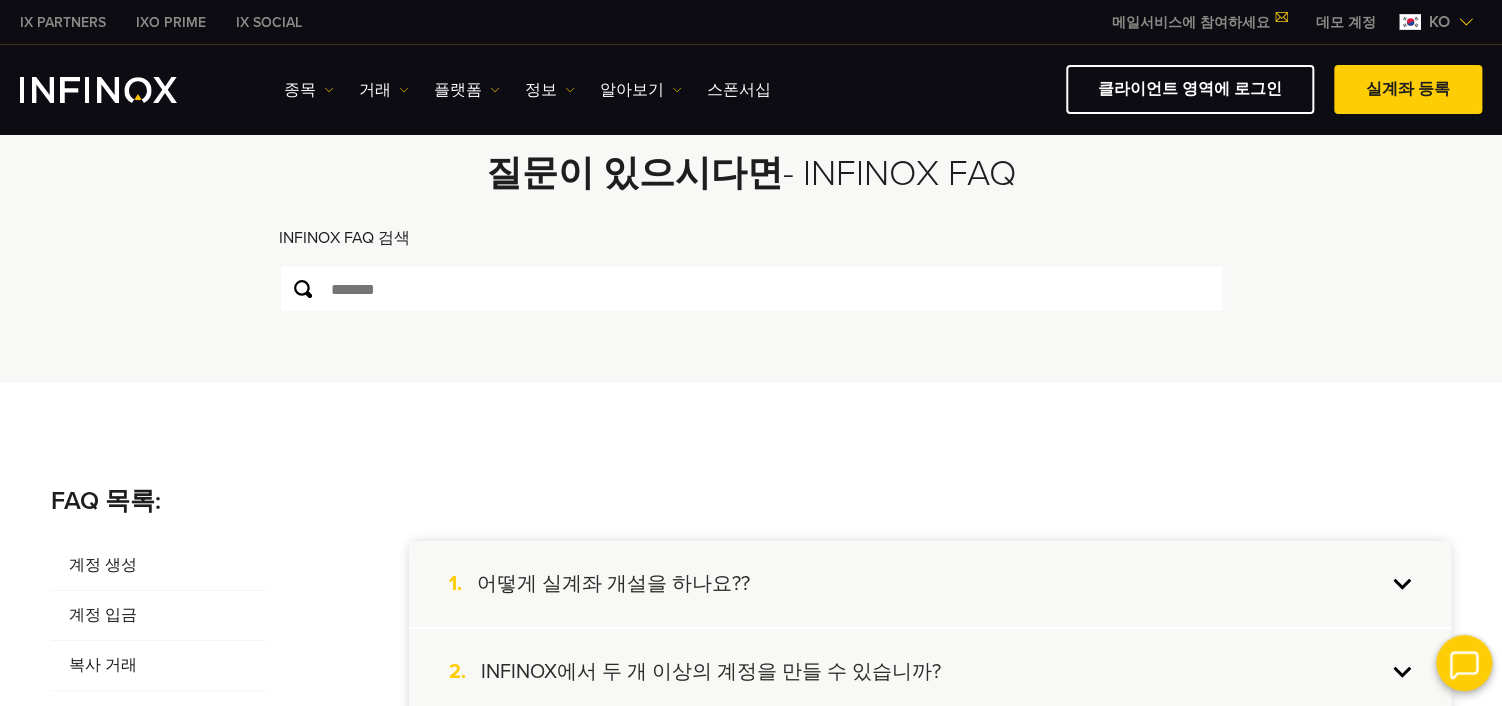scroll, scrollTop: 0, scrollLeft: 0, axis: both 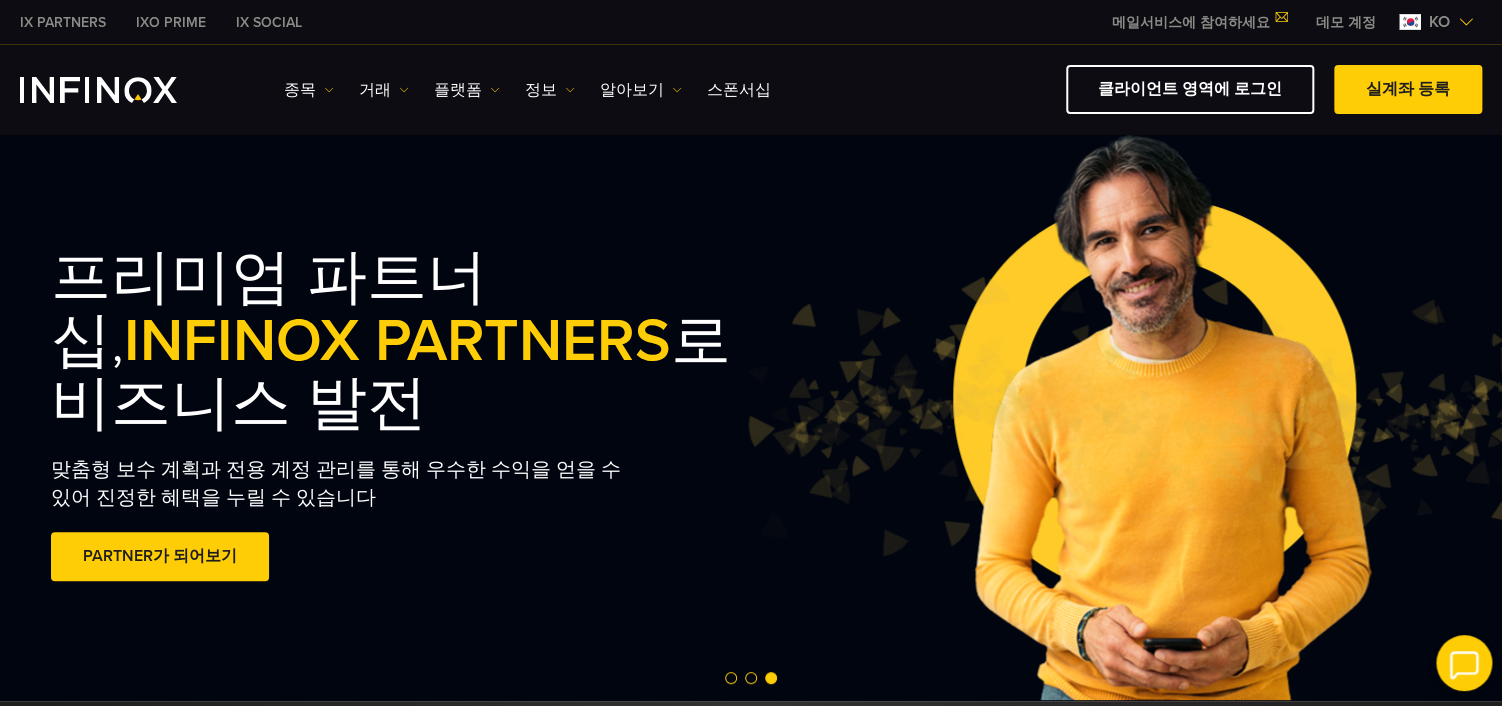 click on "IX Social
종목
종목
상품 정보
거래
기업 계정" at bounding box center [751, 89] 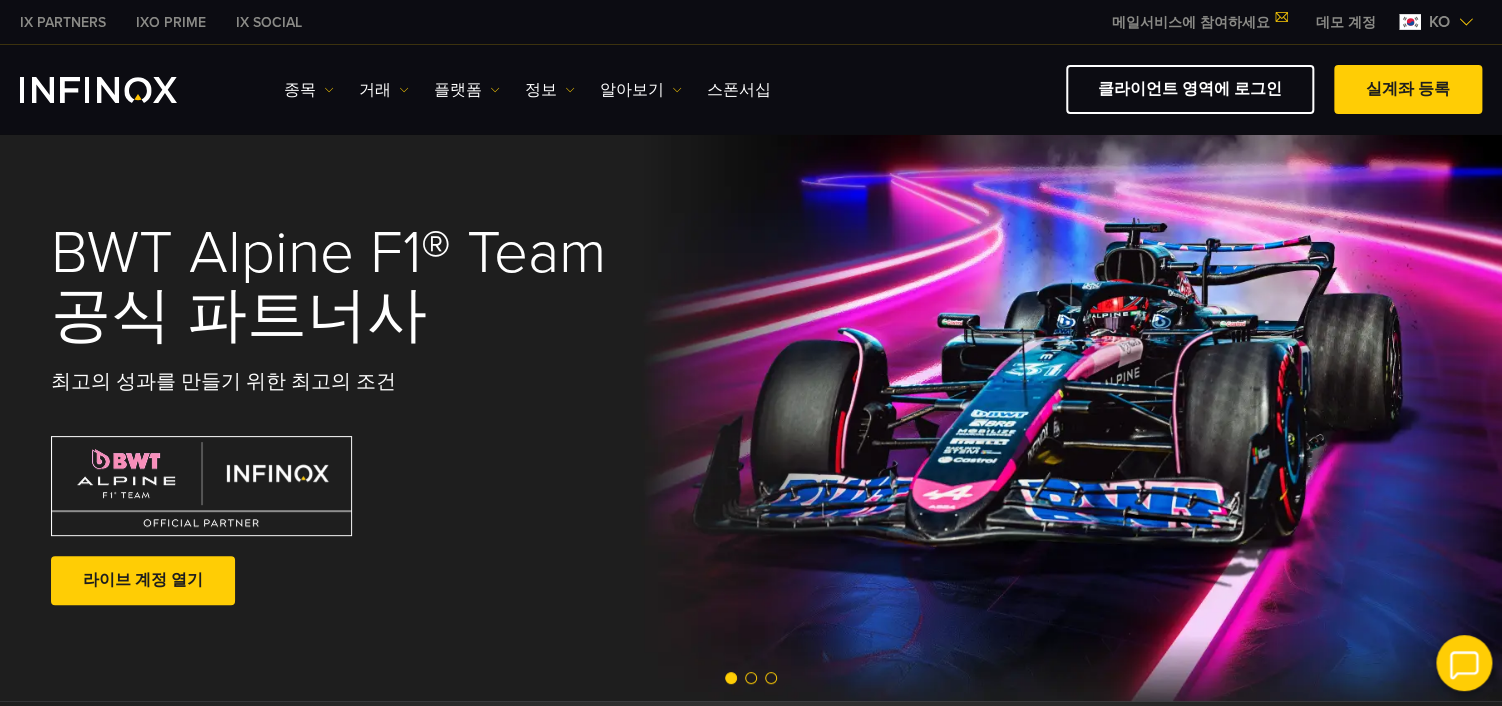 click on "IX PARTNERS" at bounding box center [63, 22] 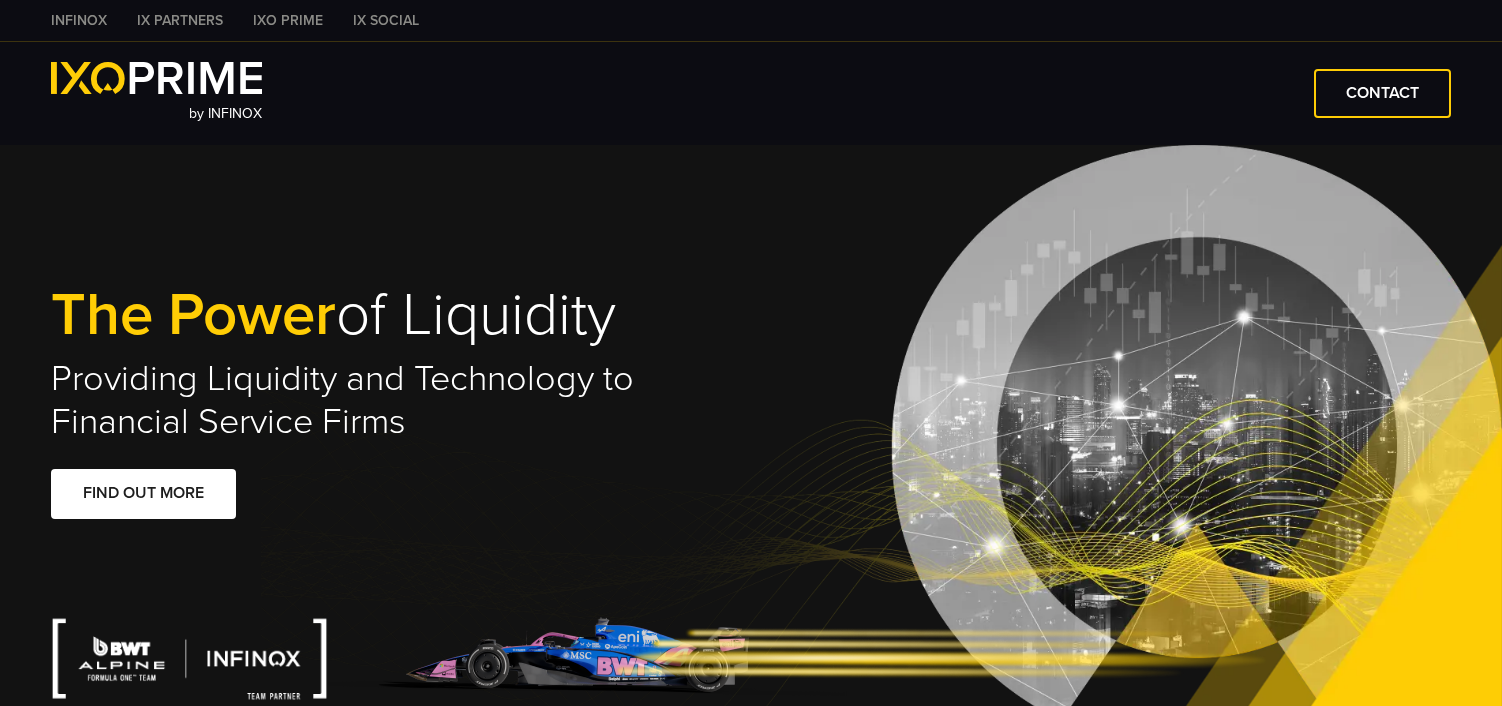scroll, scrollTop: 0, scrollLeft: 0, axis: both 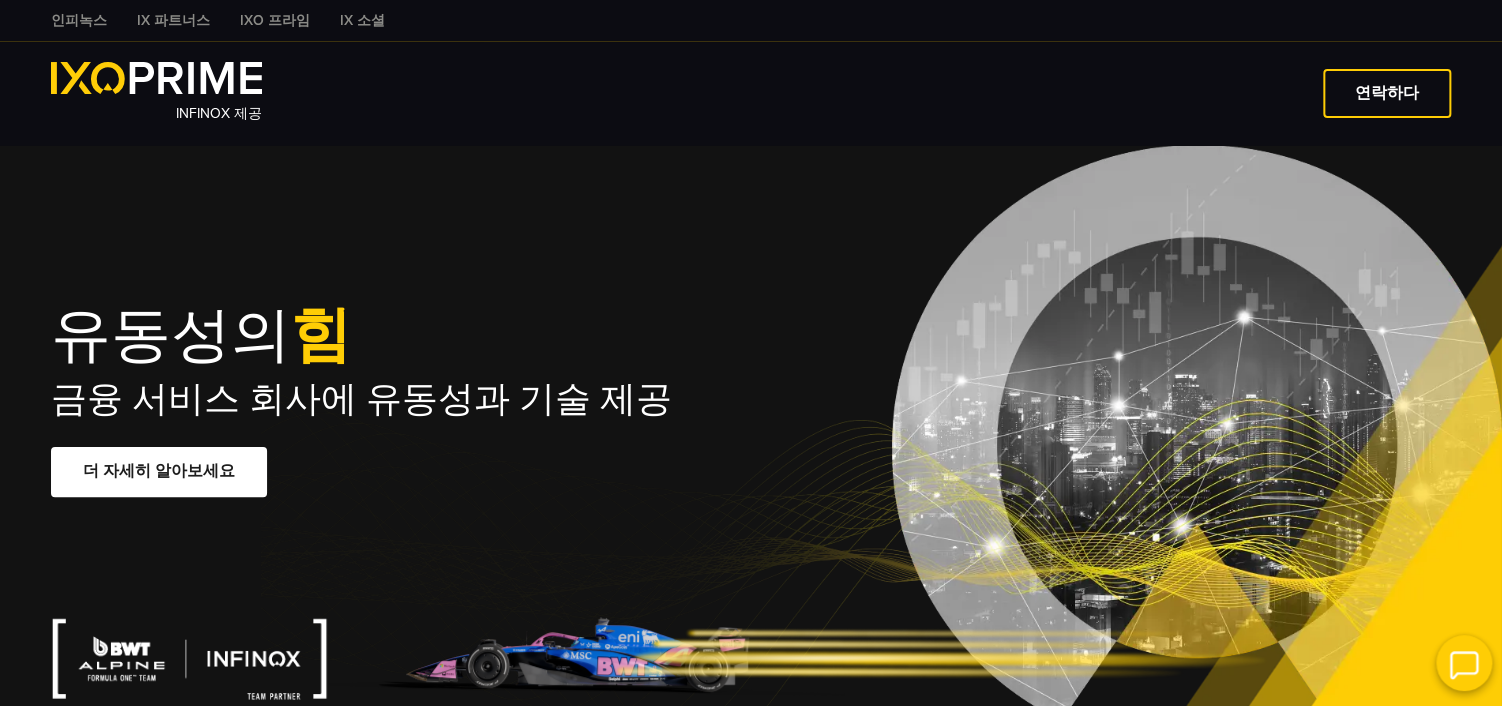 click on "유동성의  힘
금융 서비스 회사에 유동성과 기술 제공
더 자세히 알아보세요" at bounding box center (751, 445) 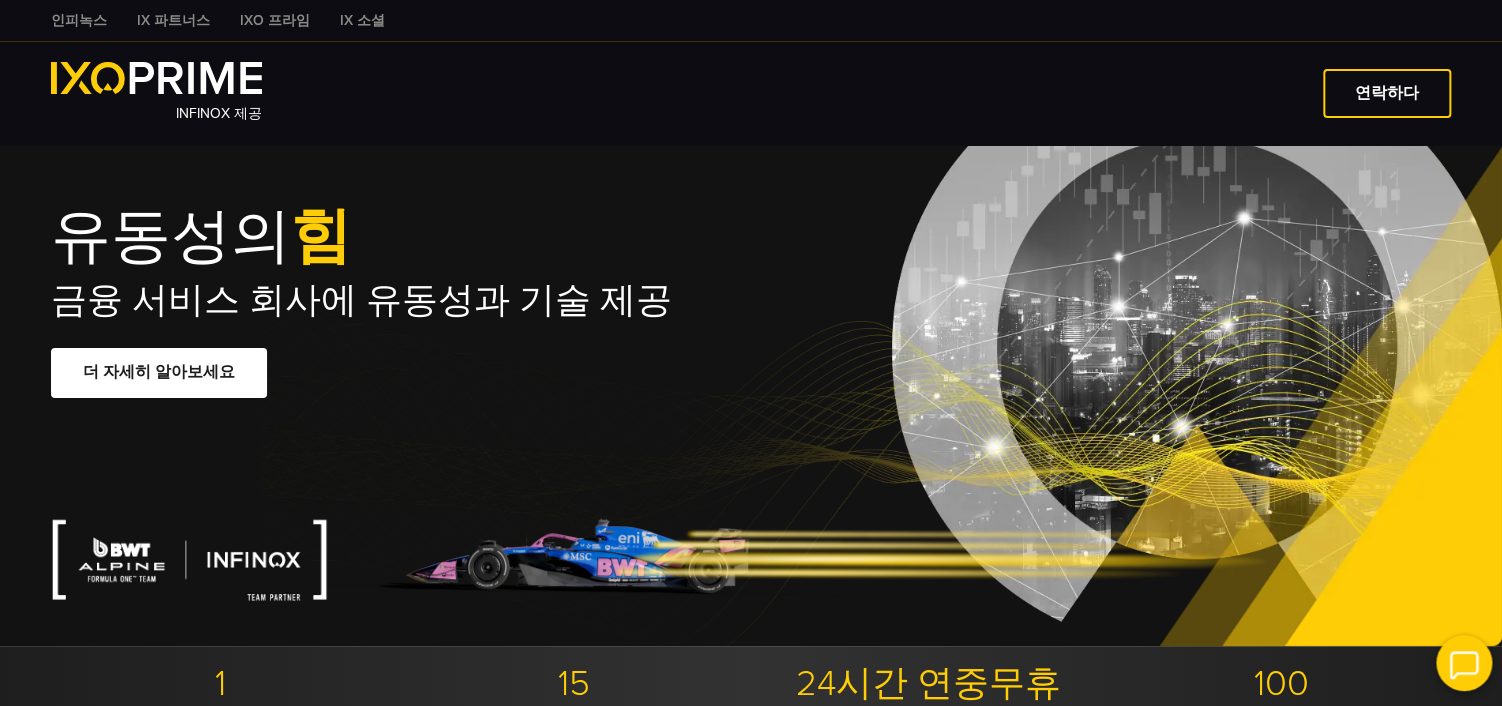 scroll, scrollTop: 0, scrollLeft: 0, axis: both 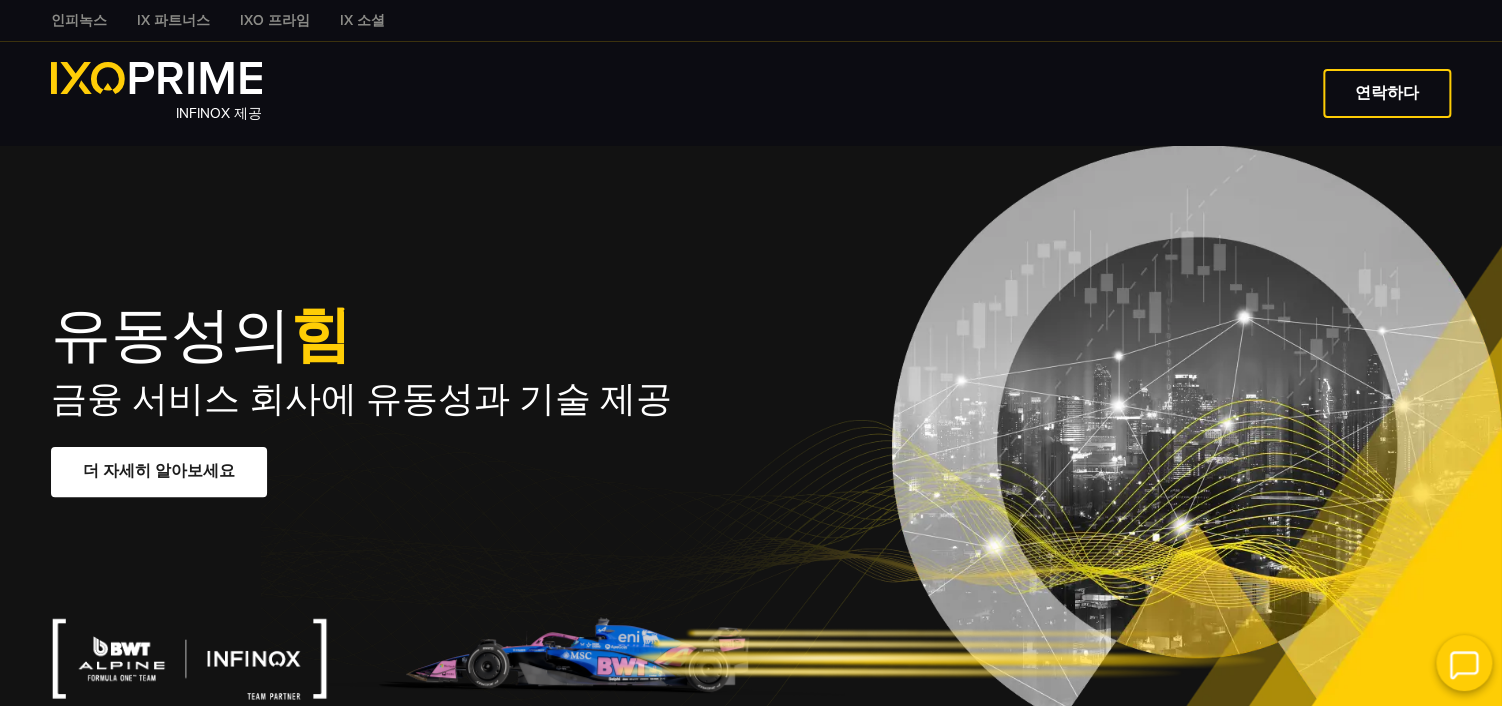 click on "인피녹스" at bounding box center [79, 20] 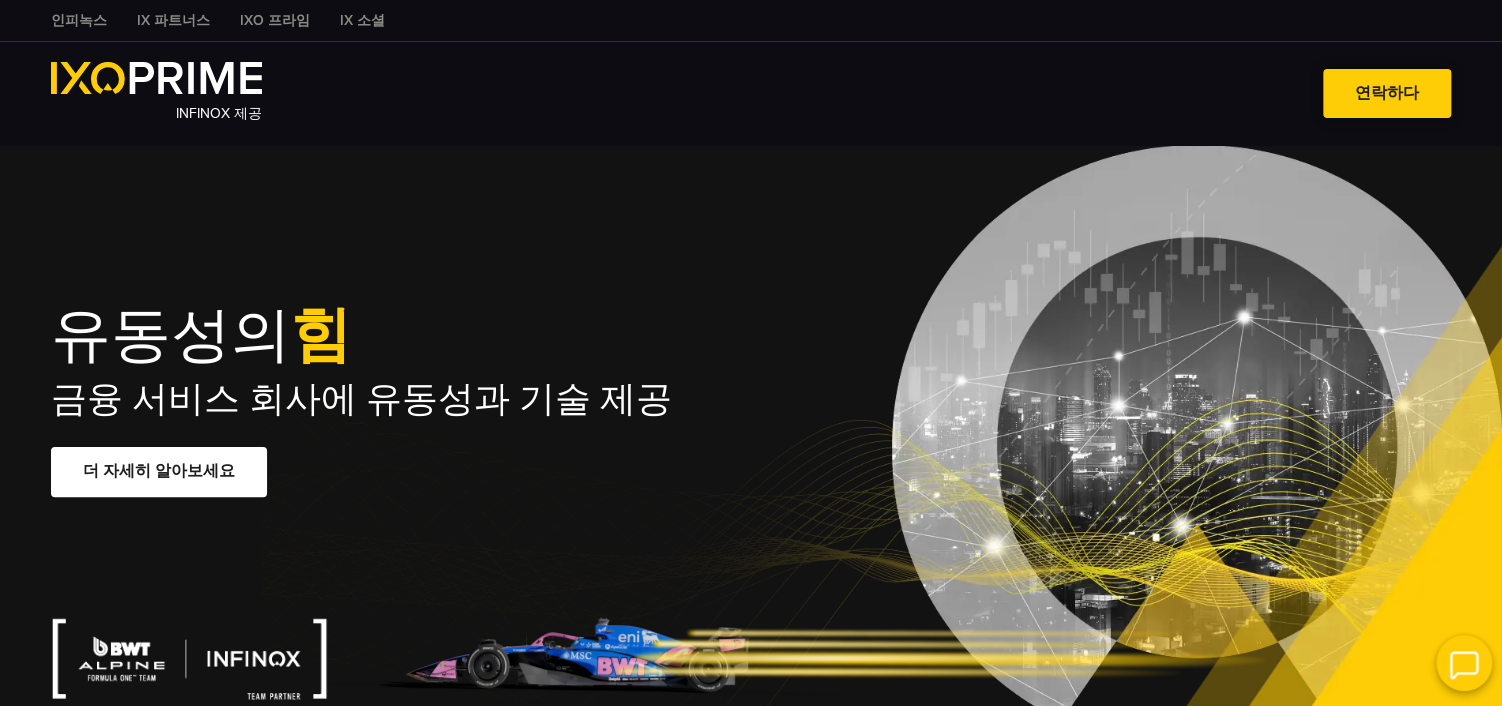 click on "연락하다" at bounding box center [1387, 93] 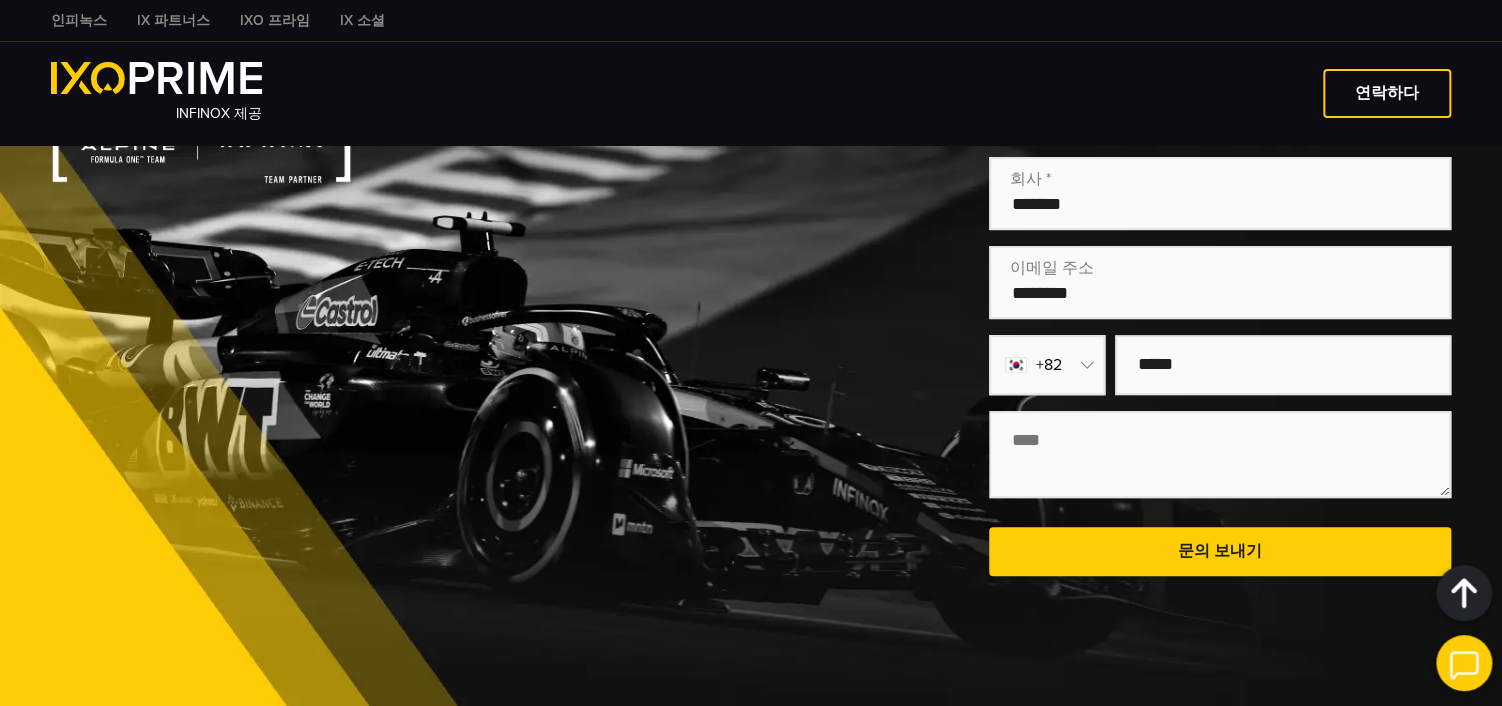 scroll, scrollTop: 4135, scrollLeft: 0, axis: vertical 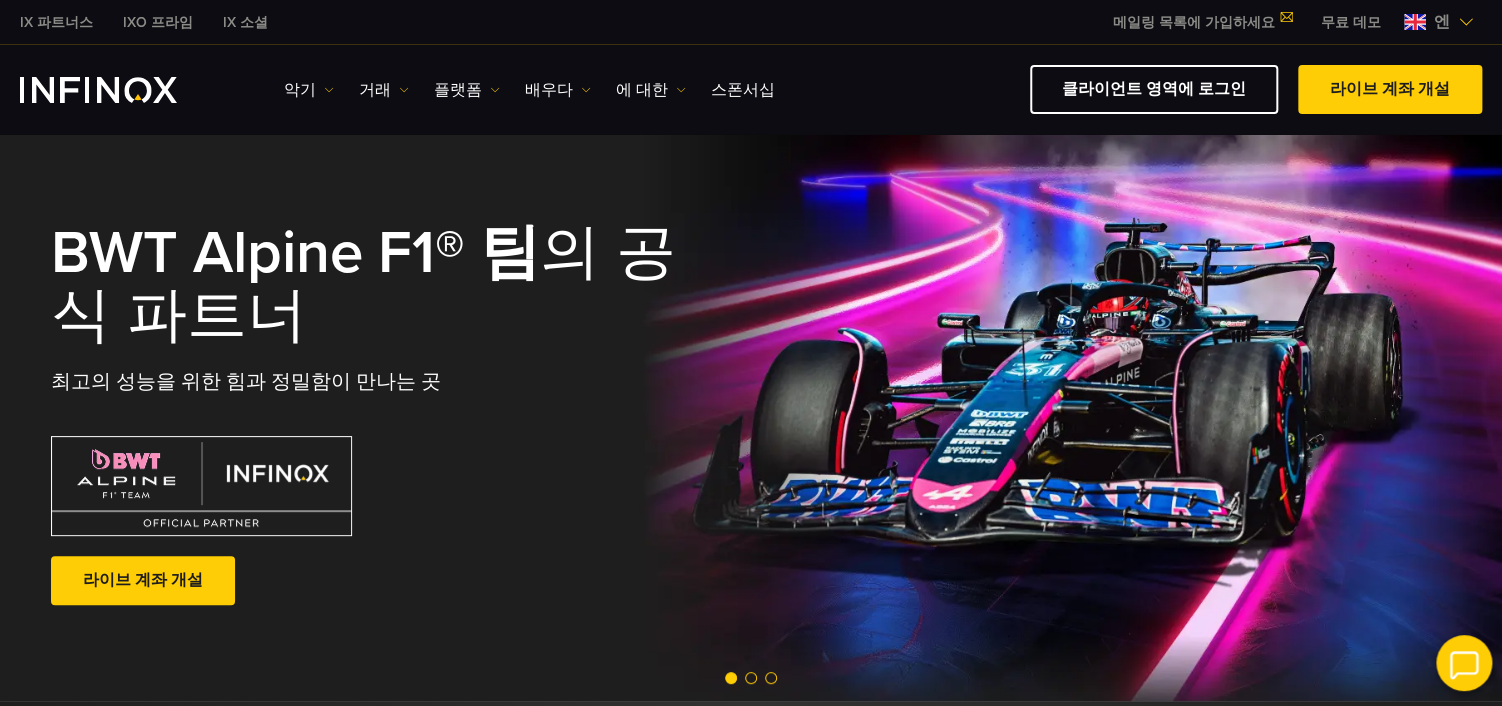 click on "IX 파트너스
IXO 프라임
IX 소셜
메일링 목록에 가입하세요
IX Daily와 함께 거래 기회를 놓치지 마세요. 오늘 가입하세요!
이용약관을 . 구독하다 성" at bounding box center [751, 22] 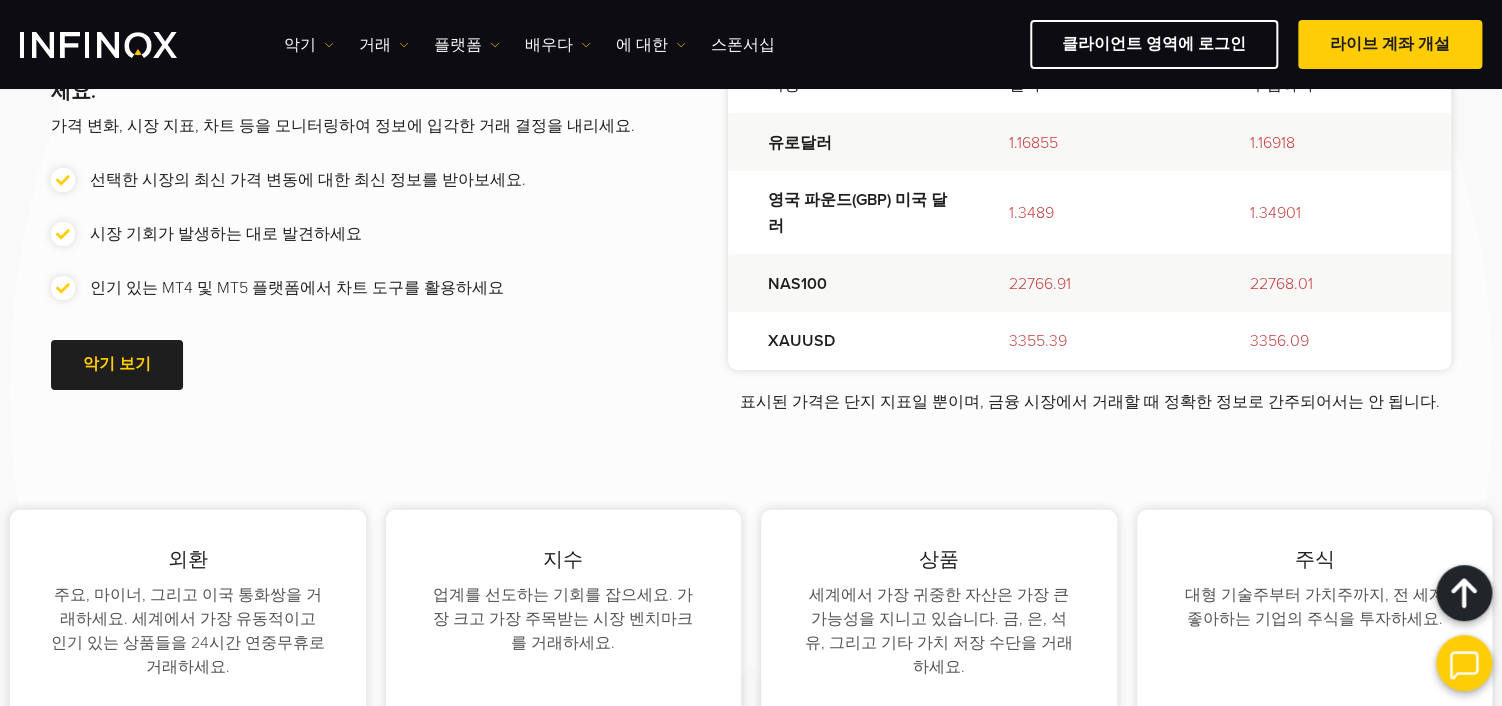 scroll, scrollTop: 2383, scrollLeft: 0, axis: vertical 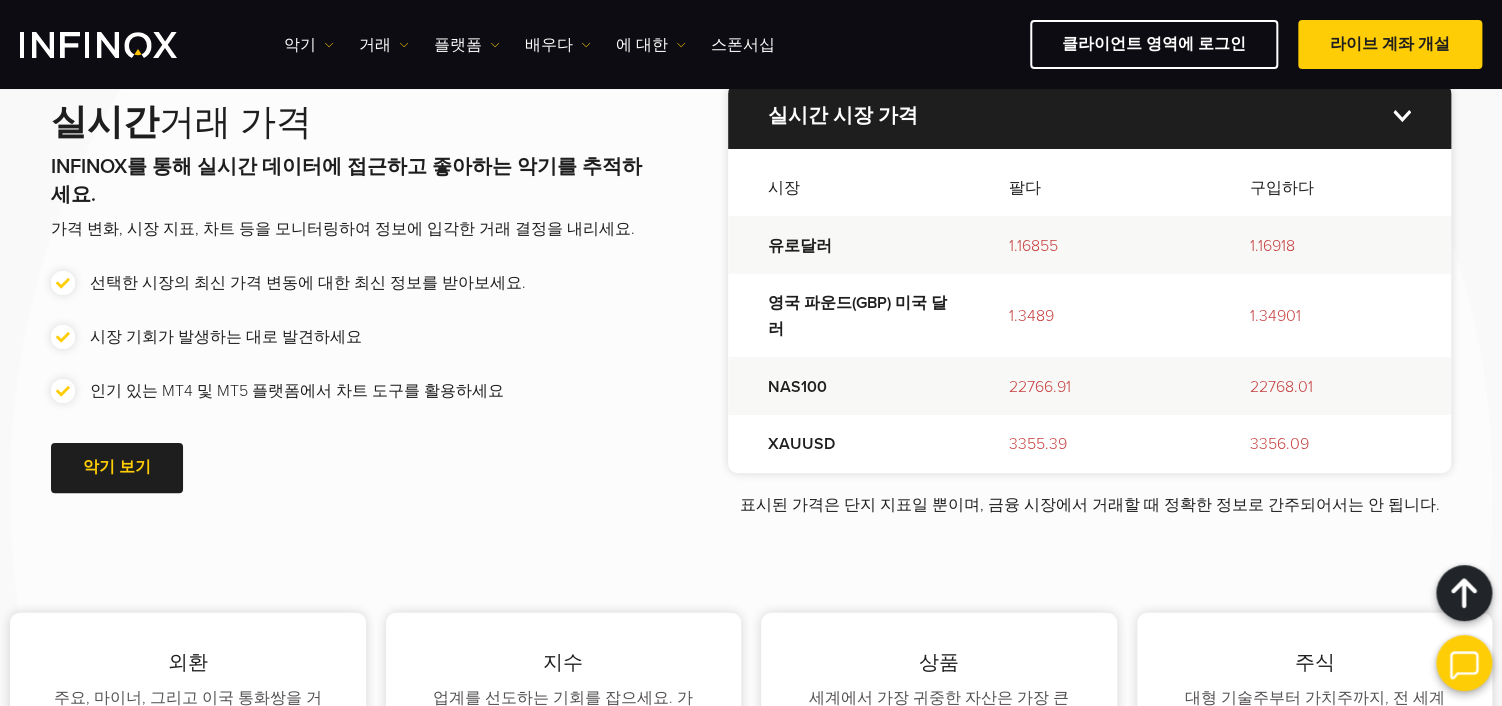 click on "클라이언트 영역에 로그인
라이브 계좌 개설" at bounding box center (1136, 44) 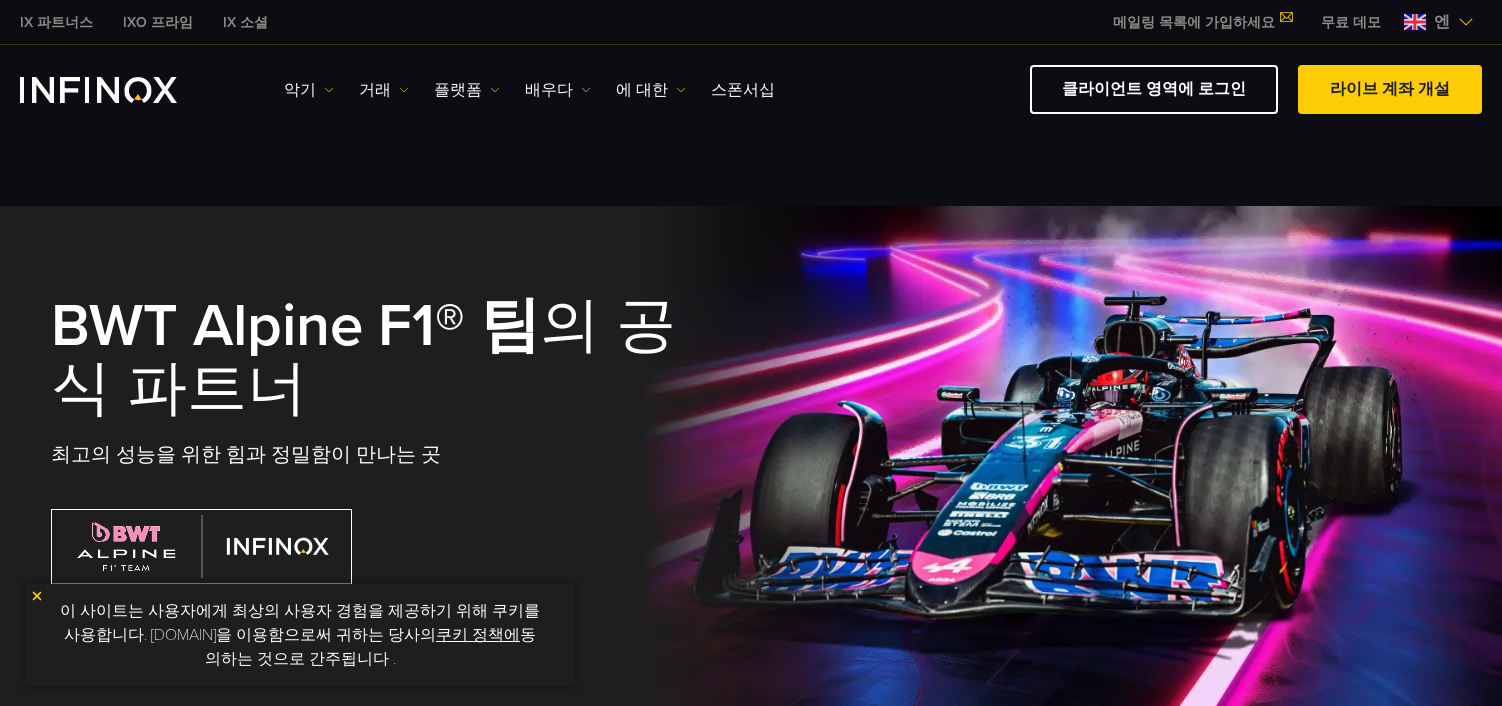 scroll, scrollTop: 0, scrollLeft: 0, axis: both 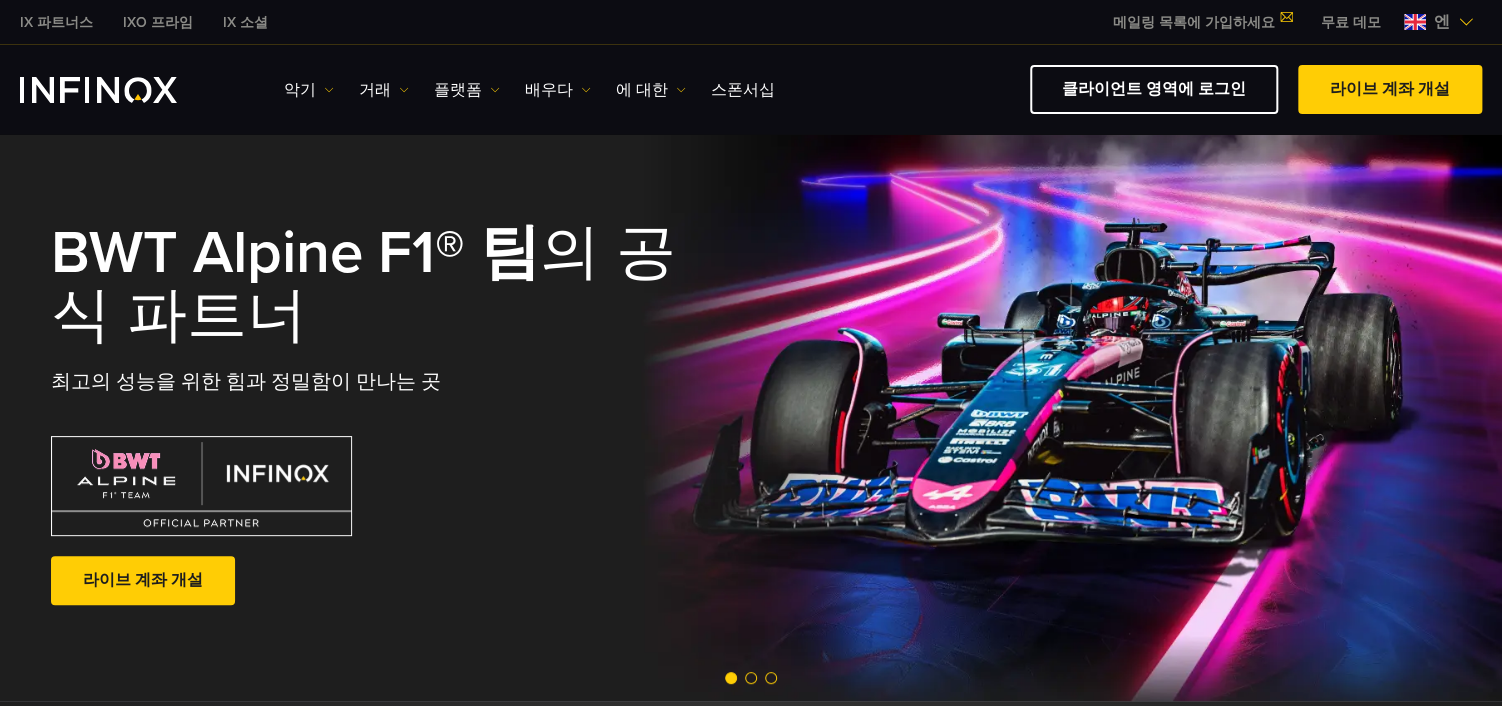 click at bounding box center (1466, 22) 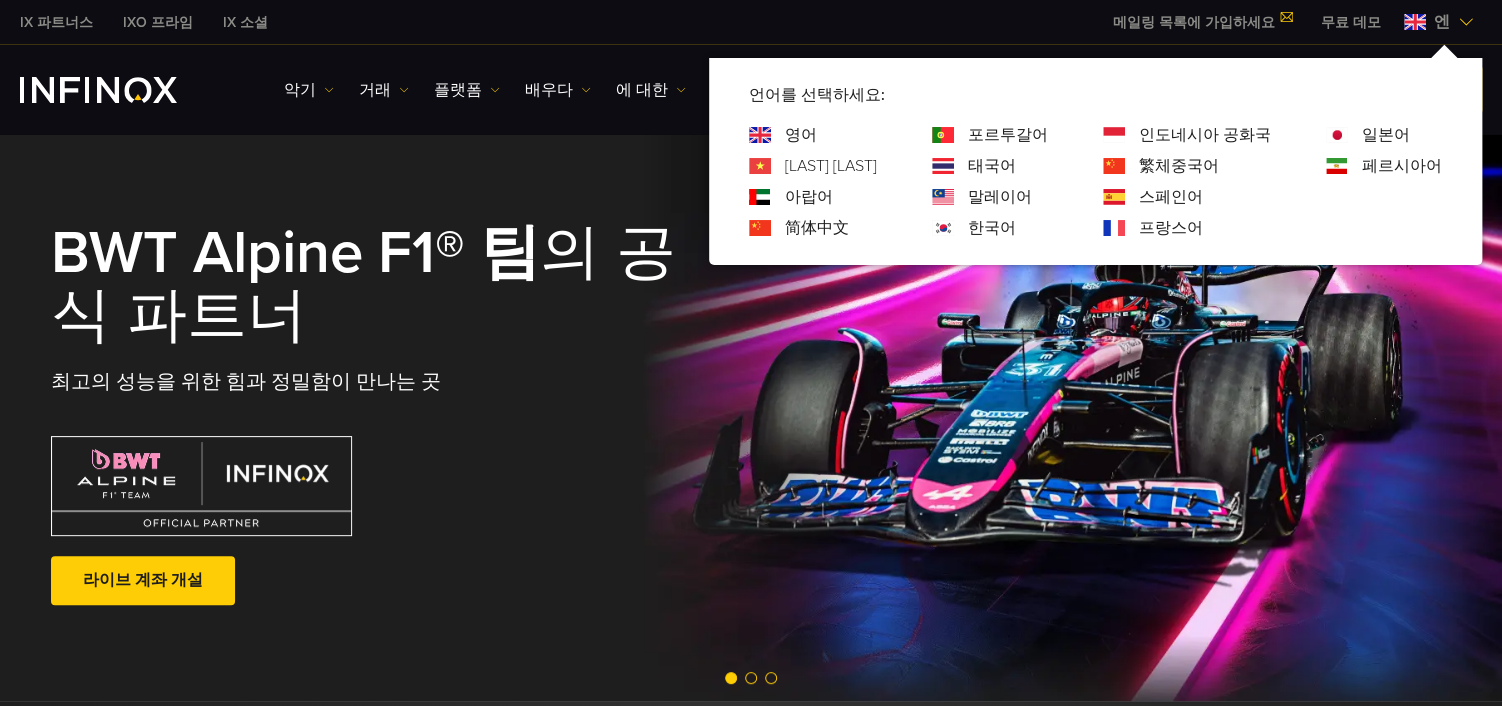click on "한국어" at bounding box center [992, 228] 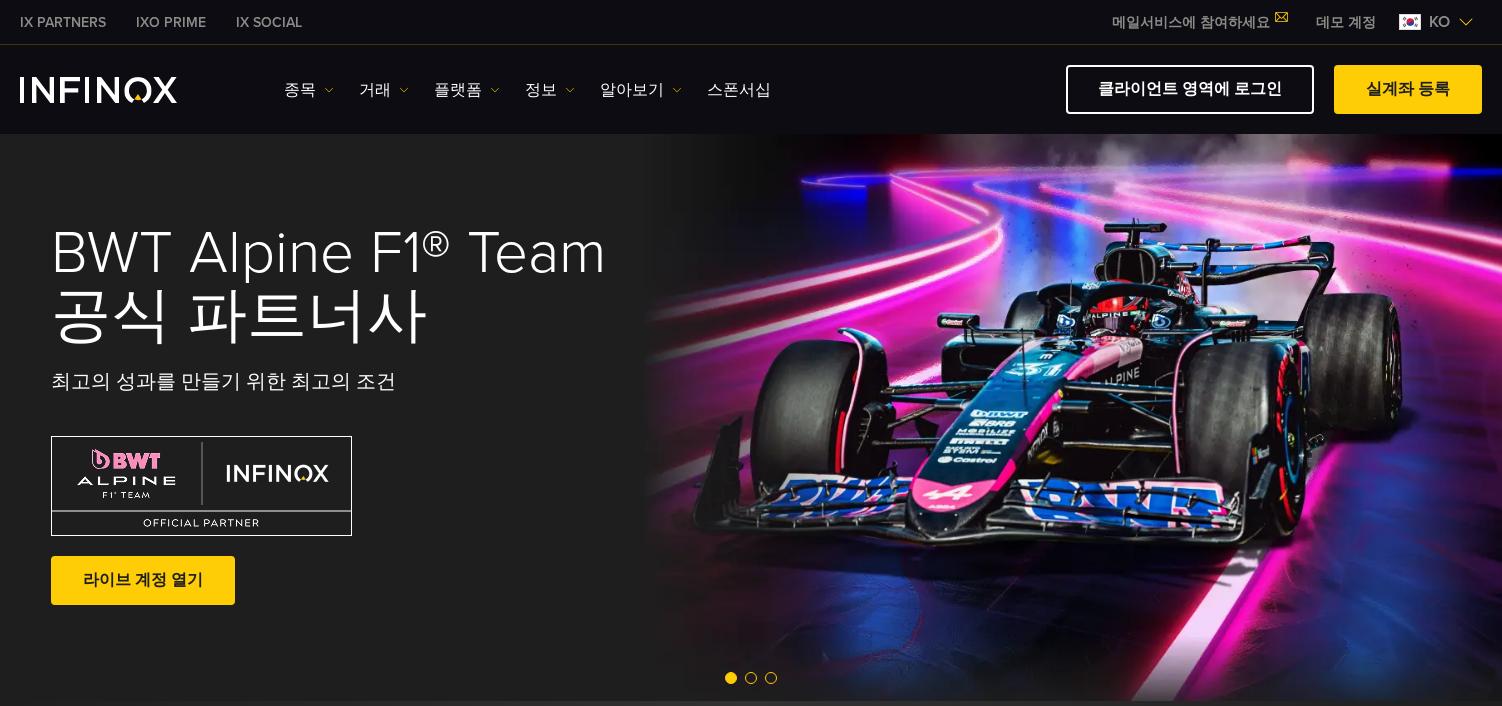 scroll, scrollTop: 0, scrollLeft: 0, axis: both 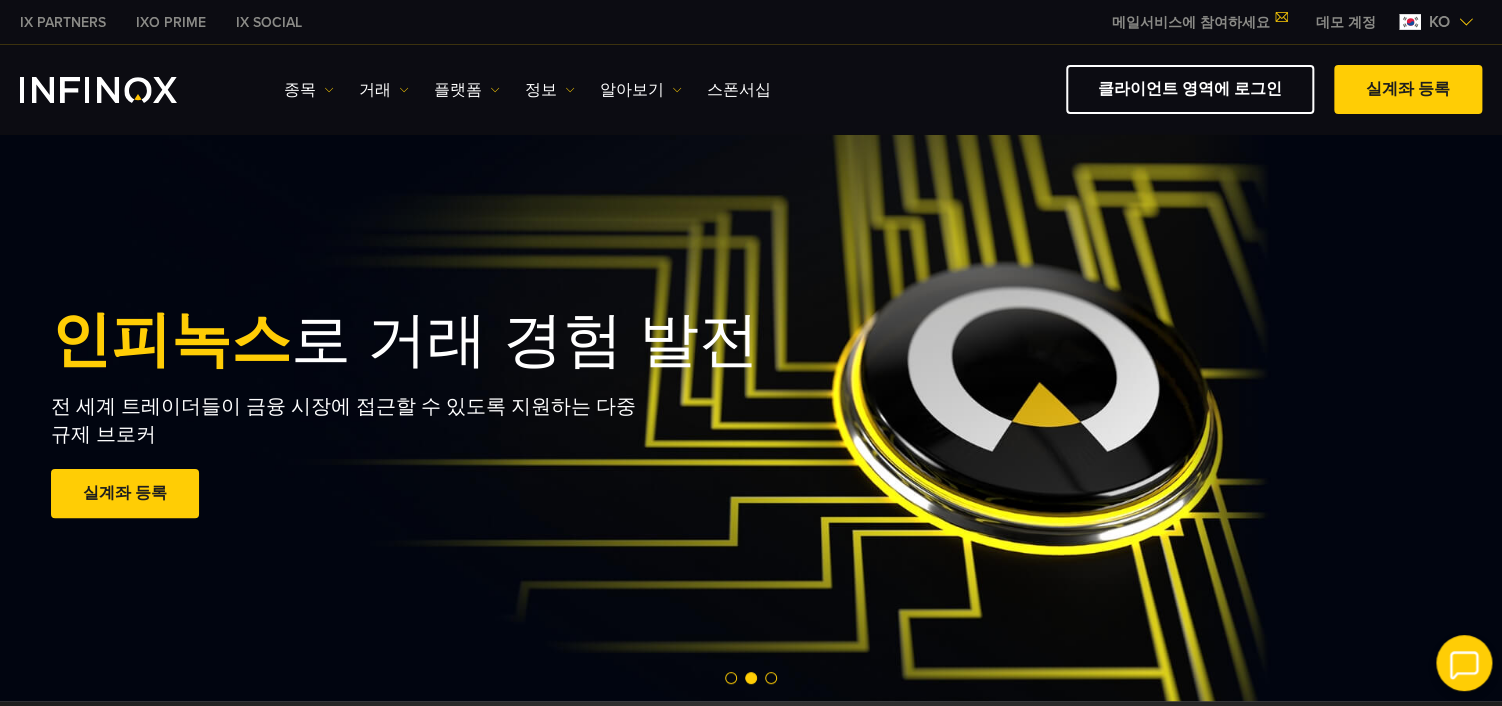 click on "IX PARTNERS" at bounding box center (63, 22) 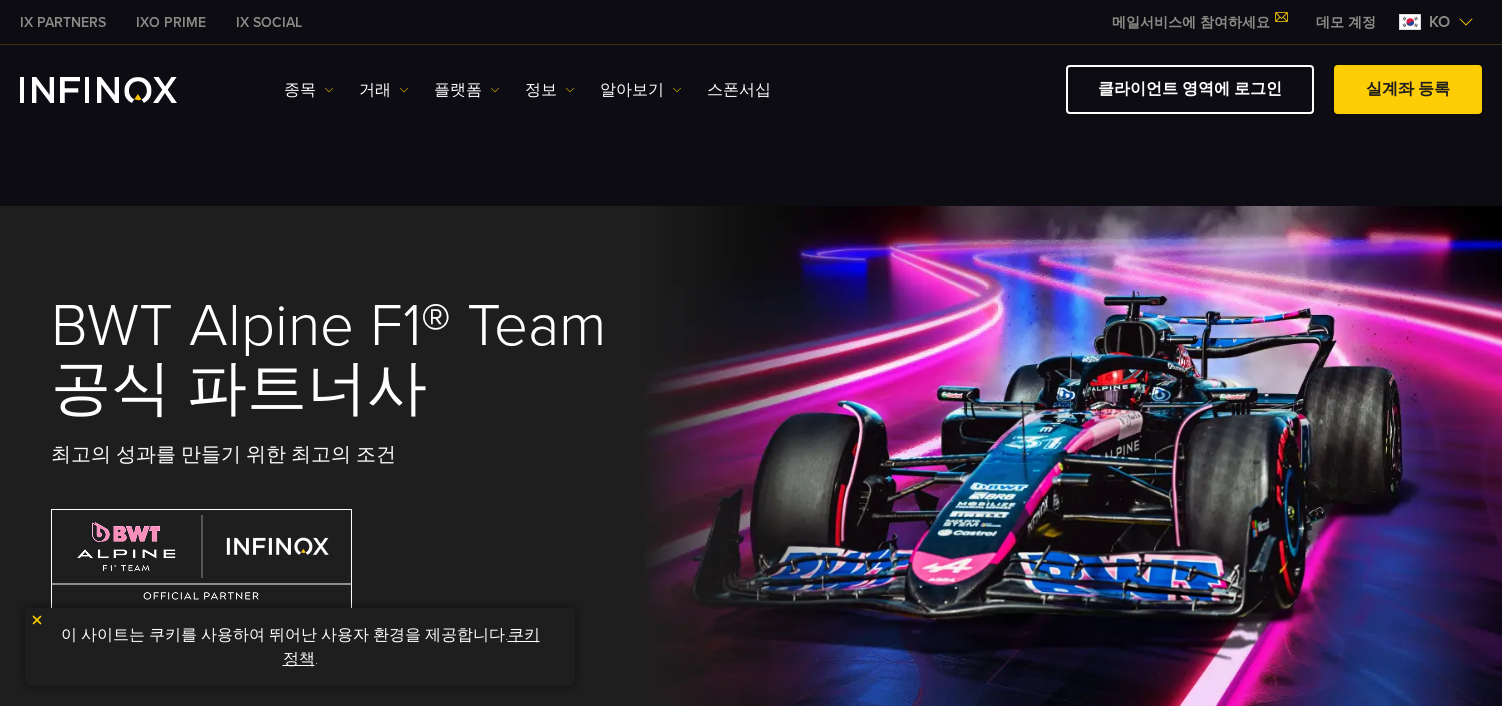 scroll, scrollTop: 0, scrollLeft: 0, axis: both 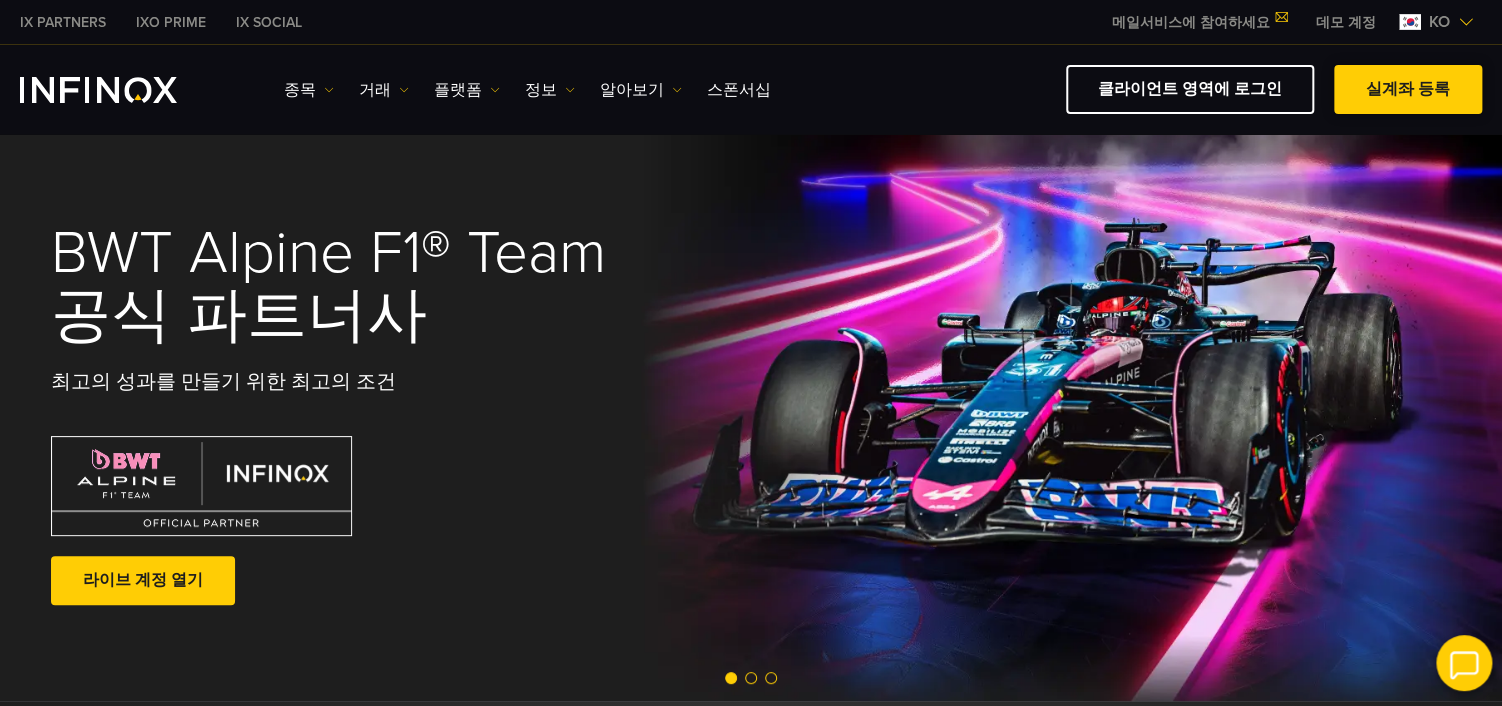 click on "실계좌 등록" at bounding box center [1408, 89] 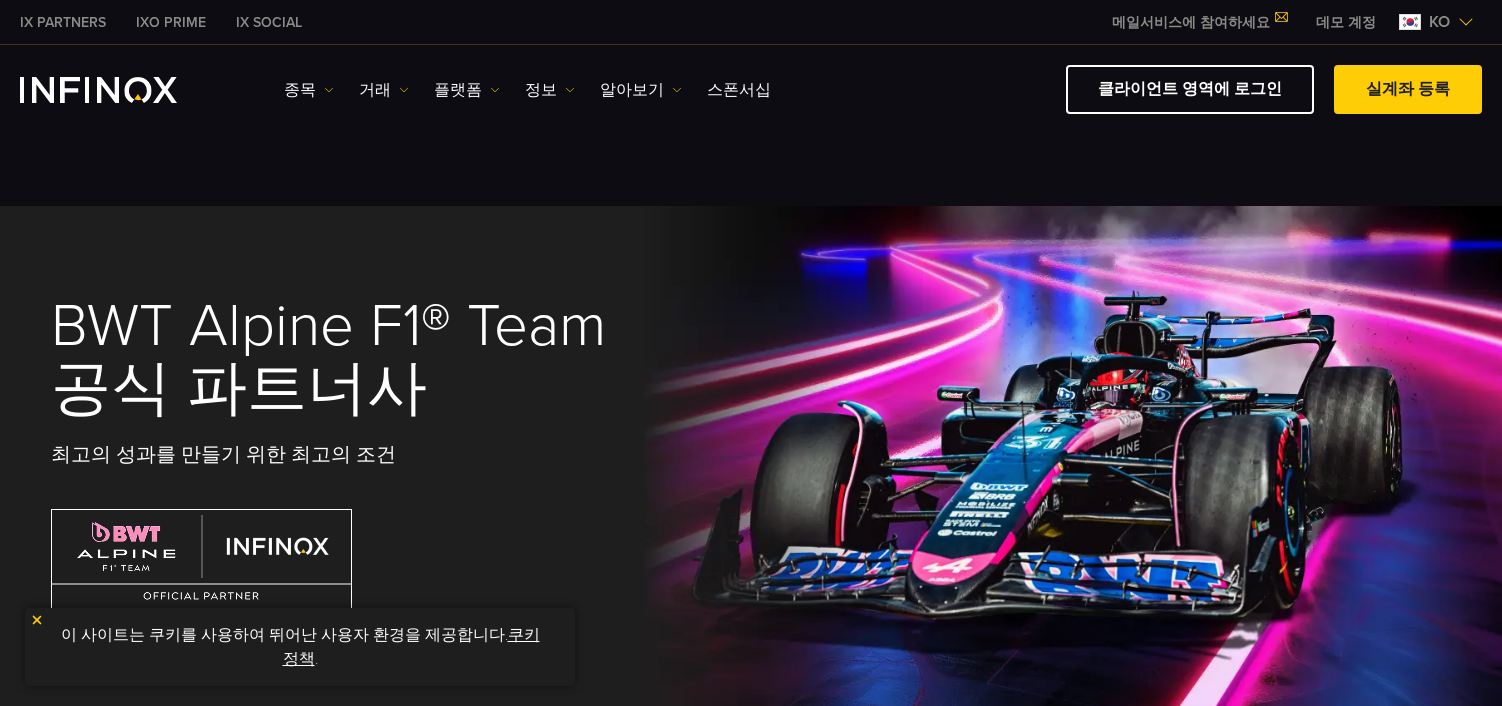 scroll, scrollTop: 0, scrollLeft: 0, axis: both 